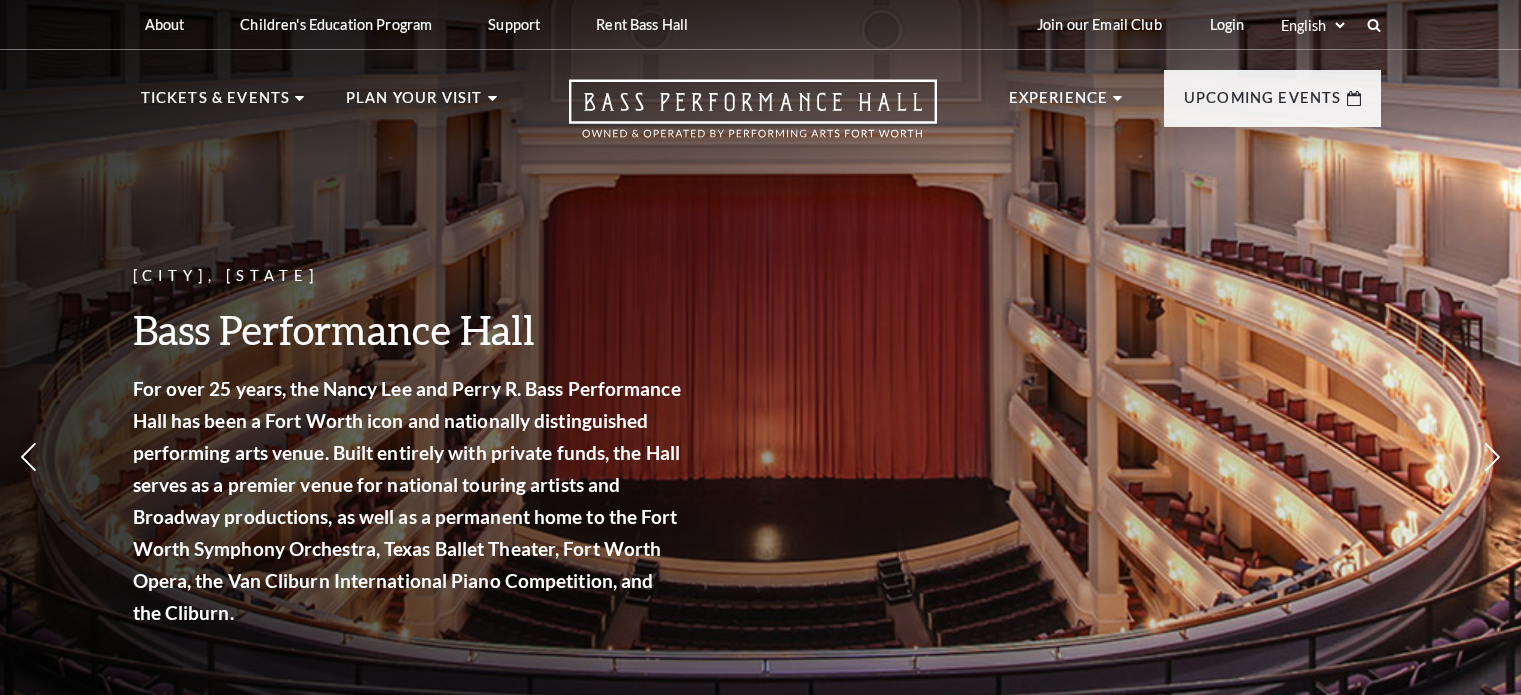 scroll, scrollTop: 0, scrollLeft: 0, axis: both 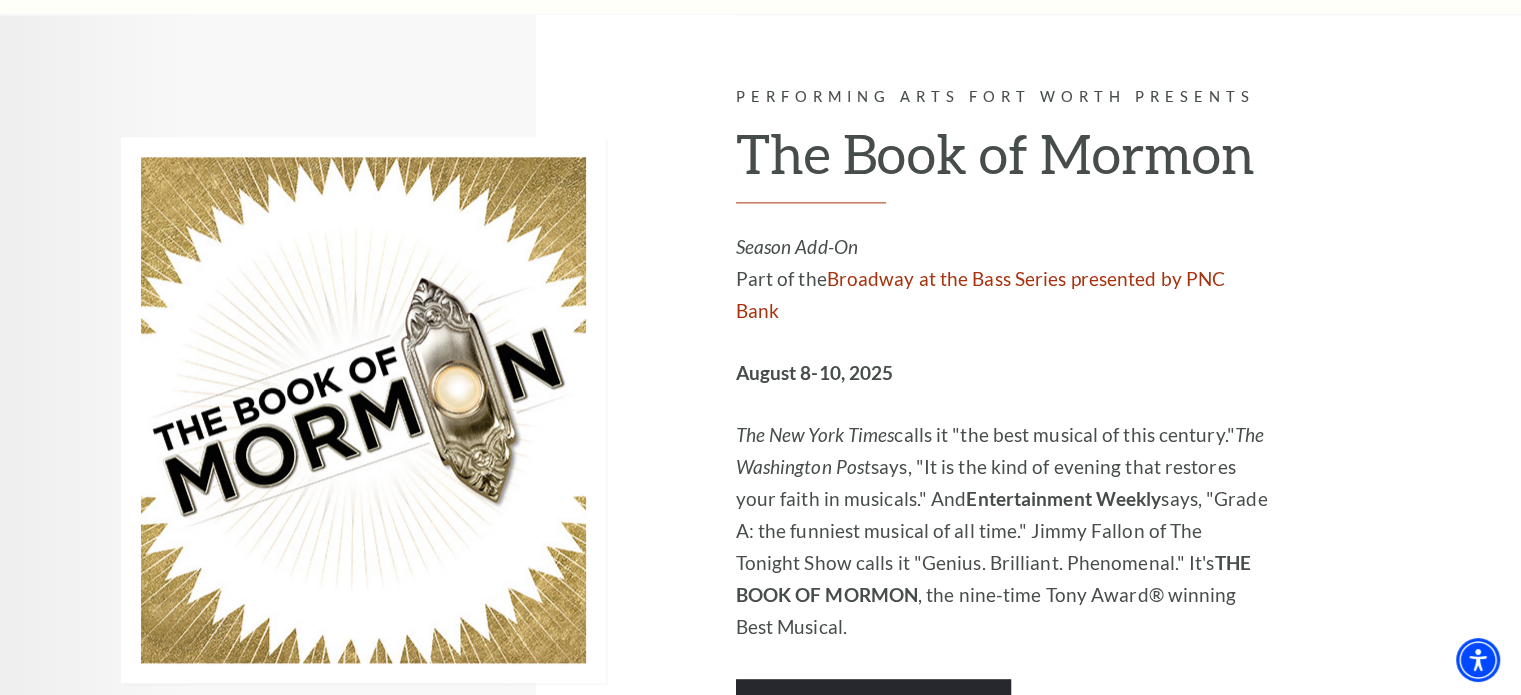 click at bounding box center (363, -1406) 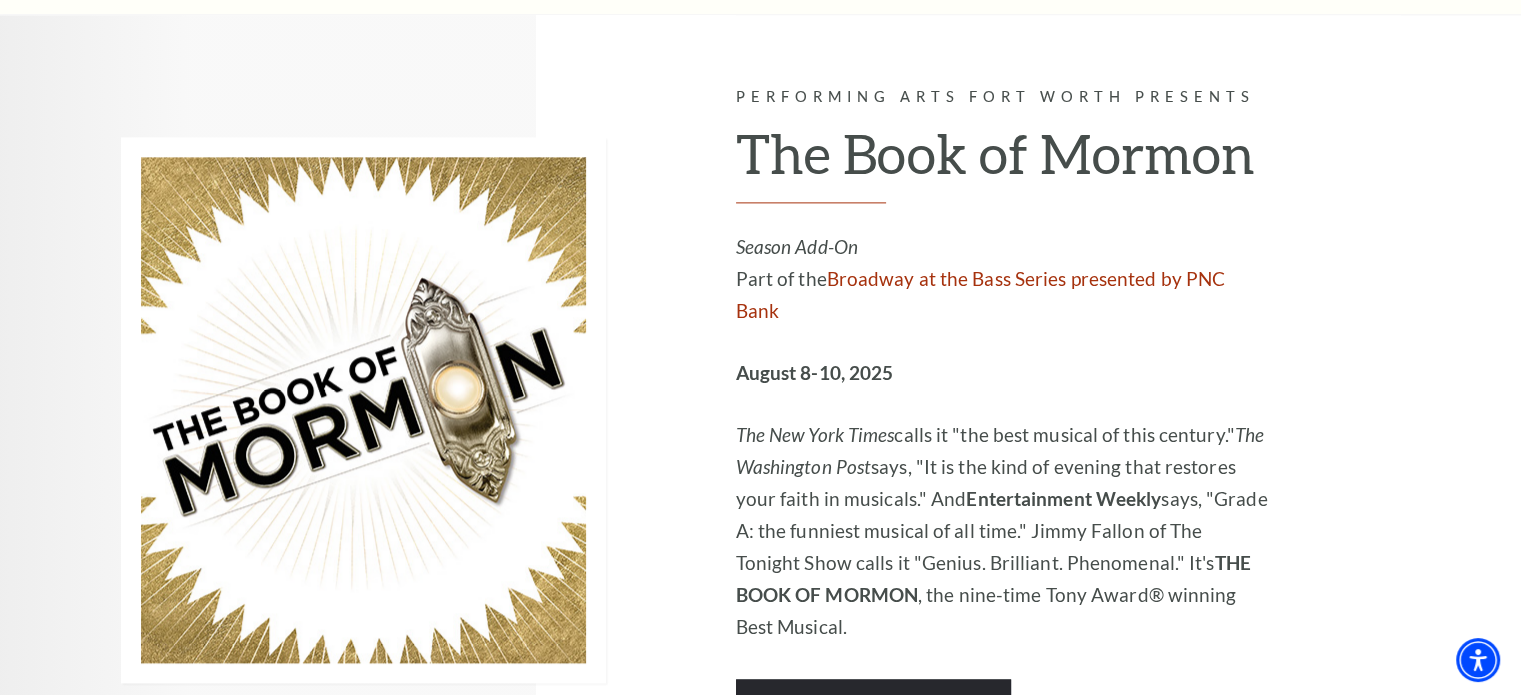 click at bounding box center (363, -1406) 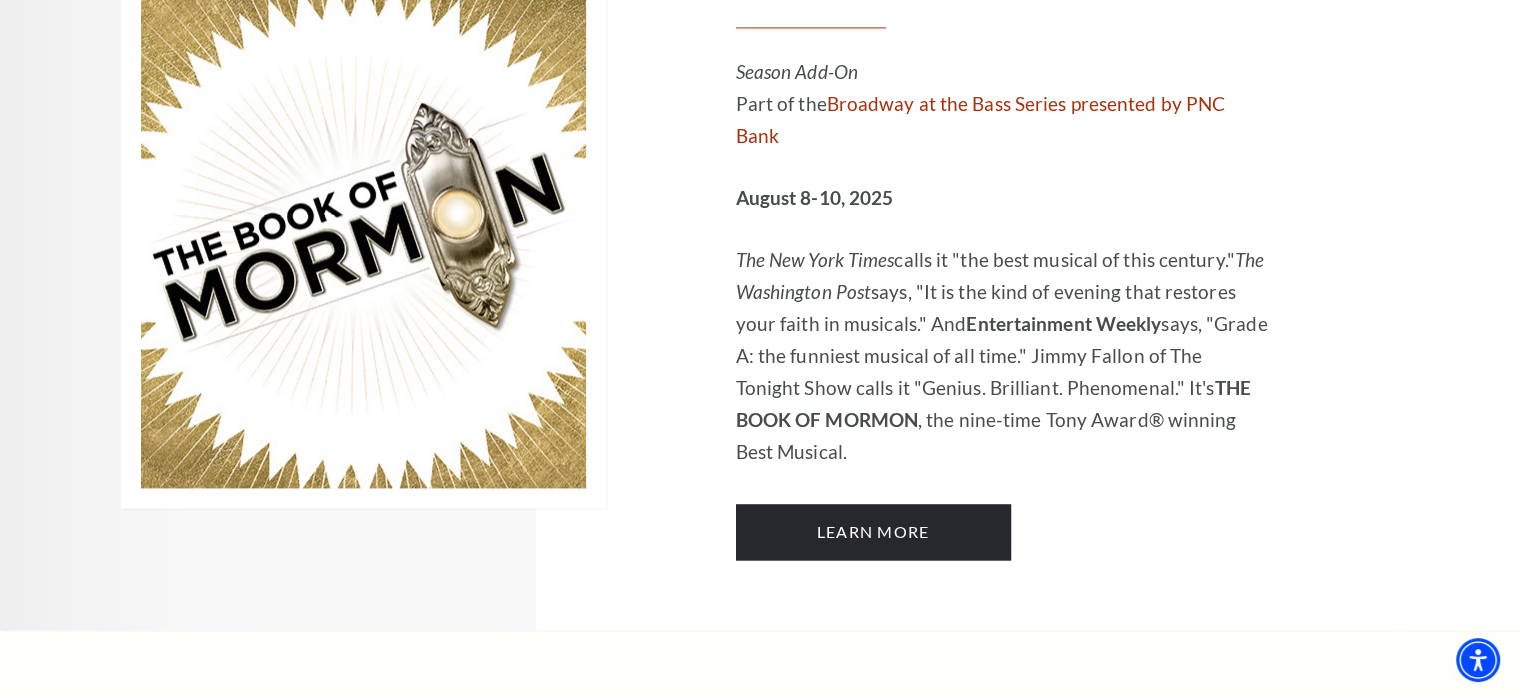 scroll, scrollTop: 3000, scrollLeft: 0, axis: vertical 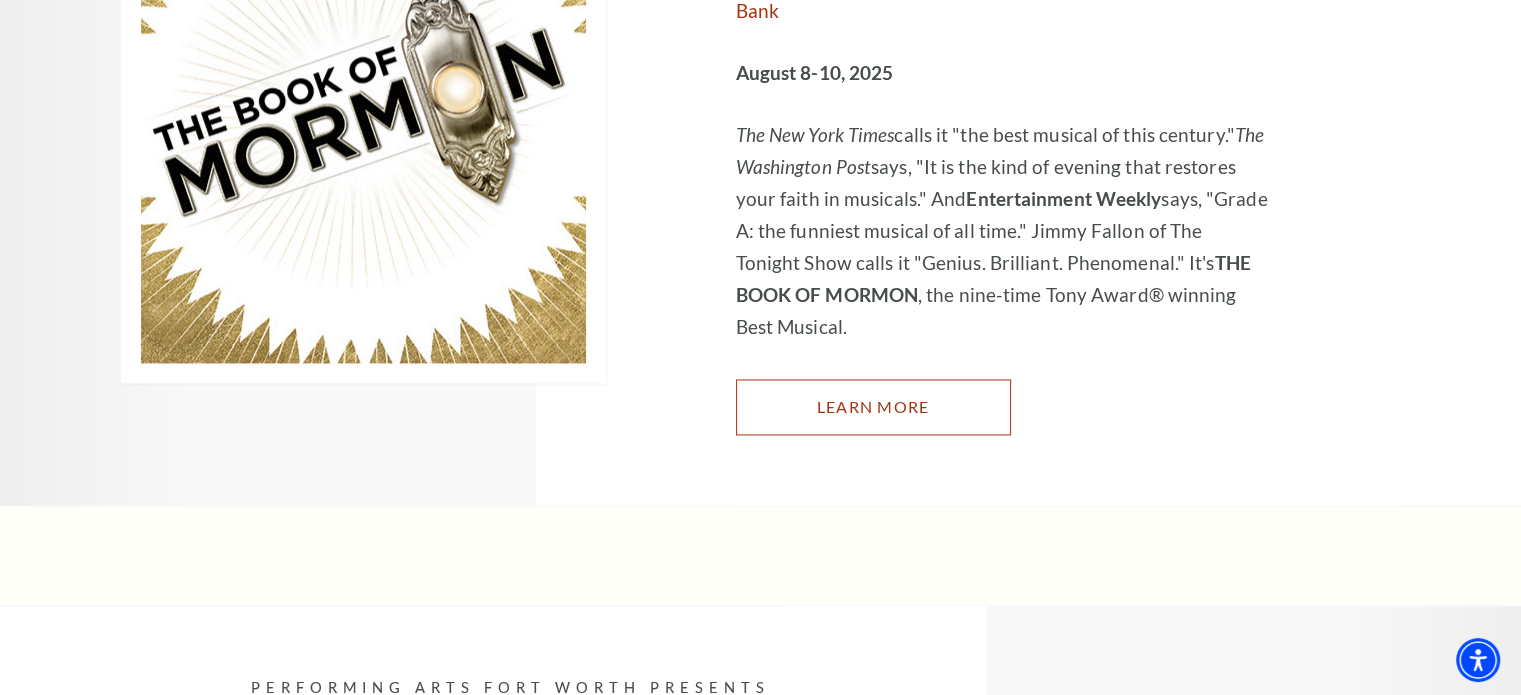 click on "Learn More" at bounding box center (873, 407) 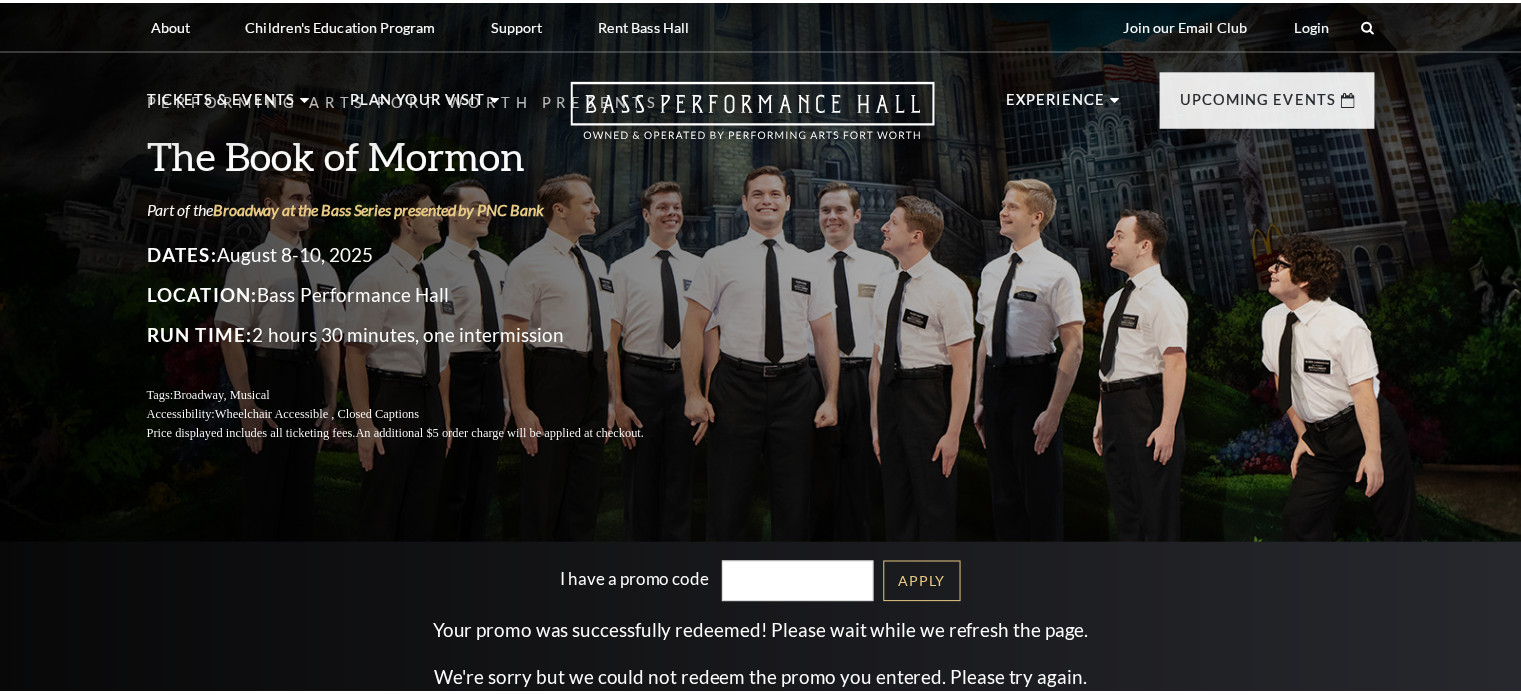 scroll, scrollTop: 0, scrollLeft: 0, axis: both 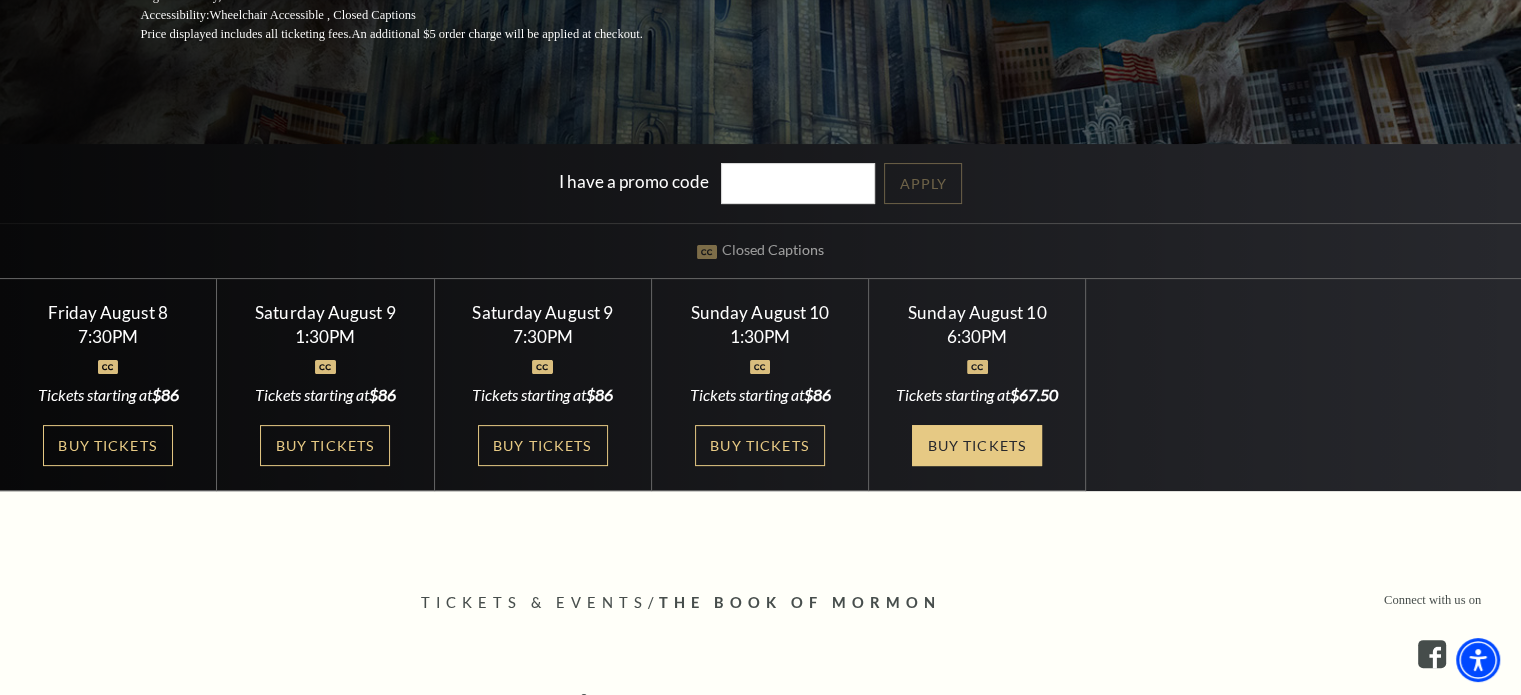 click on "Buy Tickets" at bounding box center [977, 445] 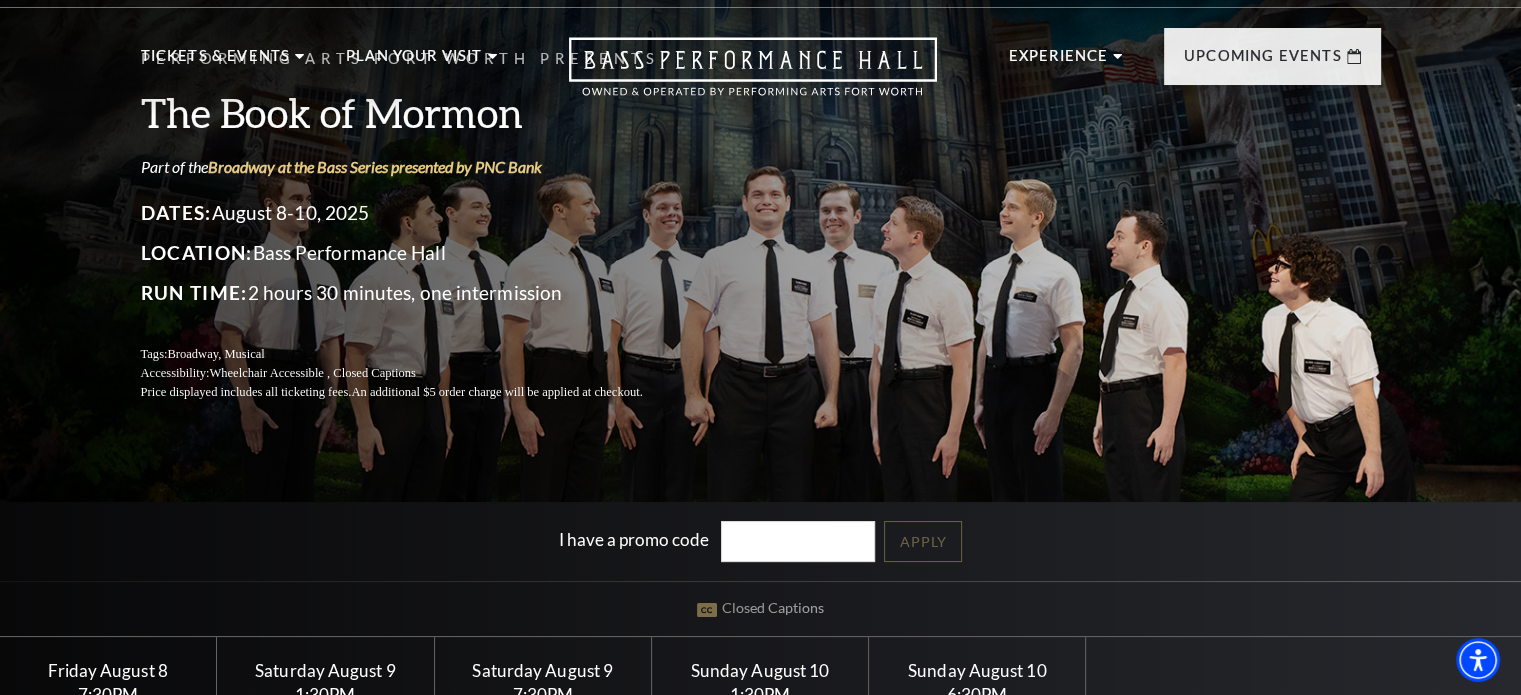 scroll, scrollTop: 0, scrollLeft: 0, axis: both 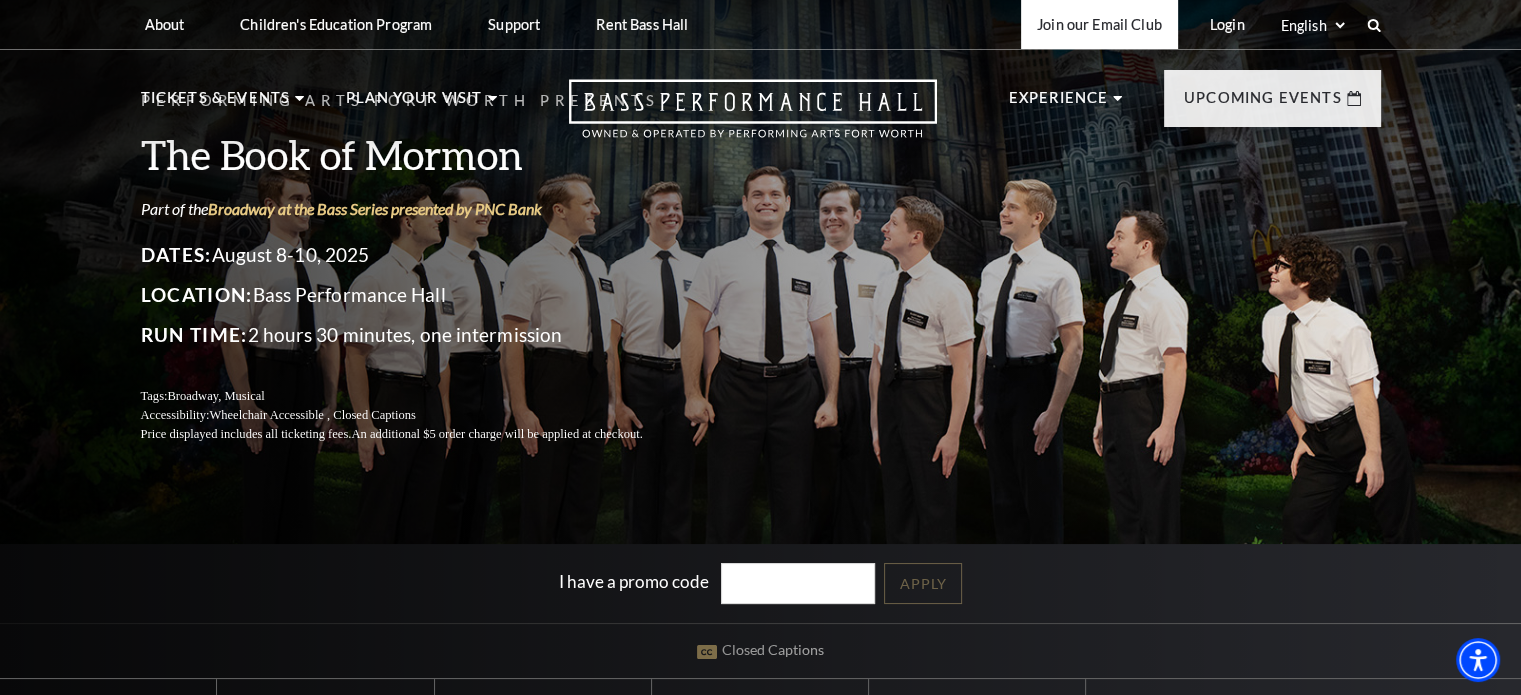 click on "Join our Email Club" at bounding box center [1099, 24] 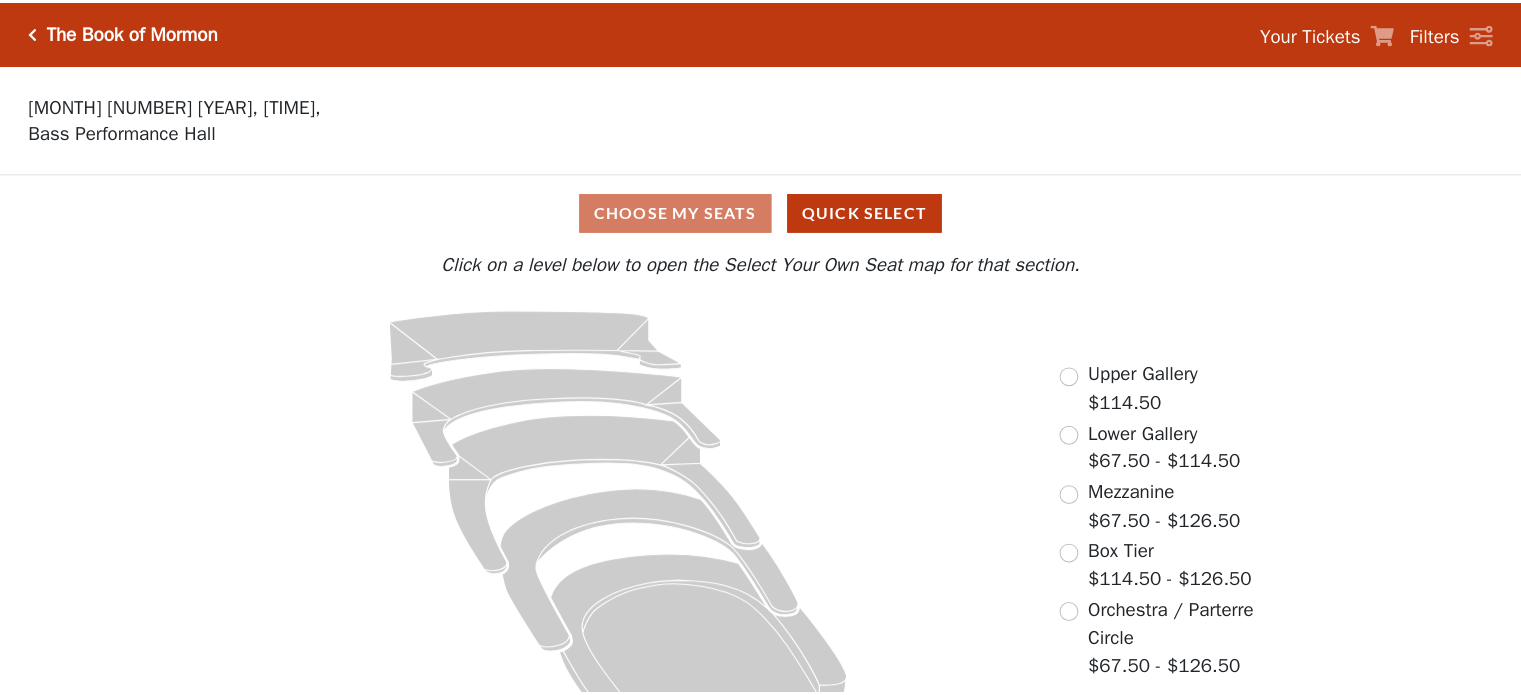 scroll, scrollTop: 0, scrollLeft: 0, axis: both 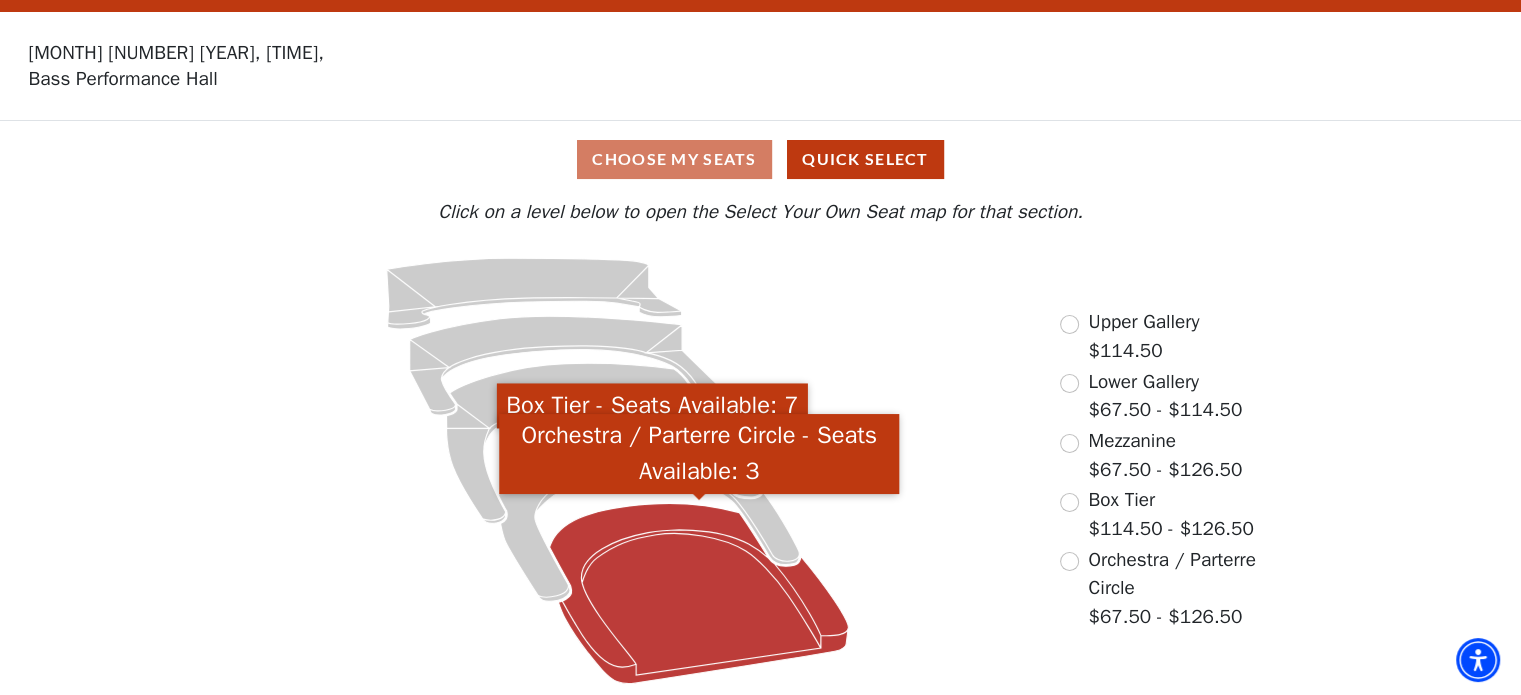 click 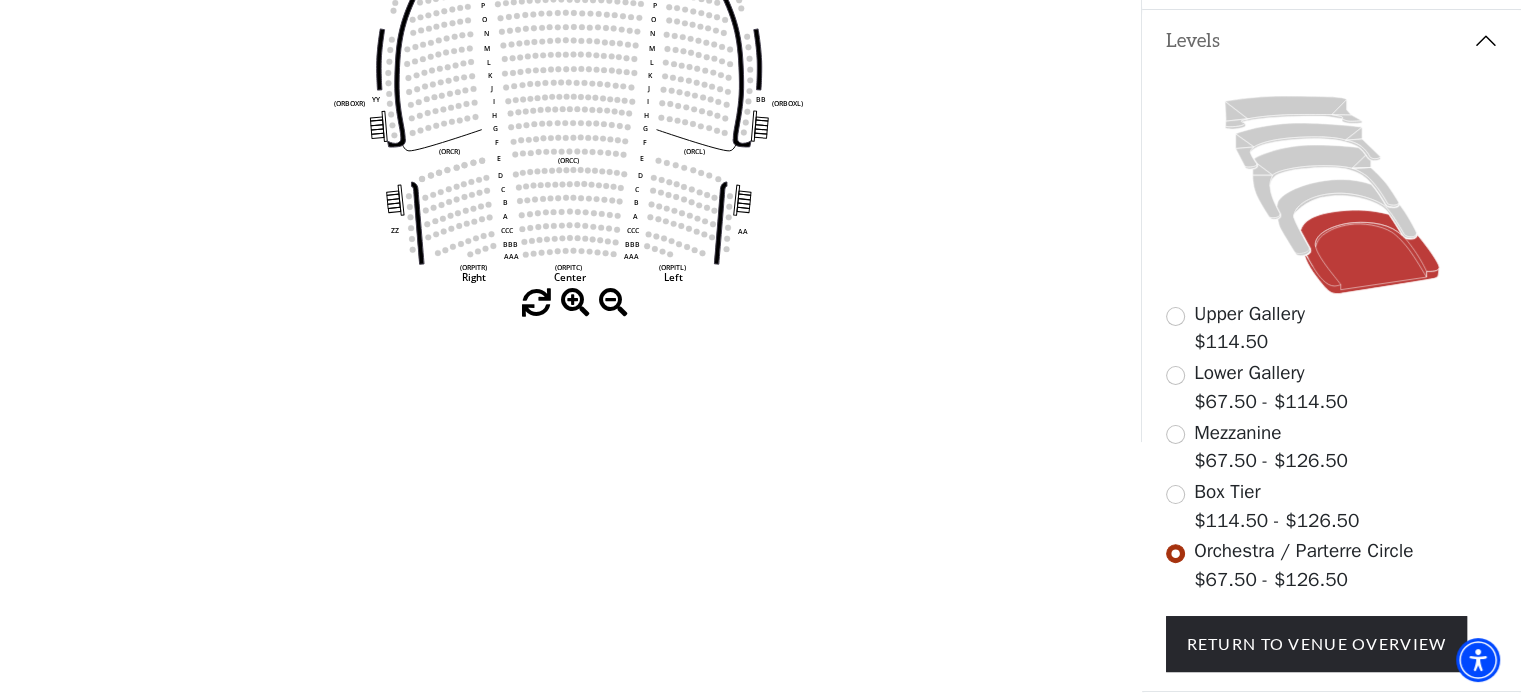 scroll, scrollTop: 492, scrollLeft: 0, axis: vertical 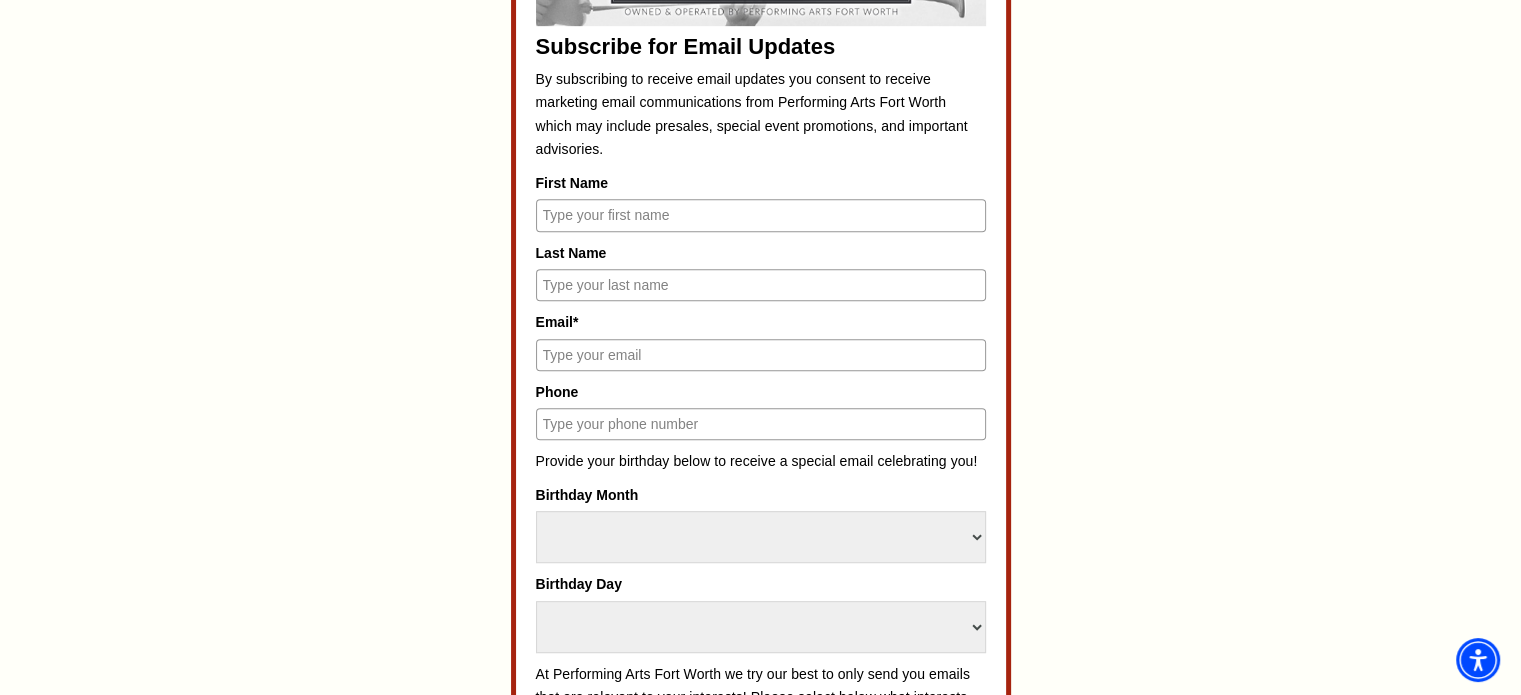 click on "First Name" at bounding box center [761, 215] 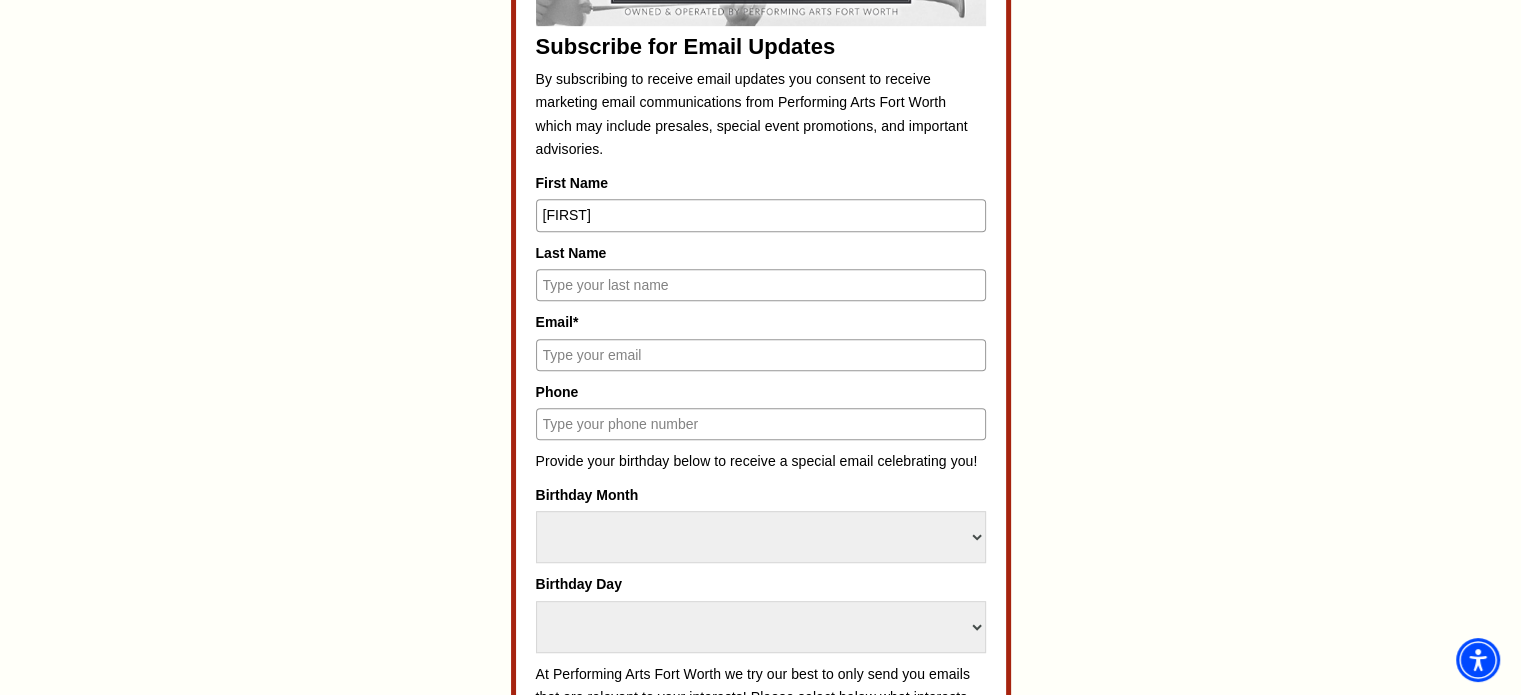 type on "Cassidy" 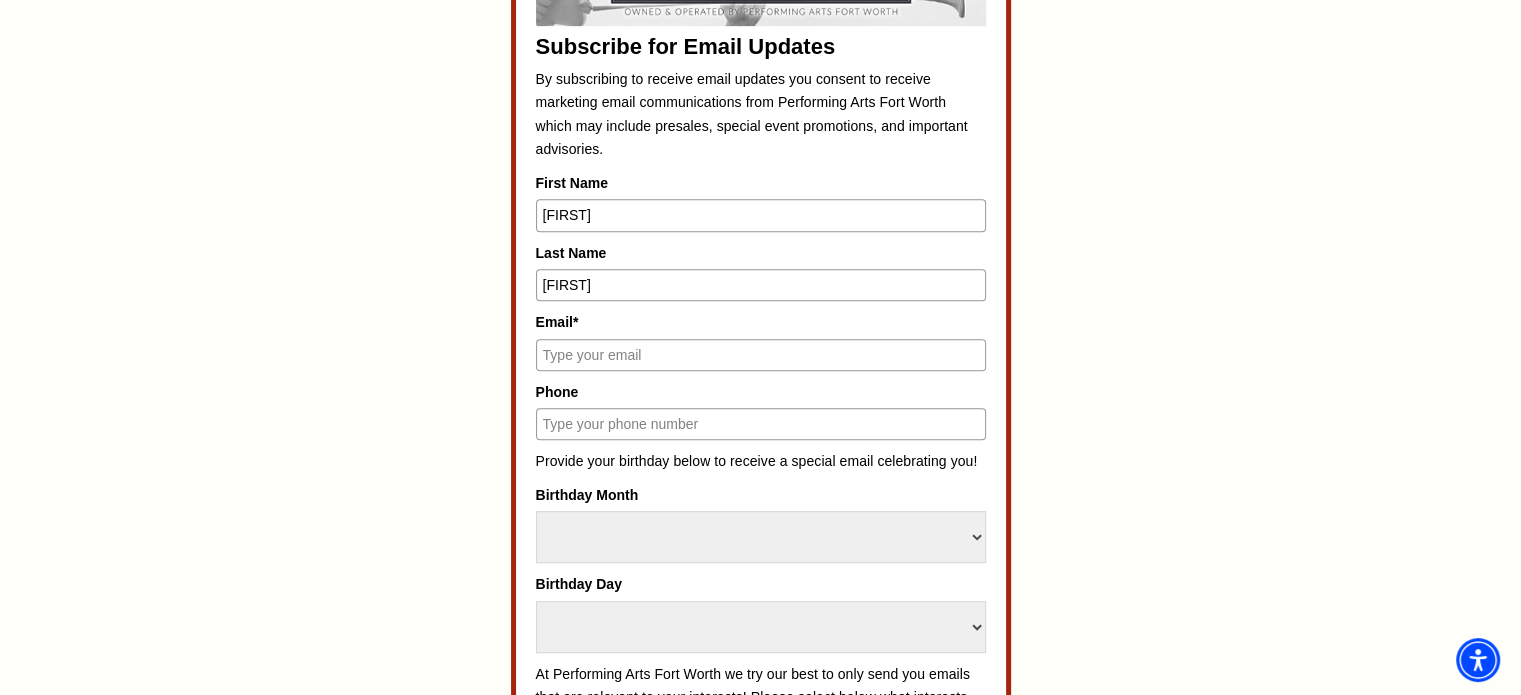 type on "Cassman" 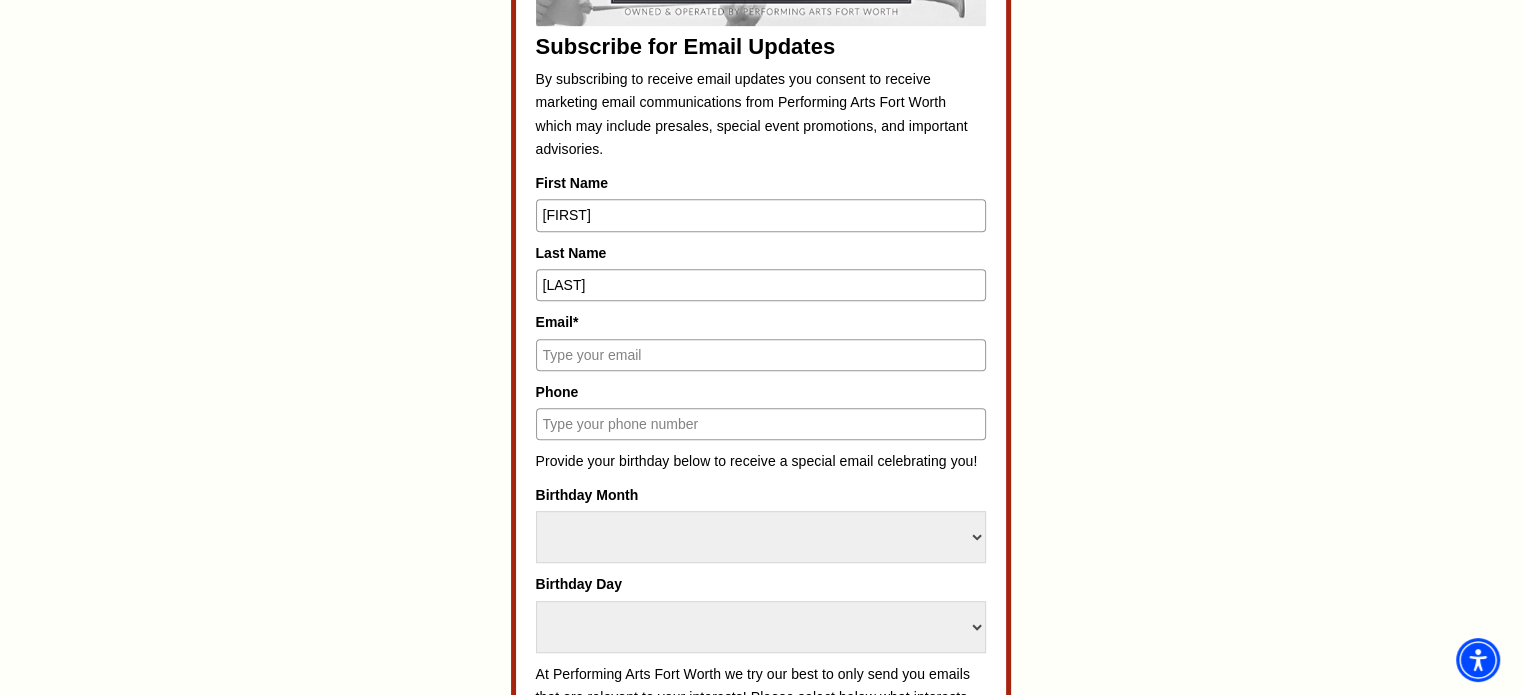 type on "cassidyraecassman@gmail.com" 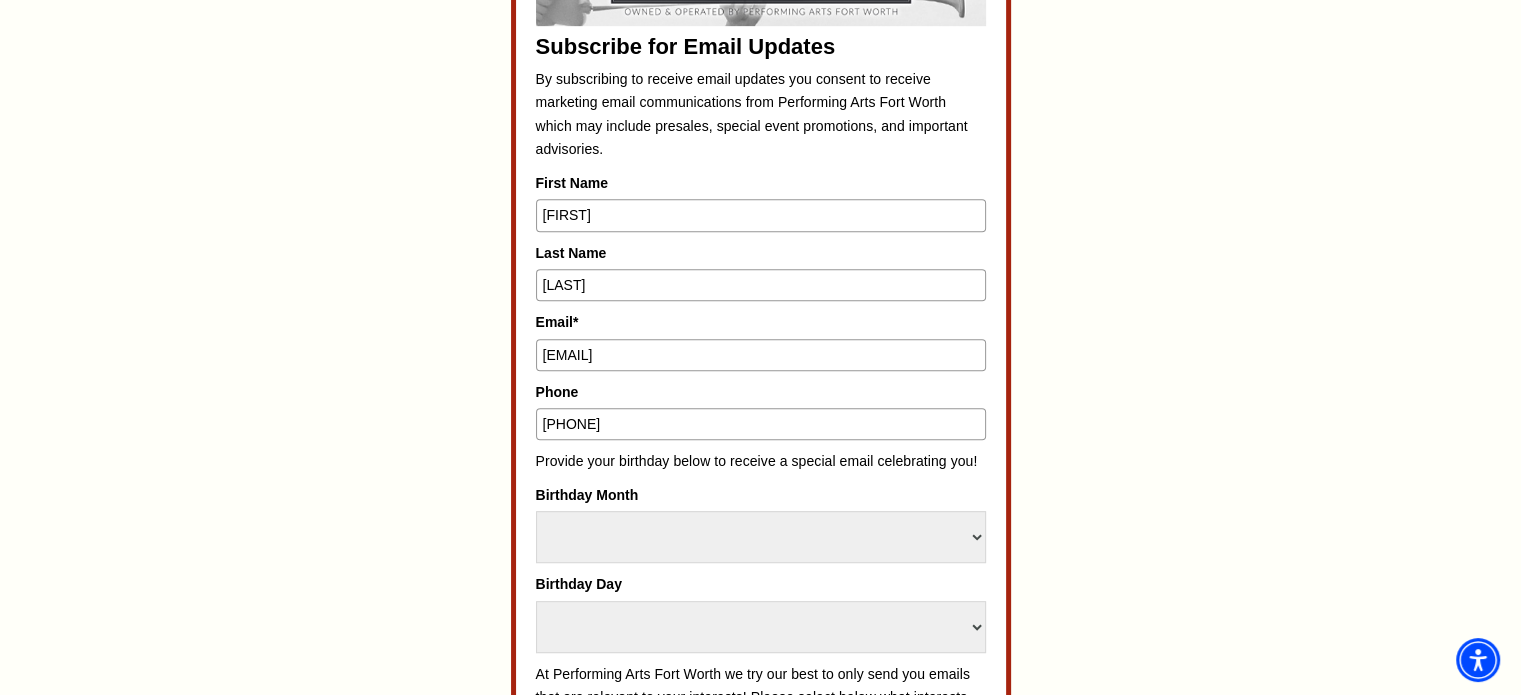click on "Phone" at bounding box center (761, 392) 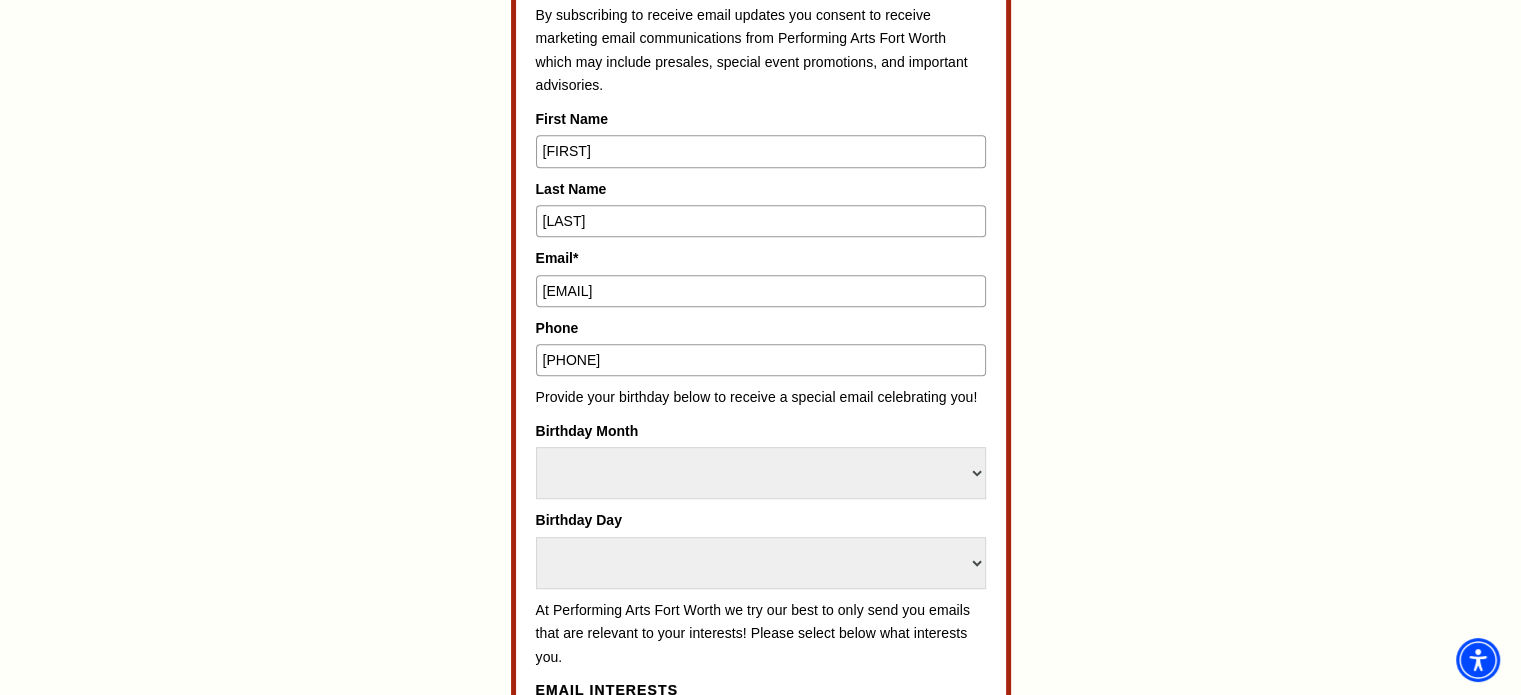 scroll, scrollTop: 1100, scrollLeft: 0, axis: vertical 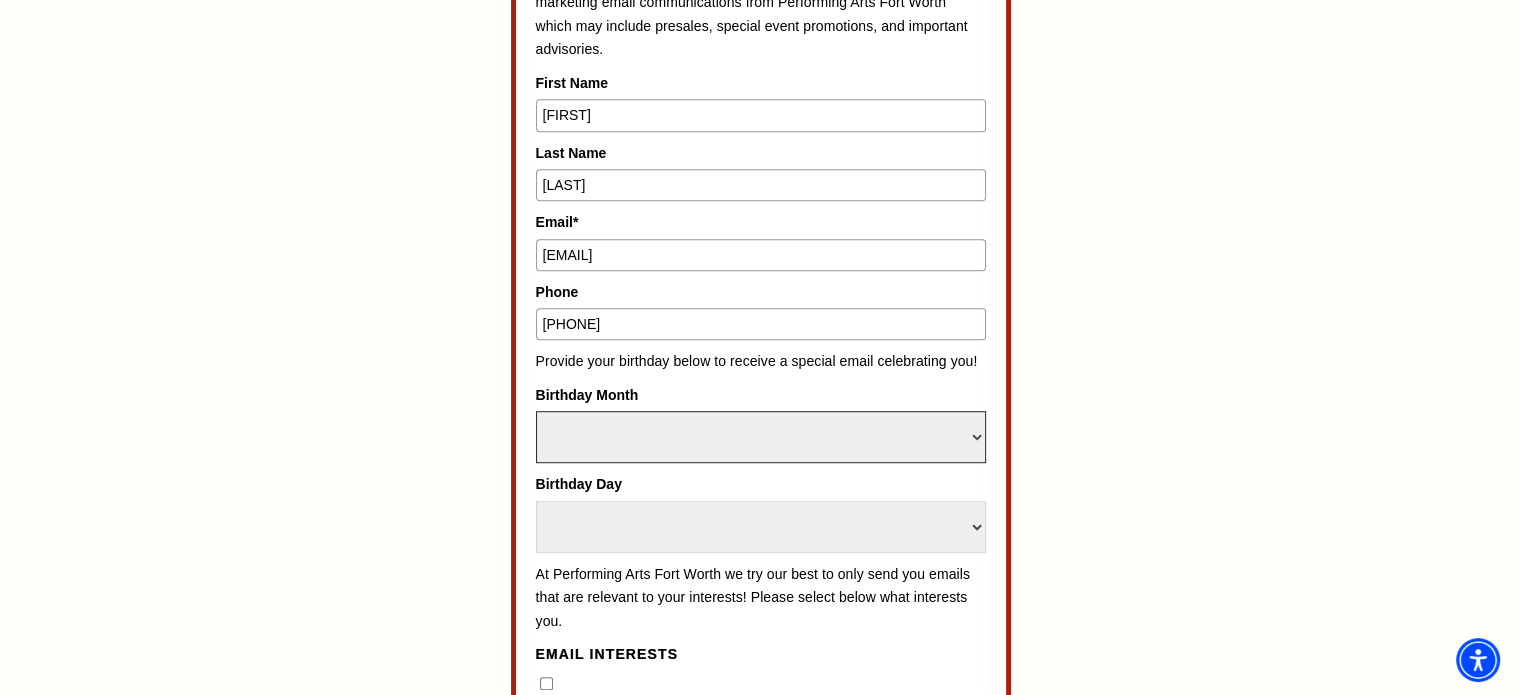 click on "Select Month
January
February
March
April
May
June
July
August
September
October
November
December" at bounding box center (761, 437) 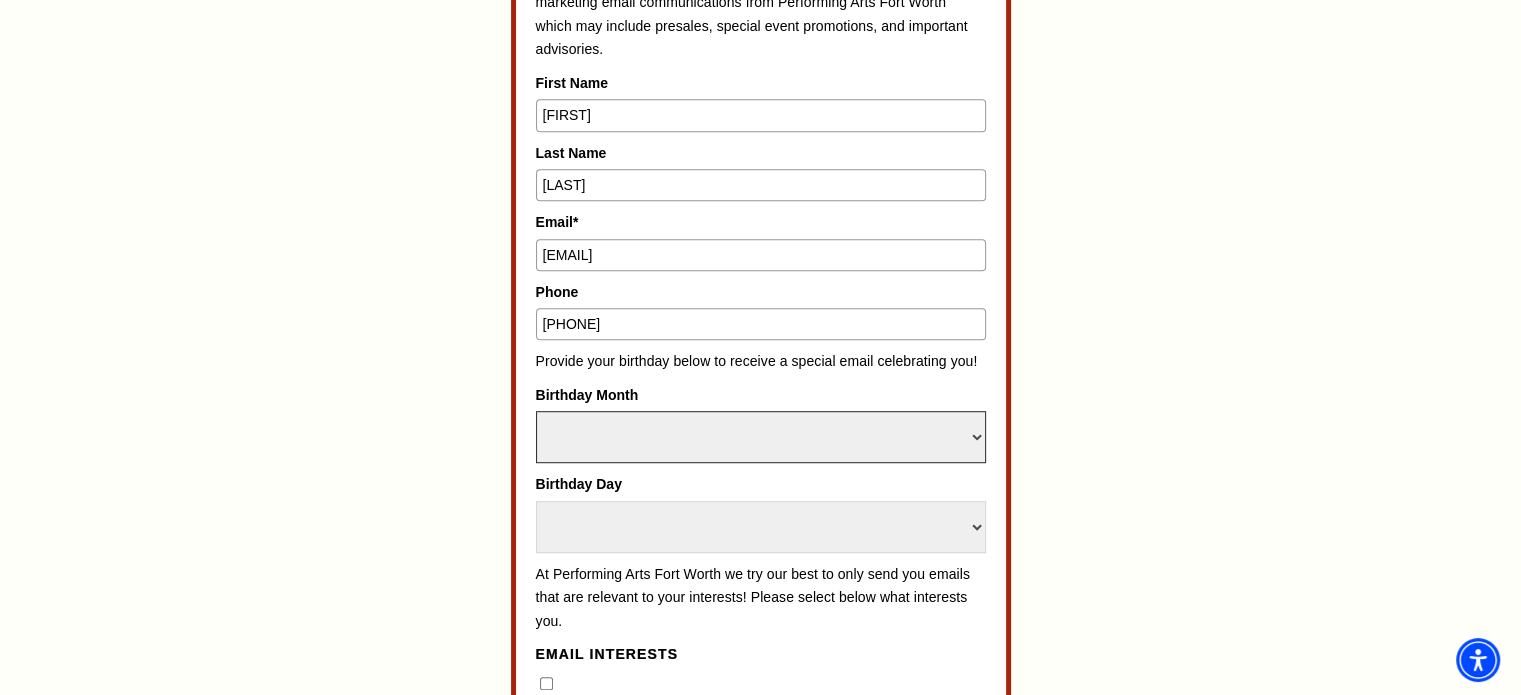 select on "June" 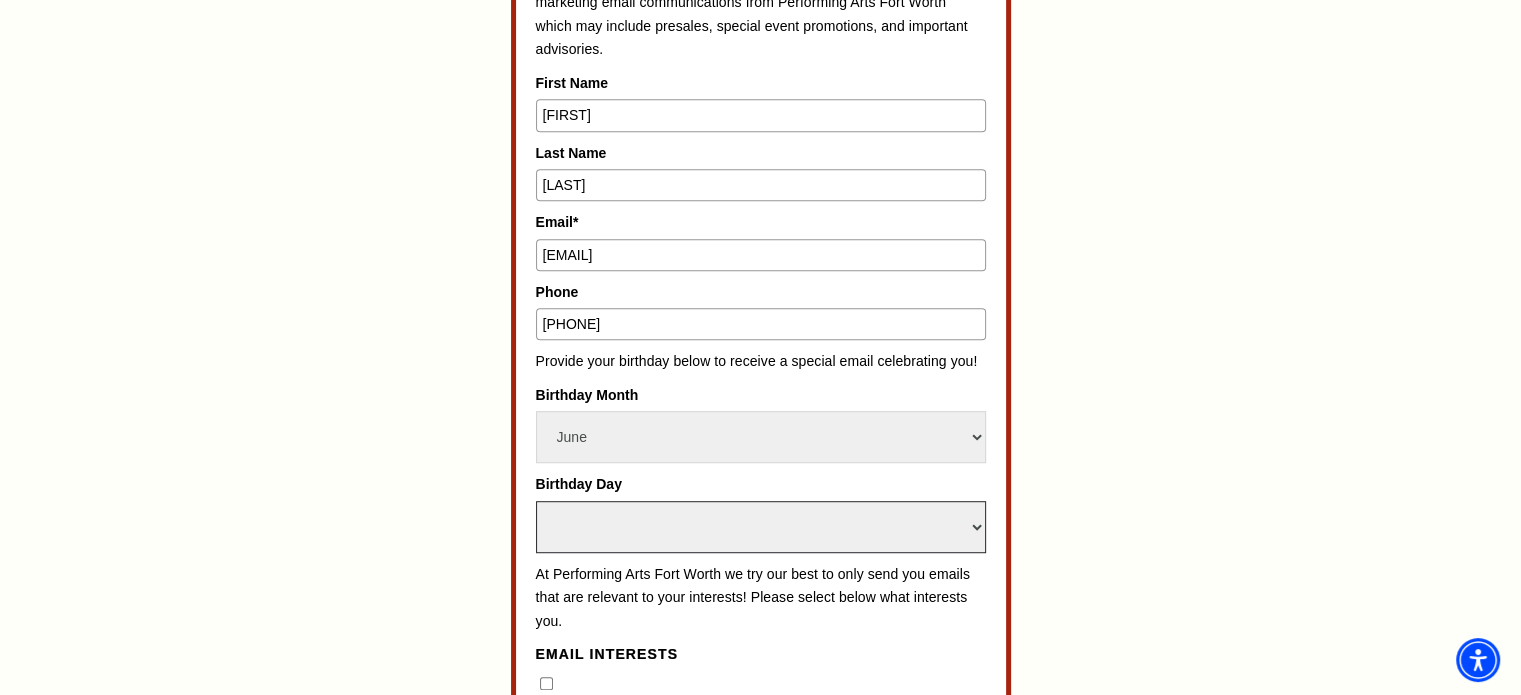 click on "Select Day
1
2
3
4
5
6
7
8
9
10
11
12
13
14
15
16
17
18
19
20
21
22
23
24
25
26
27
28
29
30
31" at bounding box center [761, 527] 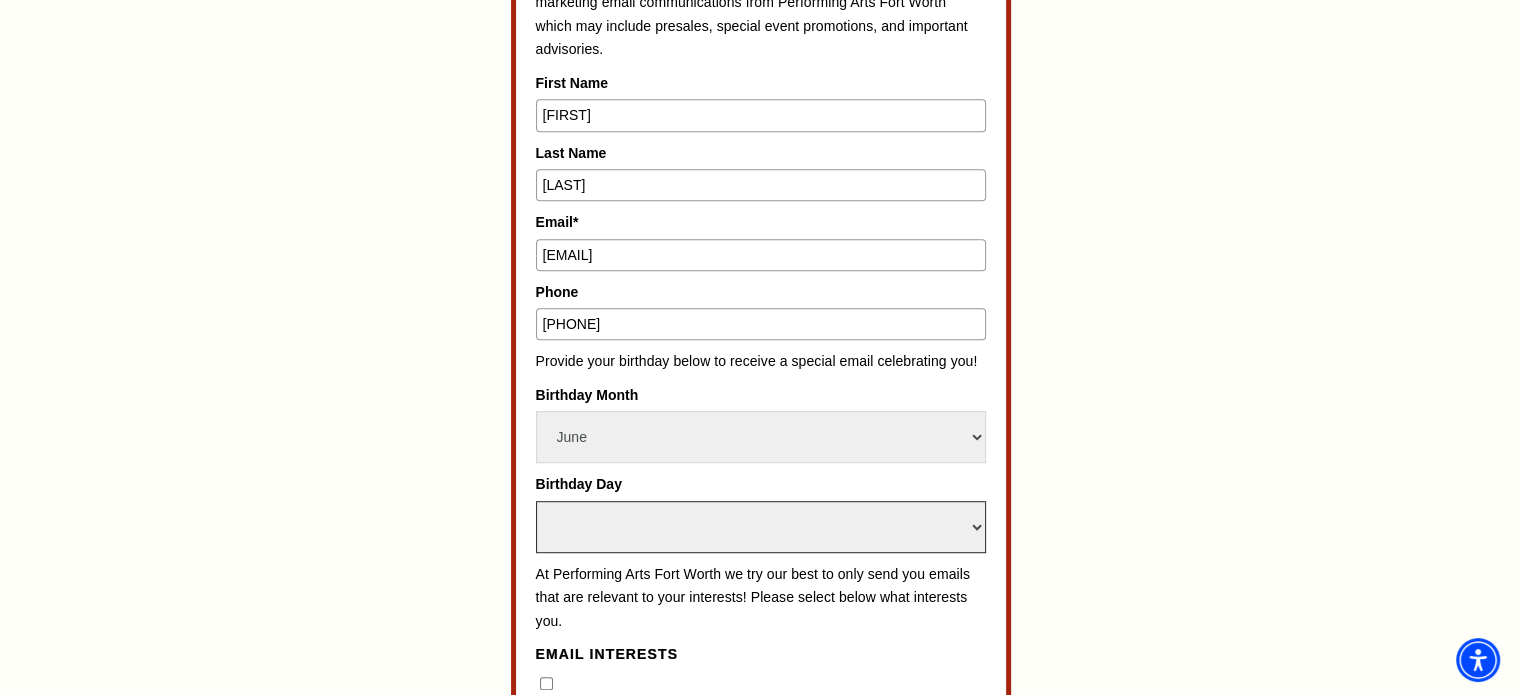 select on "30" 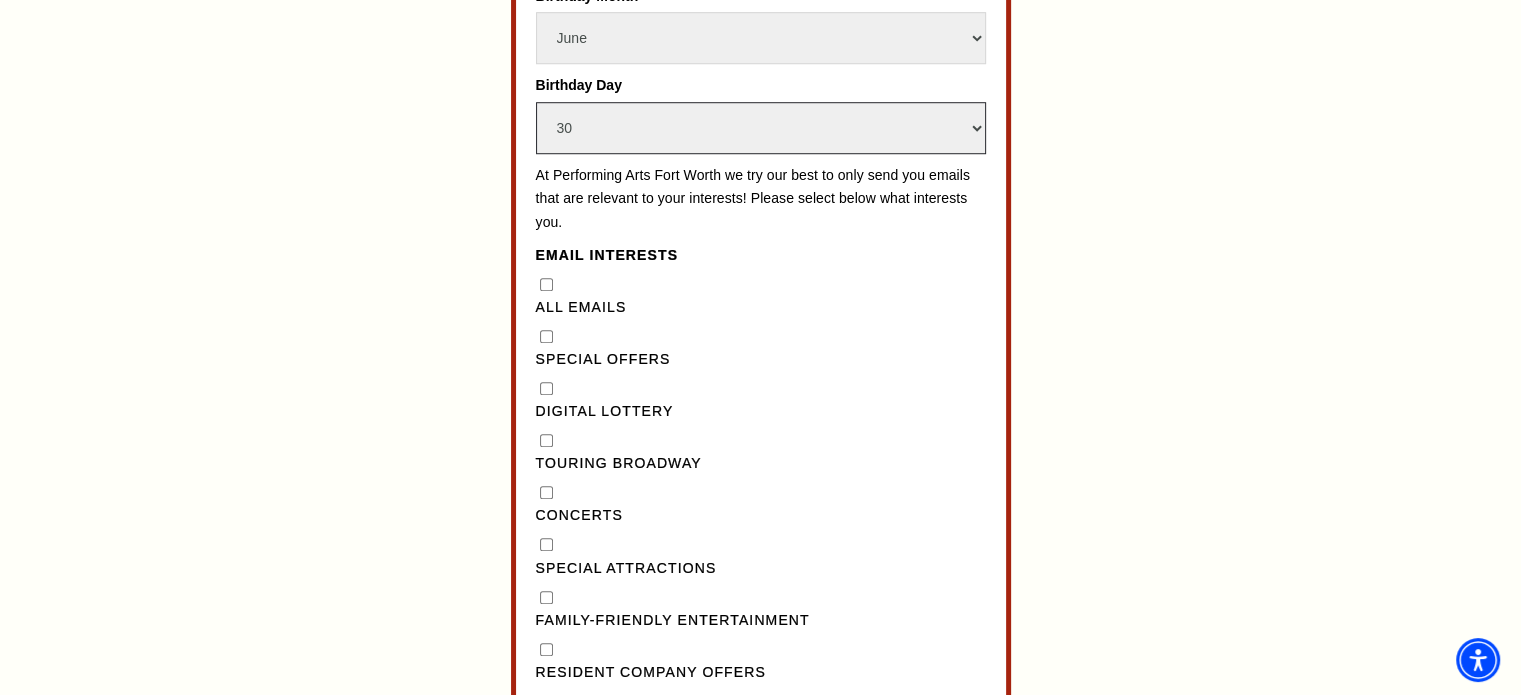 scroll, scrollTop: 1500, scrollLeft: 0, axis: vertical 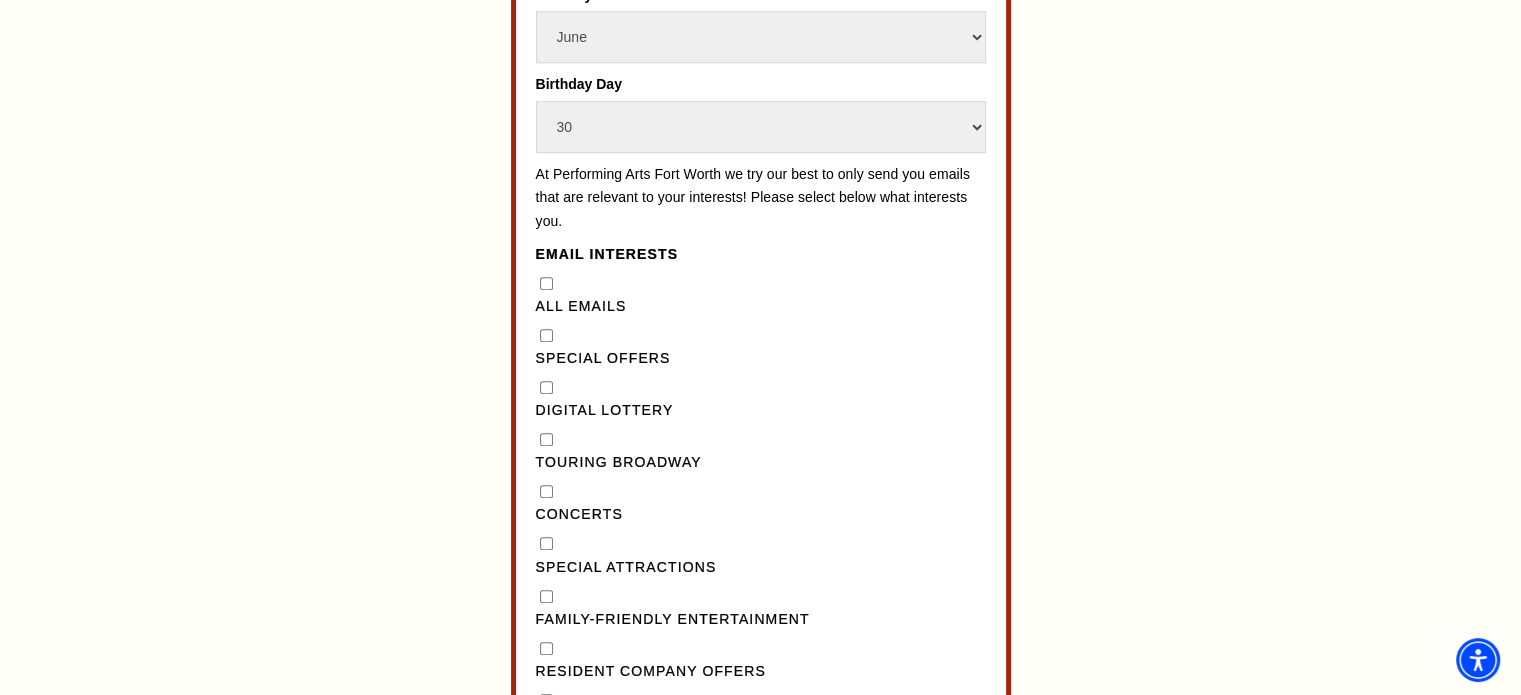 click on "All Emails" at bounding box center (546, 283) 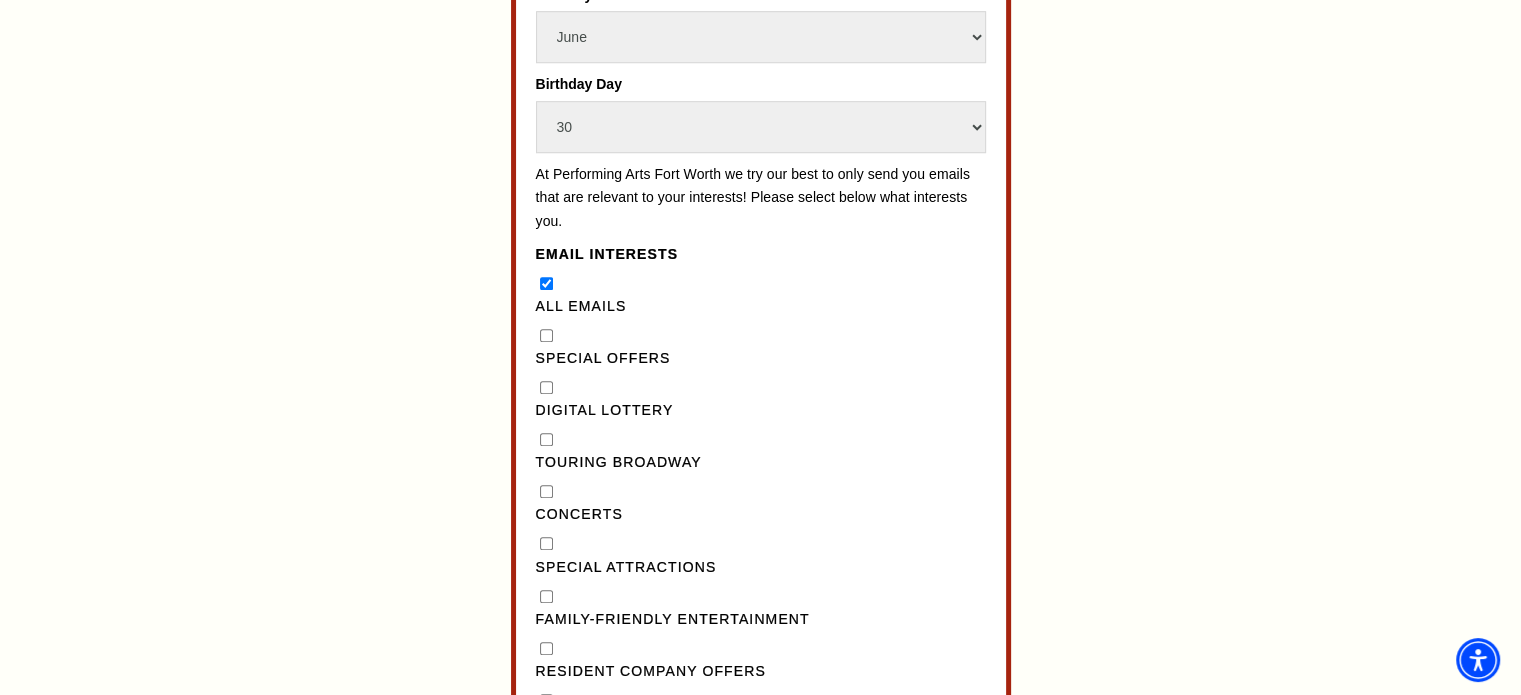 click on "Special Offers" at bounding box center (546, 335) 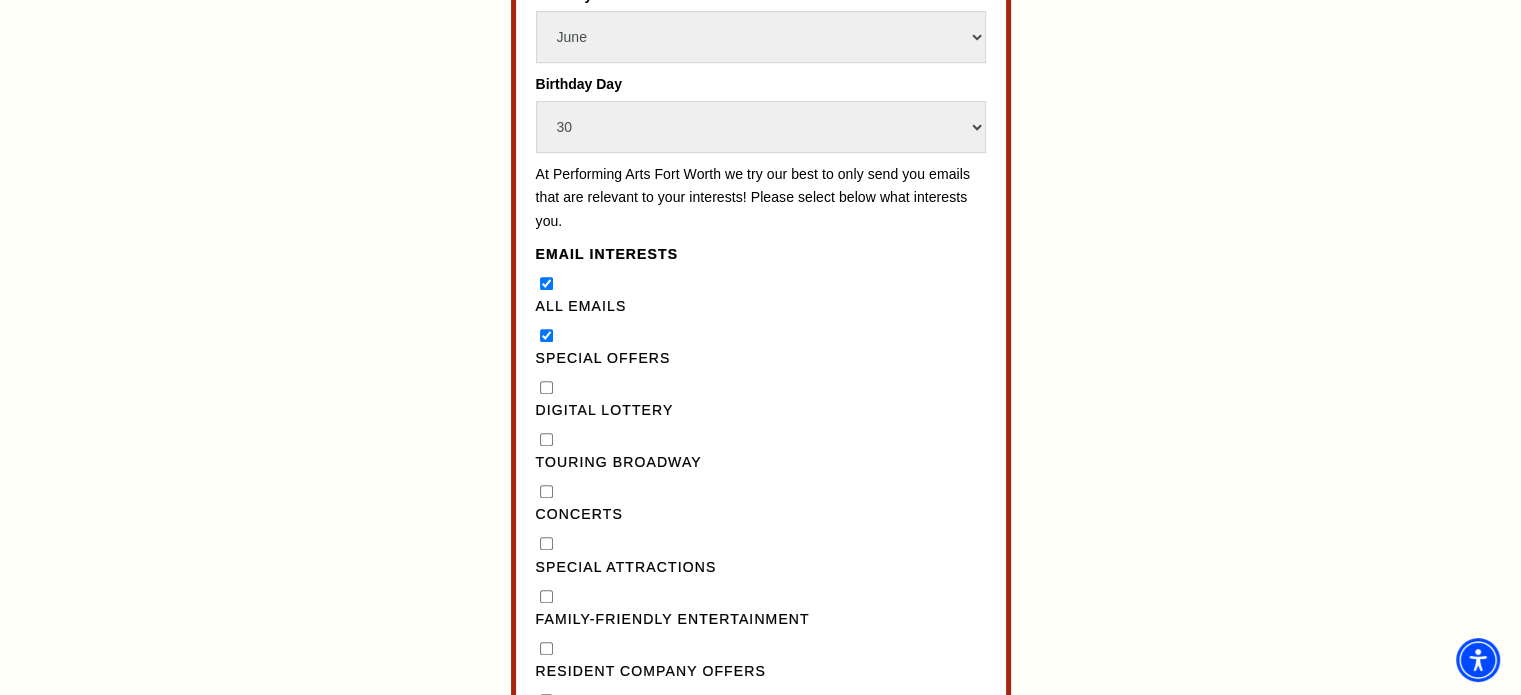 scroll, scrollTop: 1600, scrollLeft: 0, axis: vertical 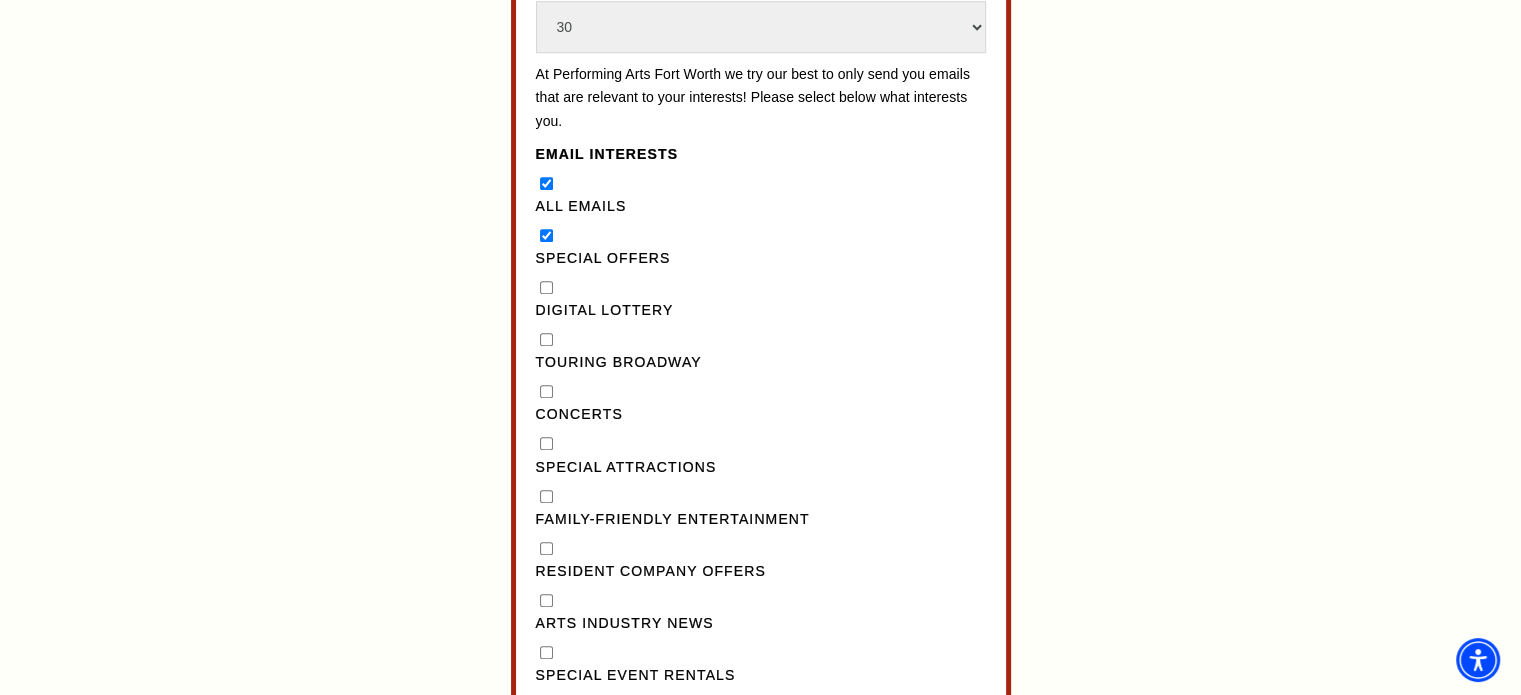 click on "Special Offers" at bounding box center [546, 235] 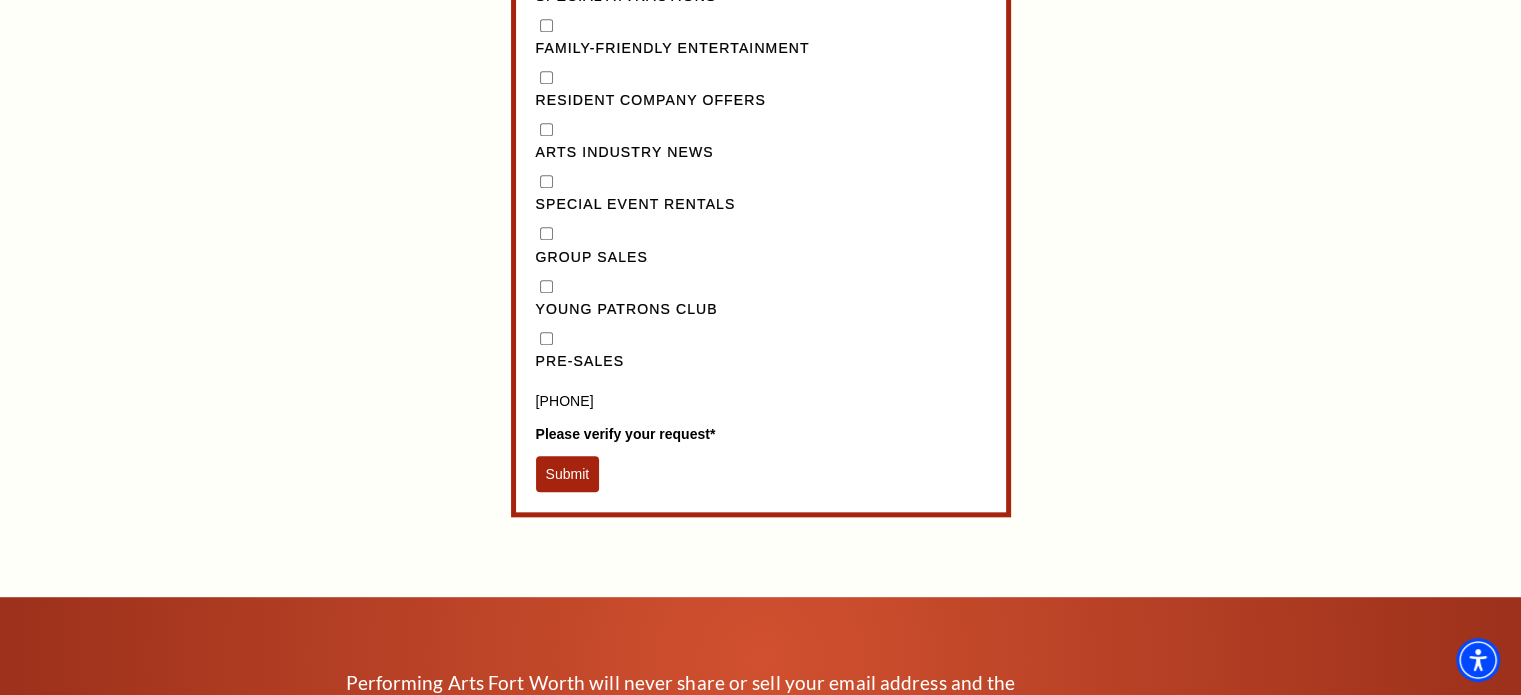 scroll, scrollTop: 2100, scrollLeft: 0, axis: vertical 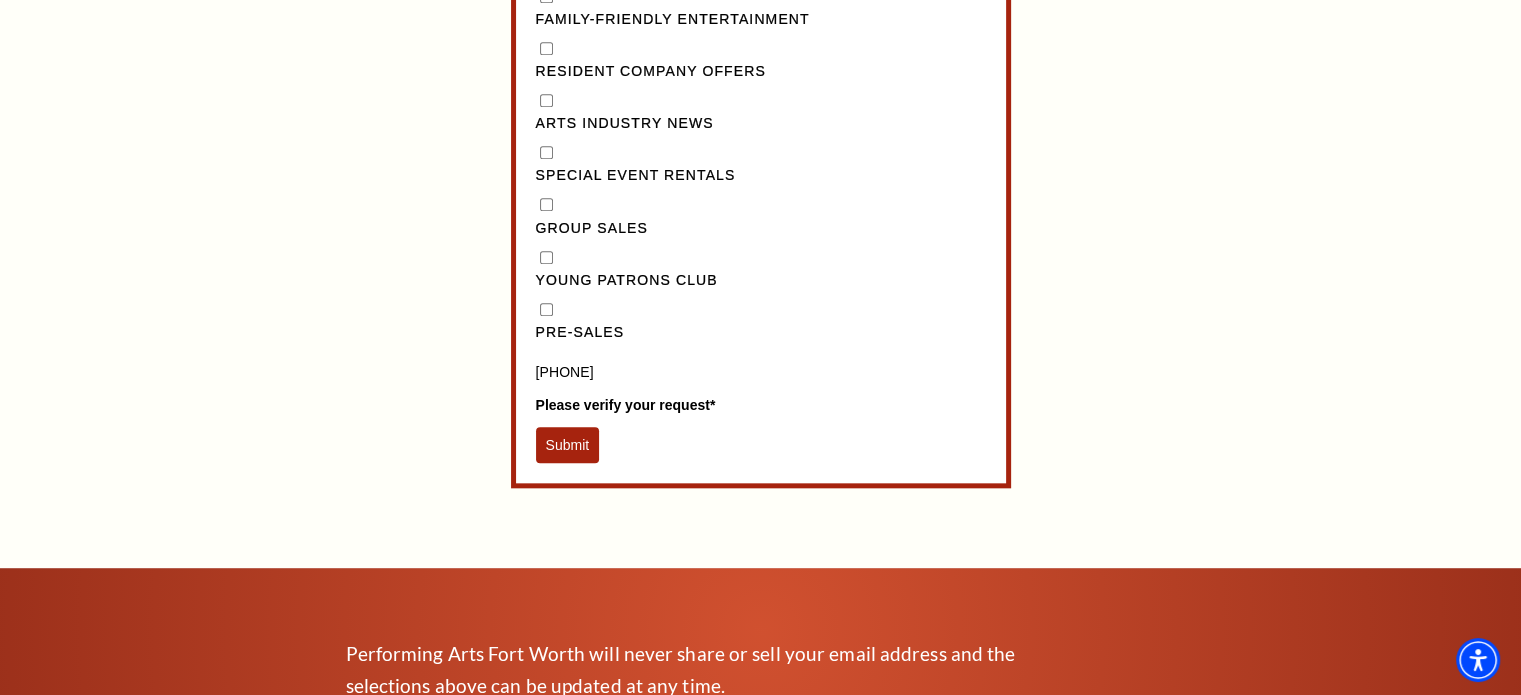 click on "Pre-Sales" at bounding box center (546, 309) 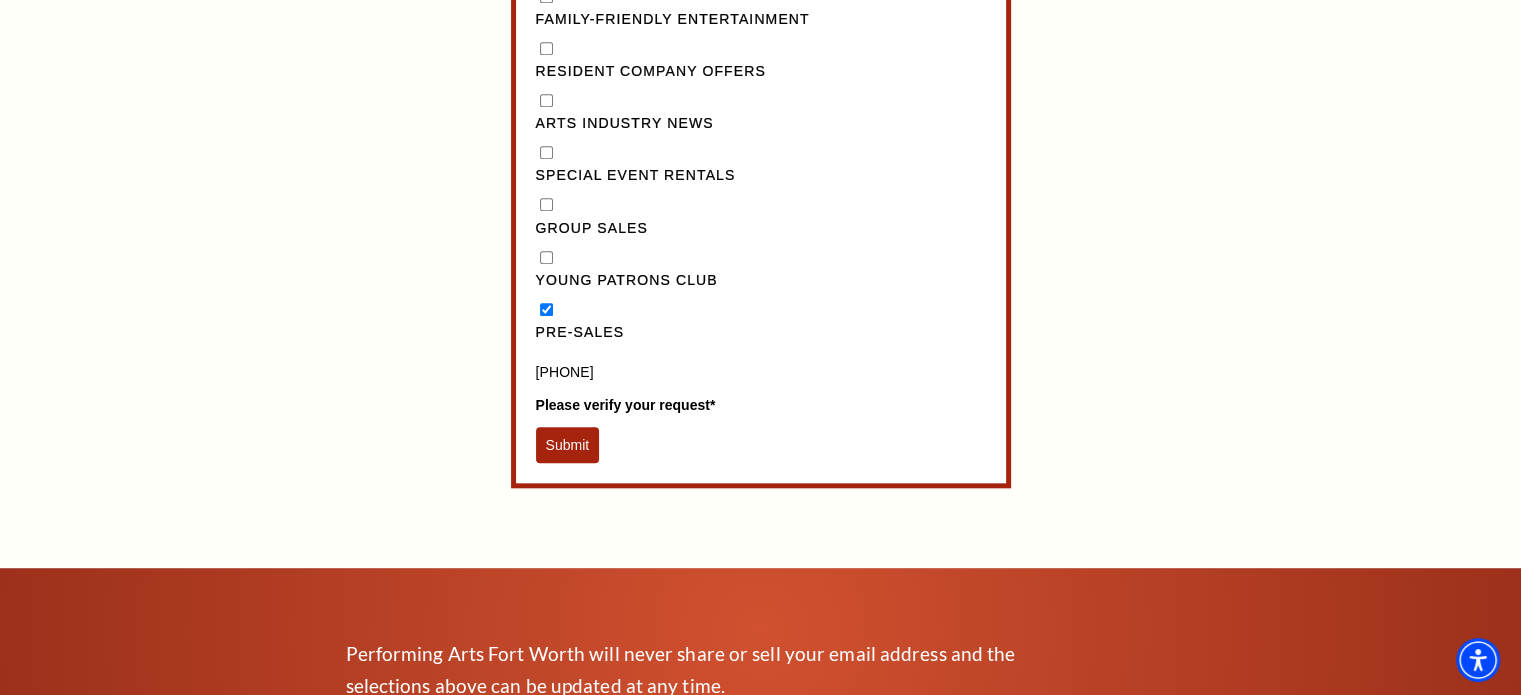click on "Young Patrons Club" at bounding box center [546, 257] 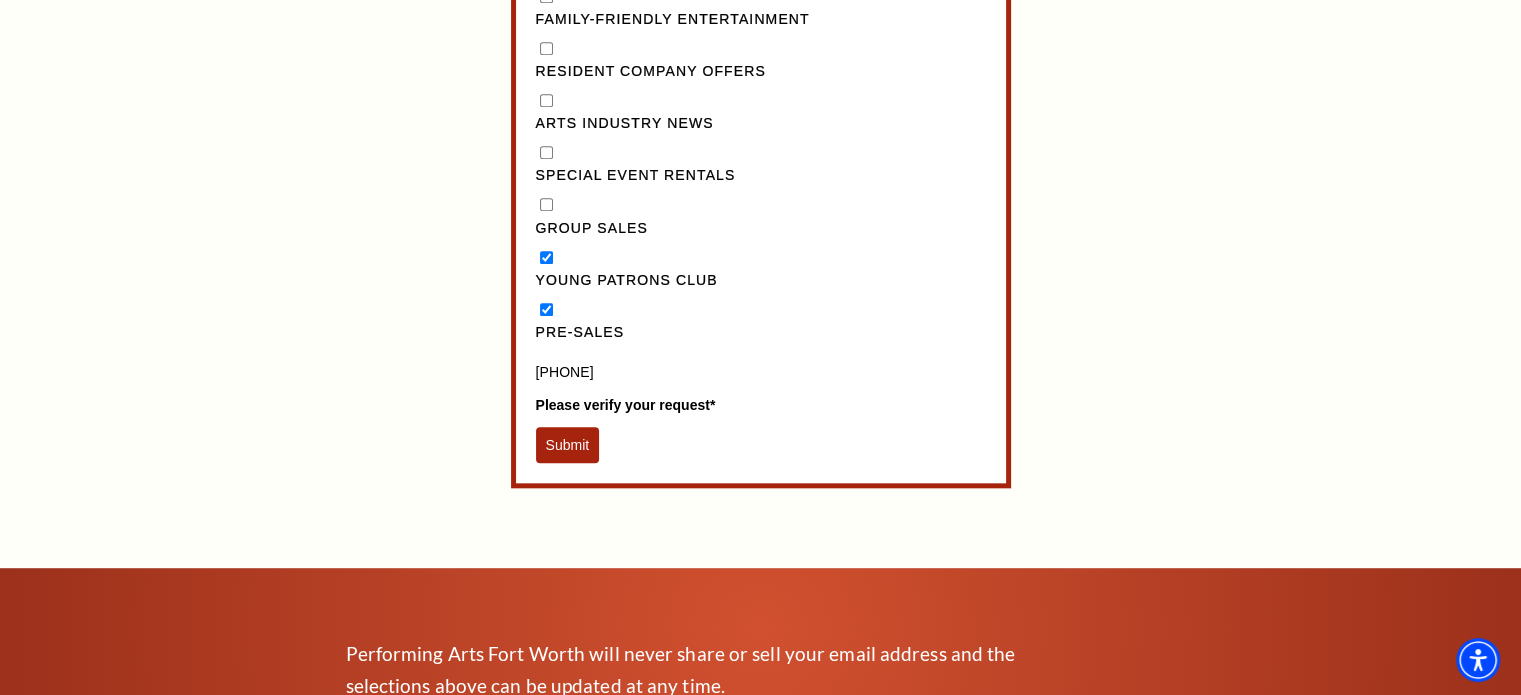 click on "Group Sales" at bounding box center [761, 217] 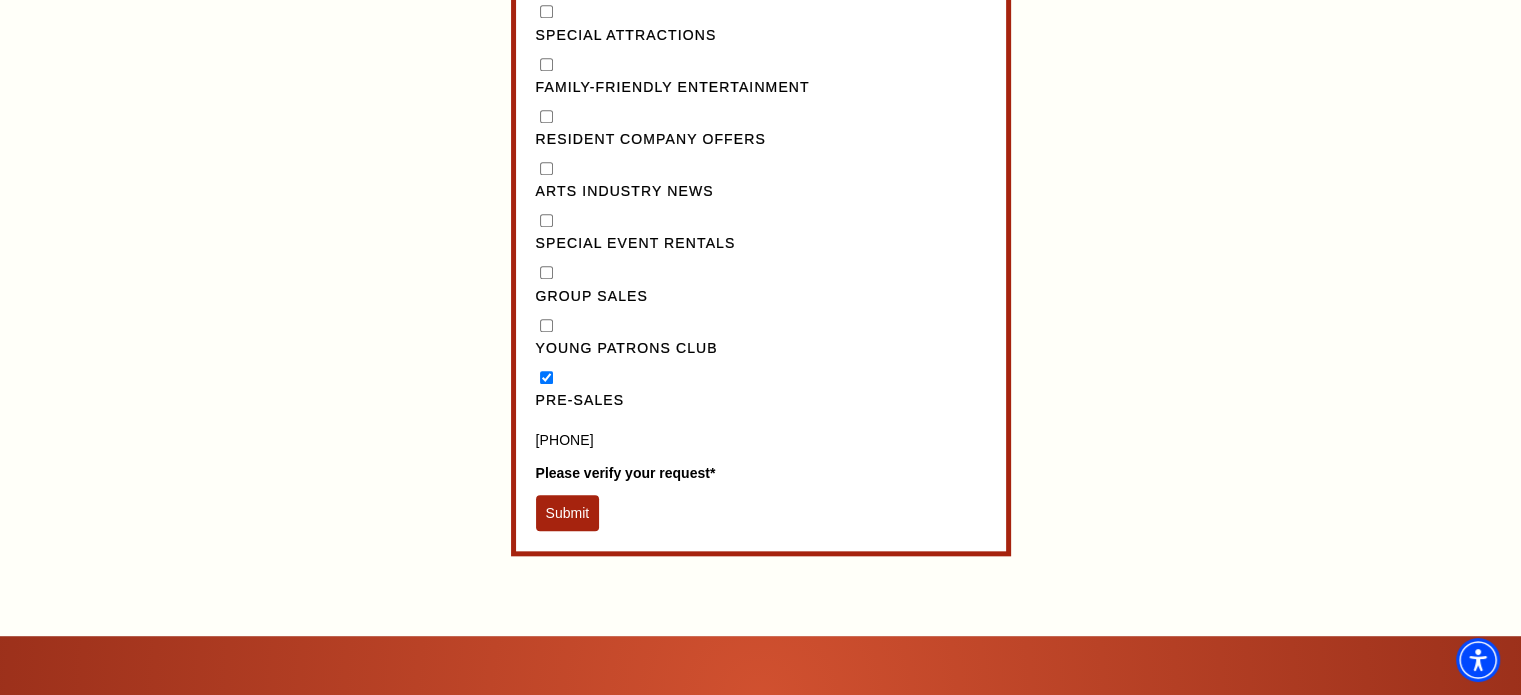 scroll, scrollTop: 2000, scrollLeft: 0, axis: vertical 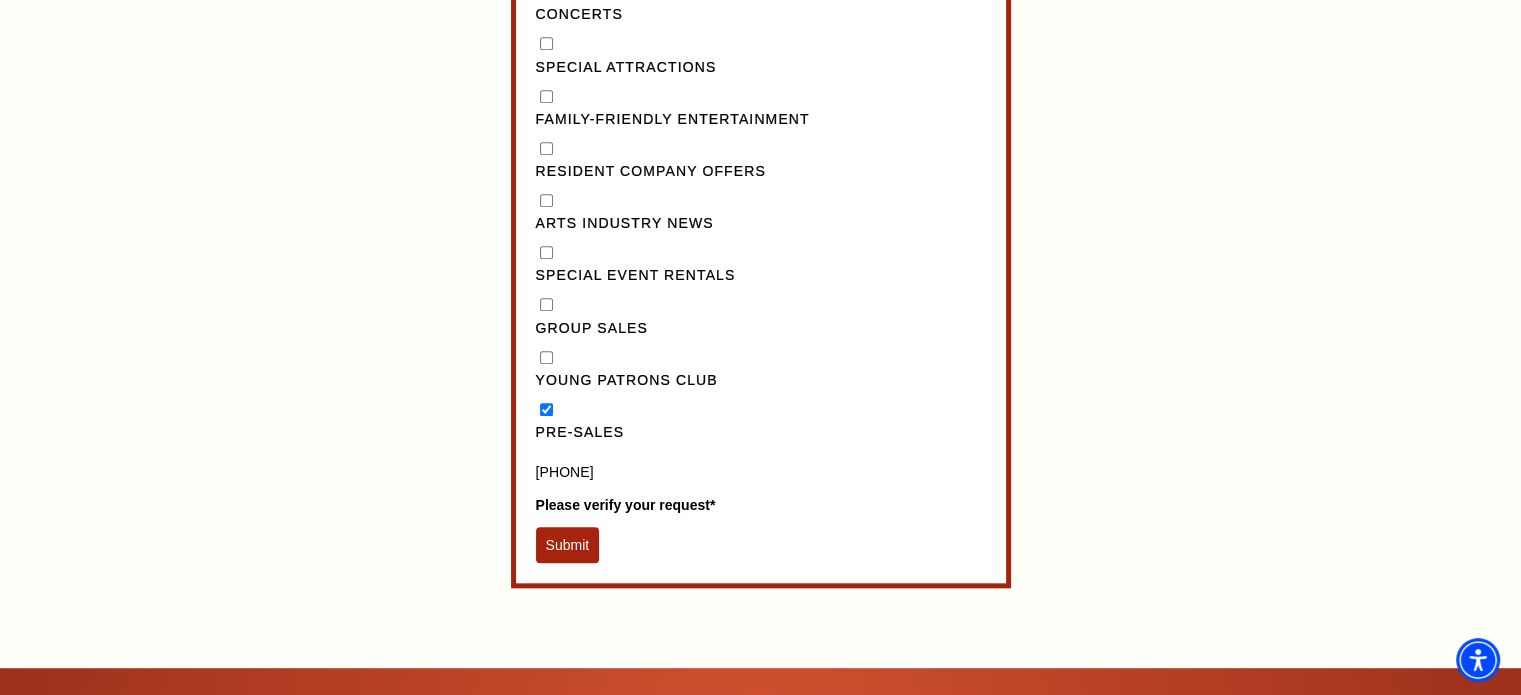click on "Special Event Rentals" at bounding box center (546, 252) 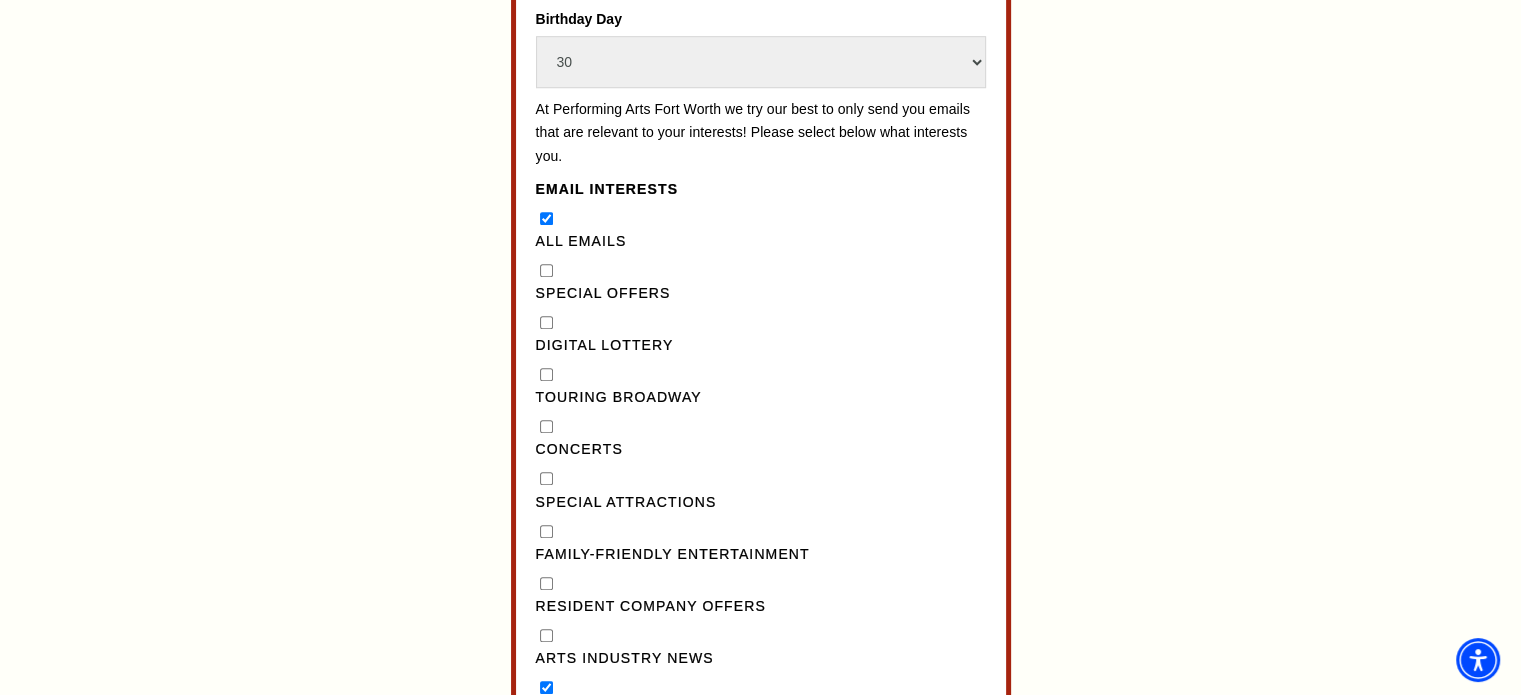 scroll, scrollTop: 1600, scrollLeft: 0, axis: vertical 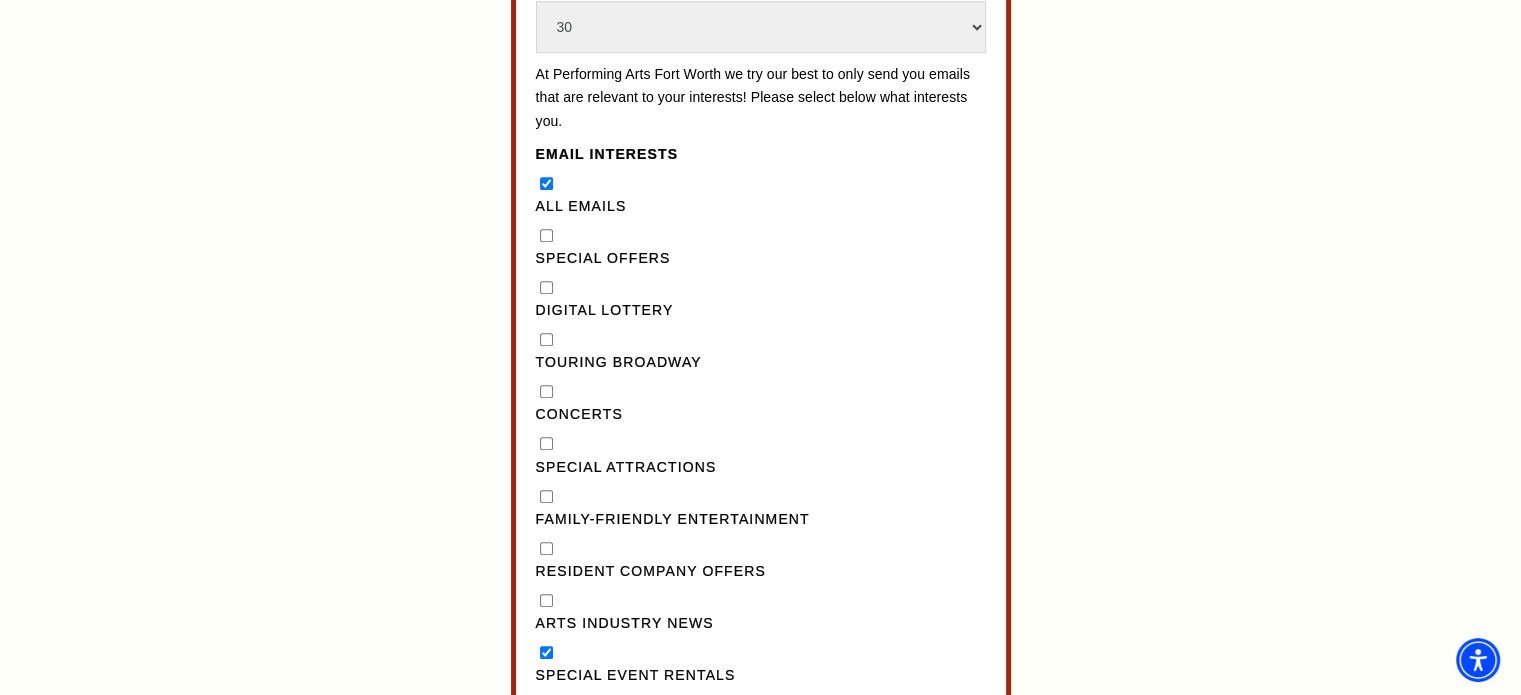 click on "All Emails" at bounding box center (761, 195) 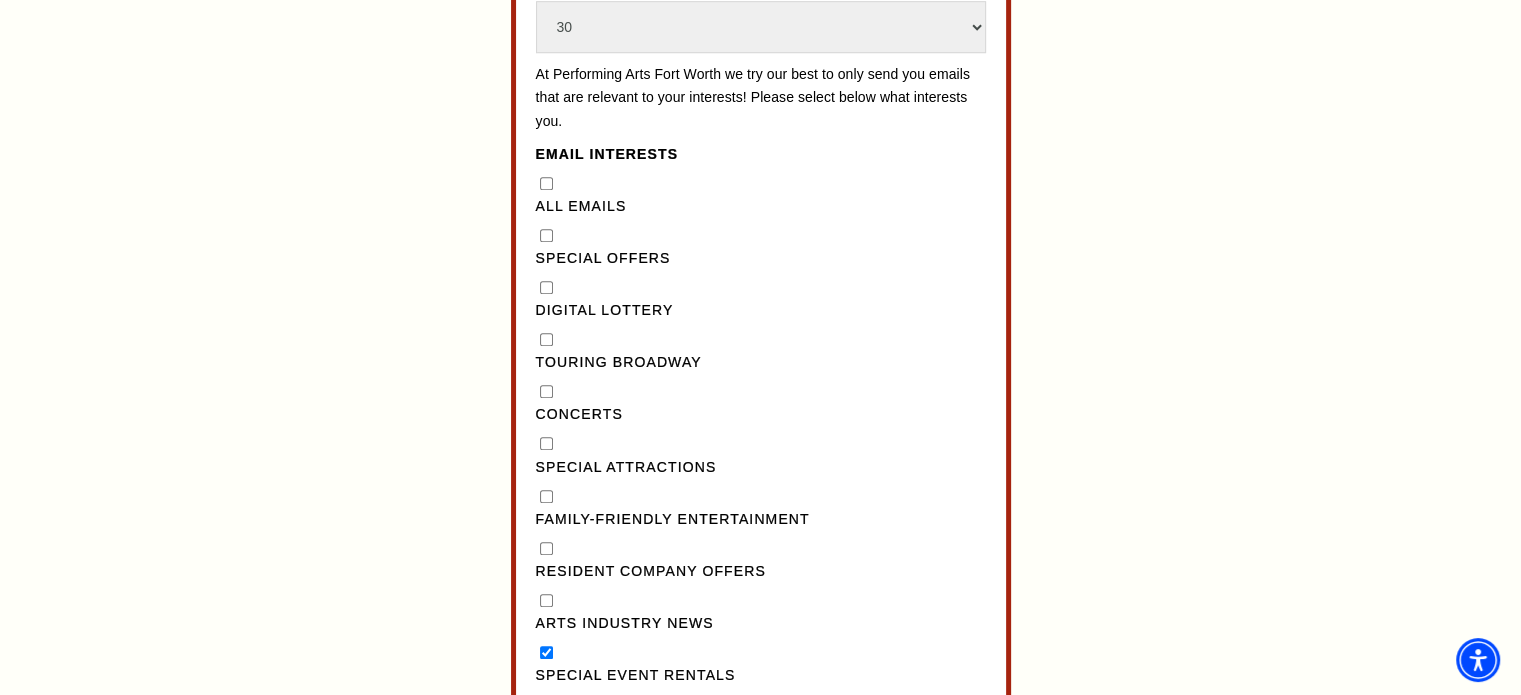 click on "Special Offers" at bounding box center (546, 235) 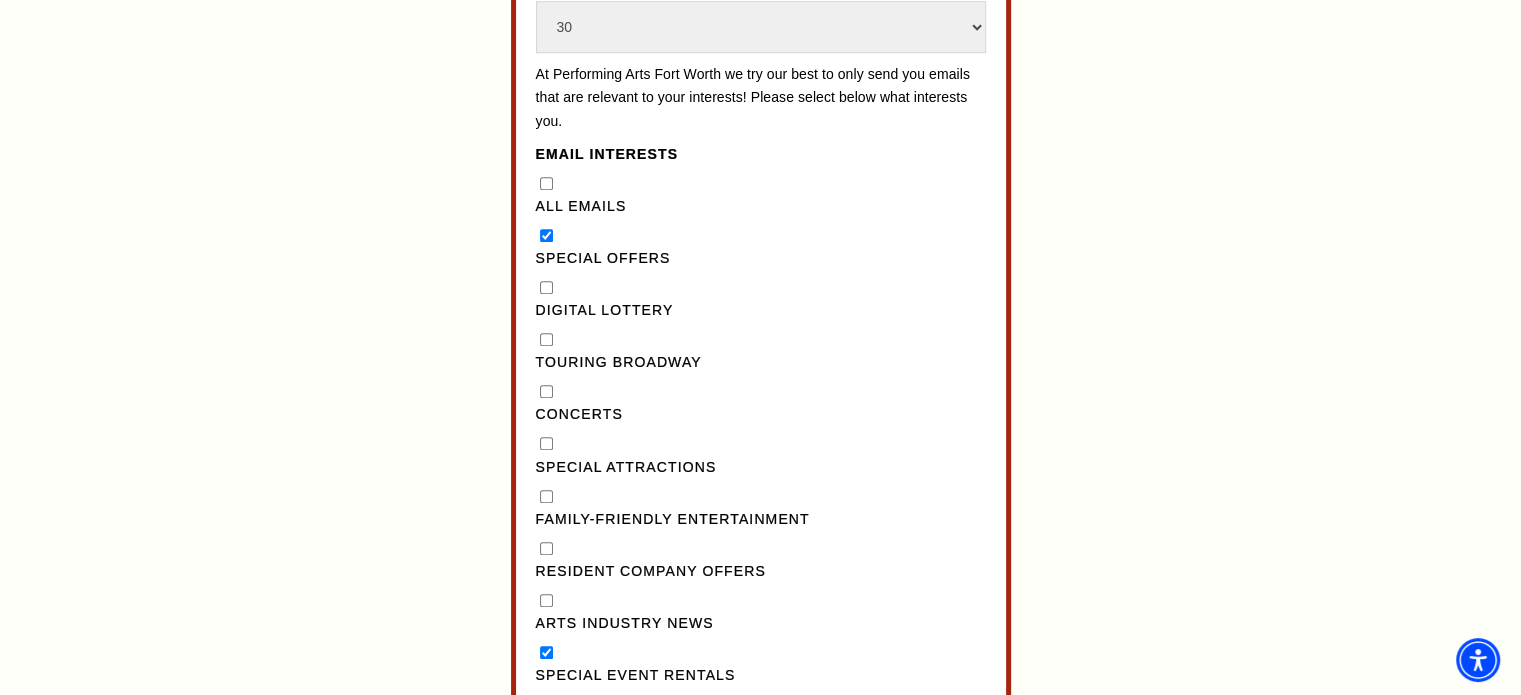 click on "Digital Lottery" at bounding box center (546, 287) 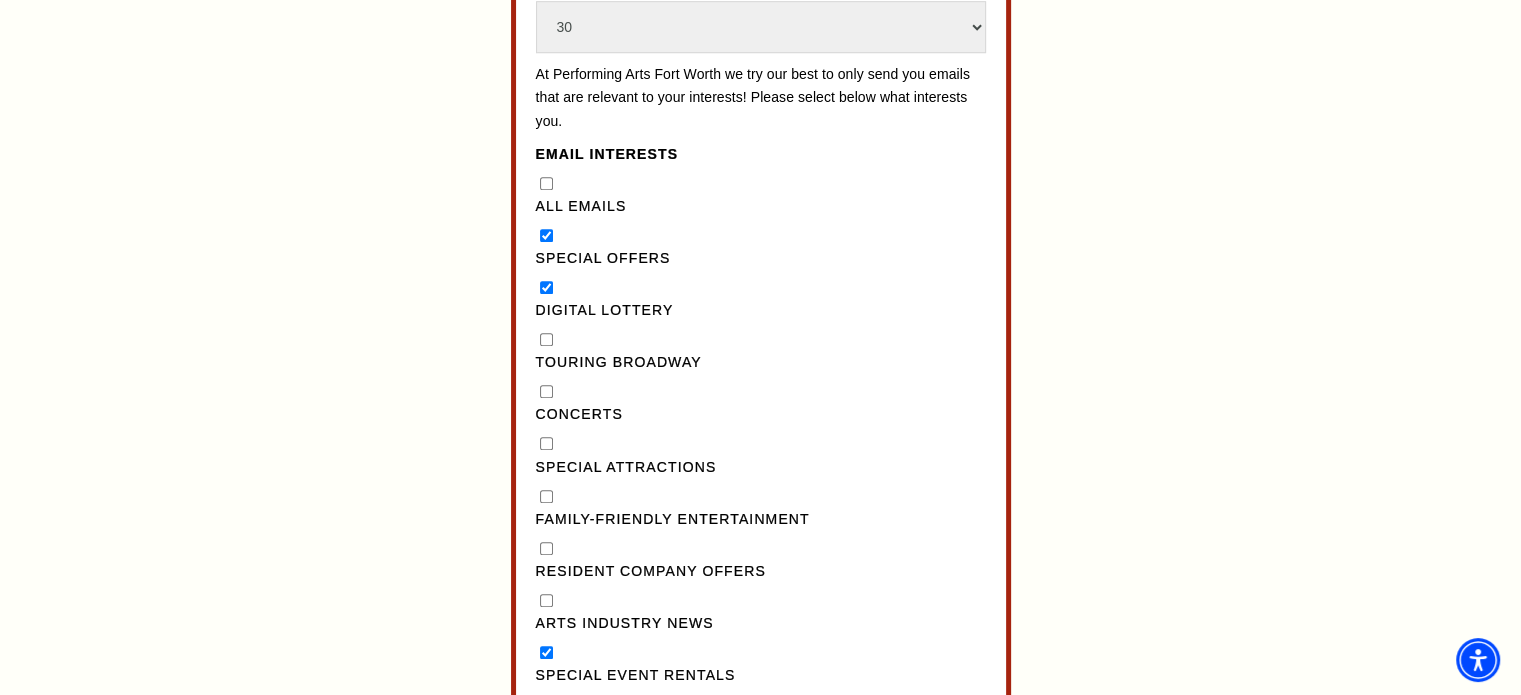 click on "Touring Broadway" at bounding box center [546, 339] 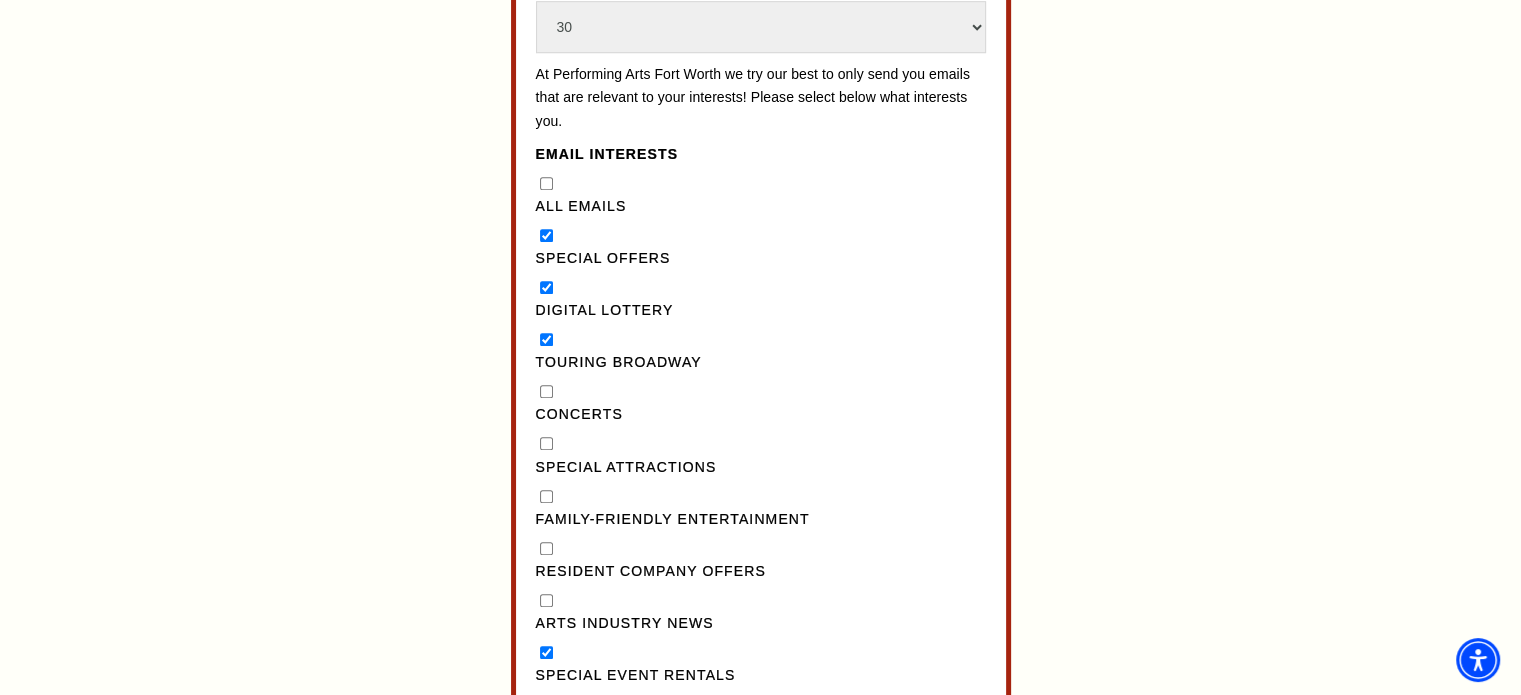 click on "Concerts" at bounding box center [546, 391] 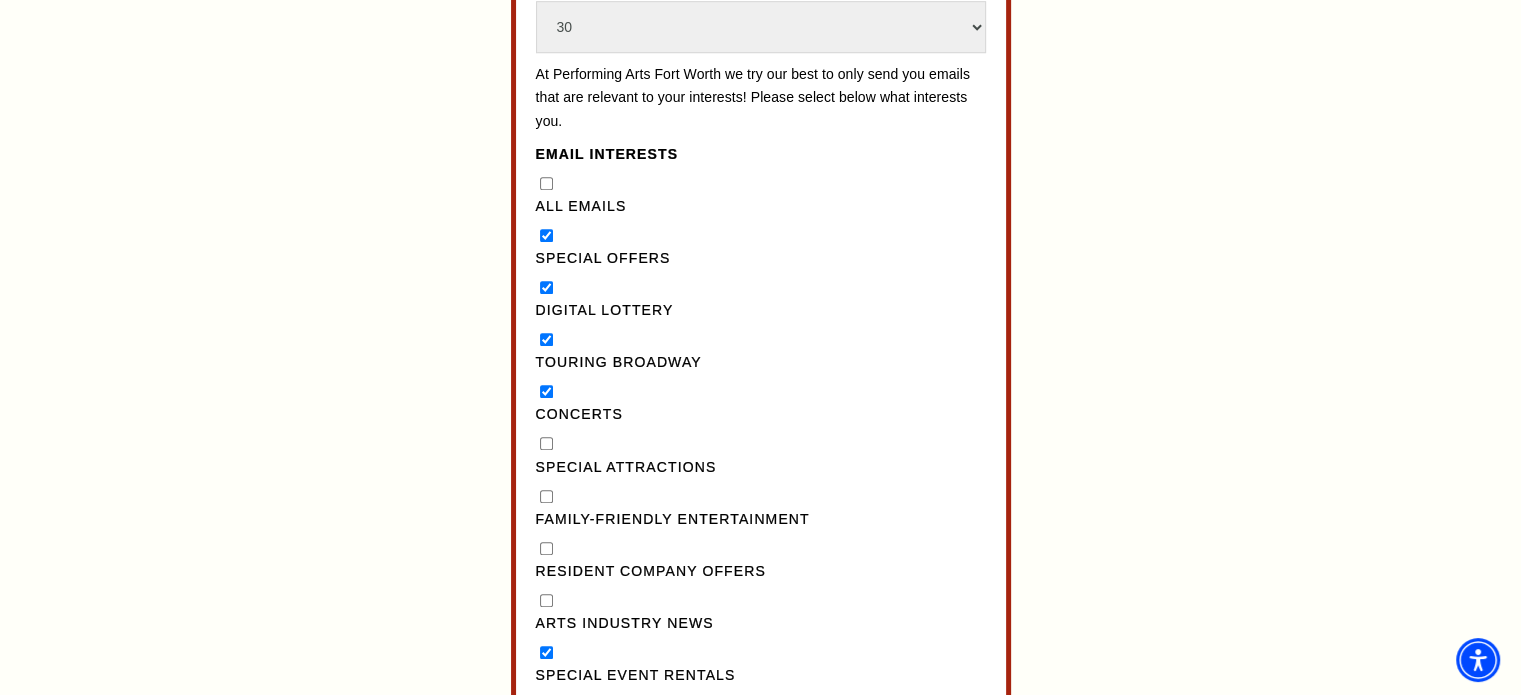 click on "Special Attractions" at bounding box center [761, 456] 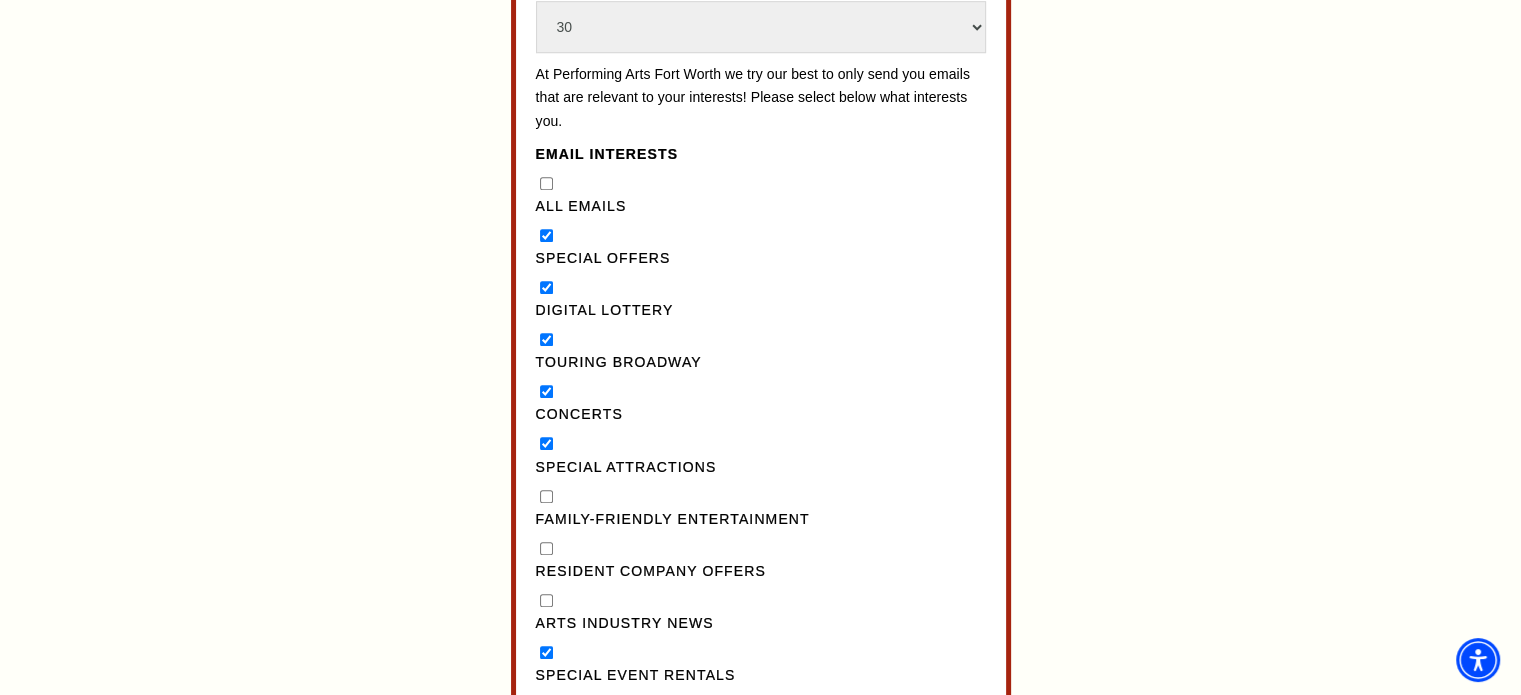 click on "Family-Friendly Entertainment" at bounding box center (546, 496) 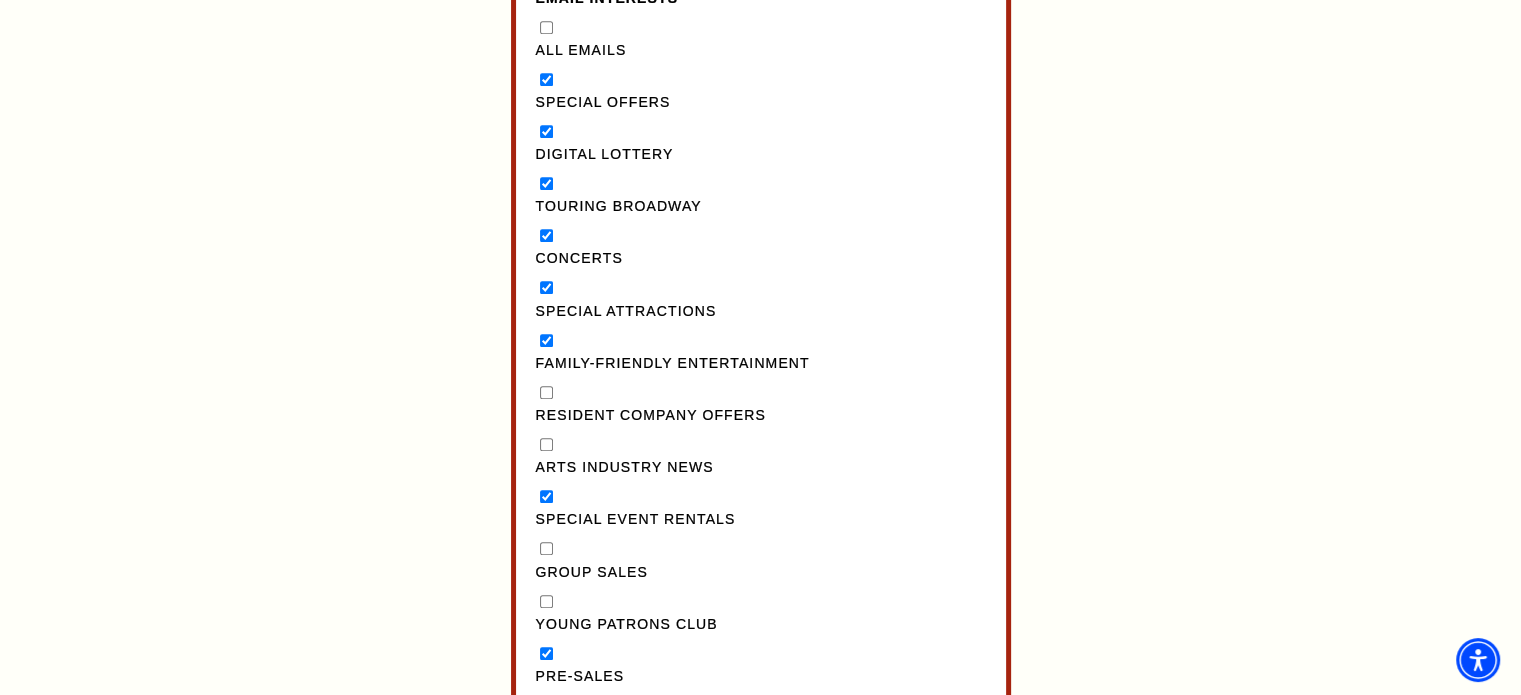 scroll, scrollTop: 1800, scrollLeft: 0, axis: vertical 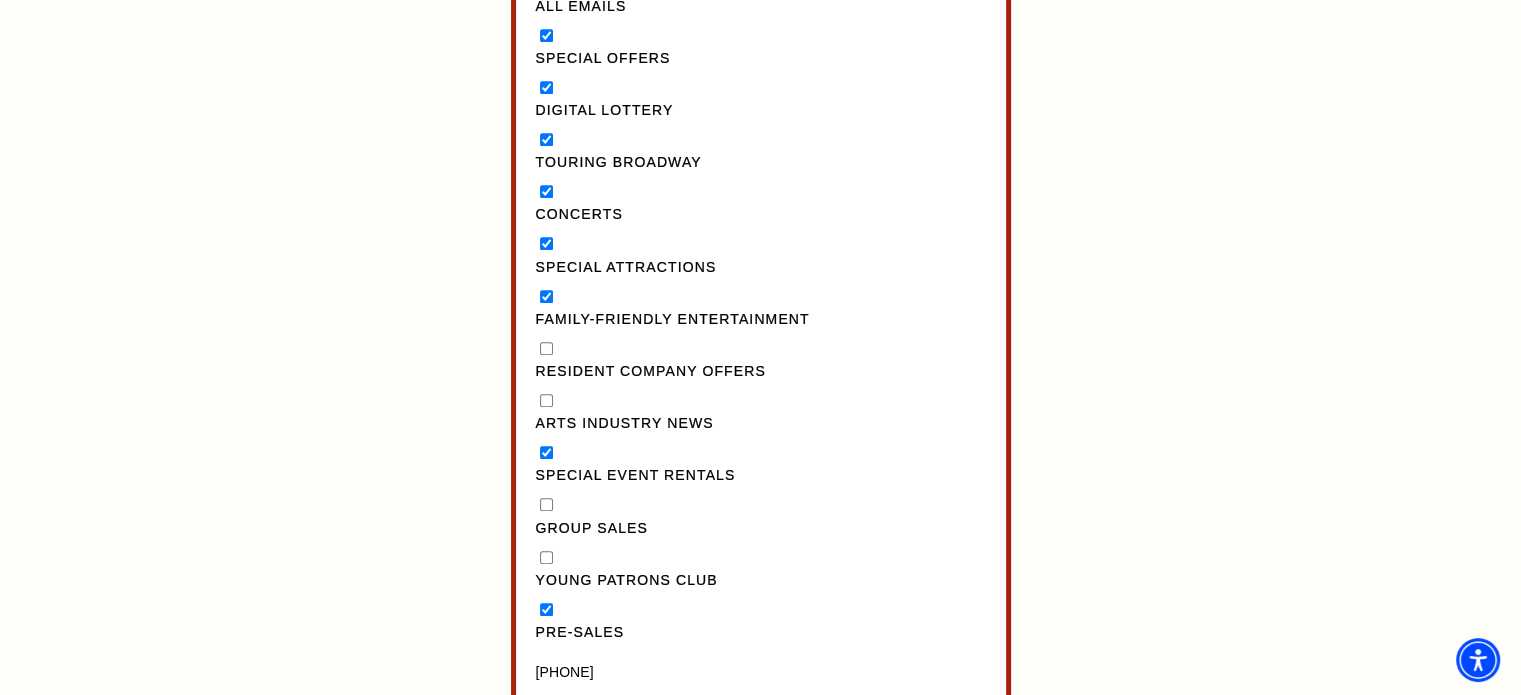 click on "Resident Company Offers" at bounding box center (546, 348) 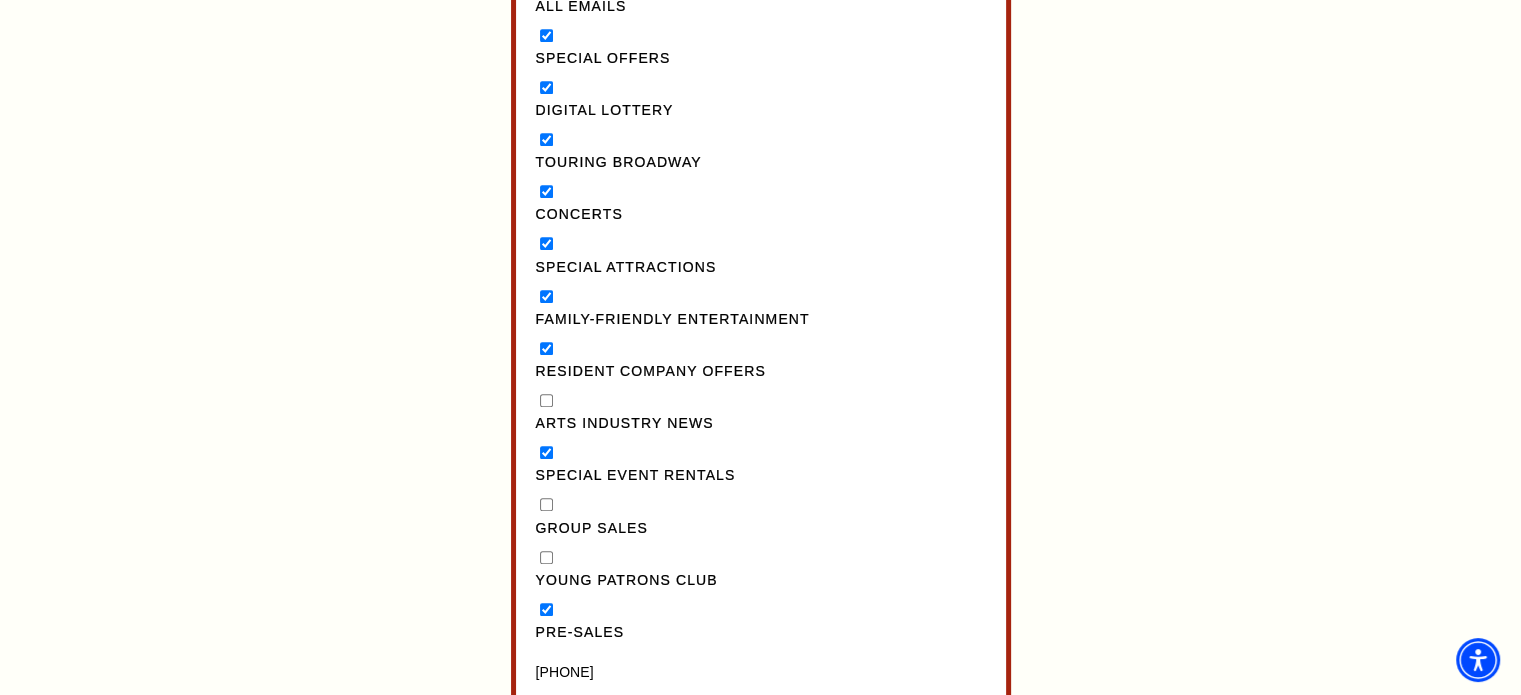 click on "Arts Industry News" at bounding box center (546, 400) 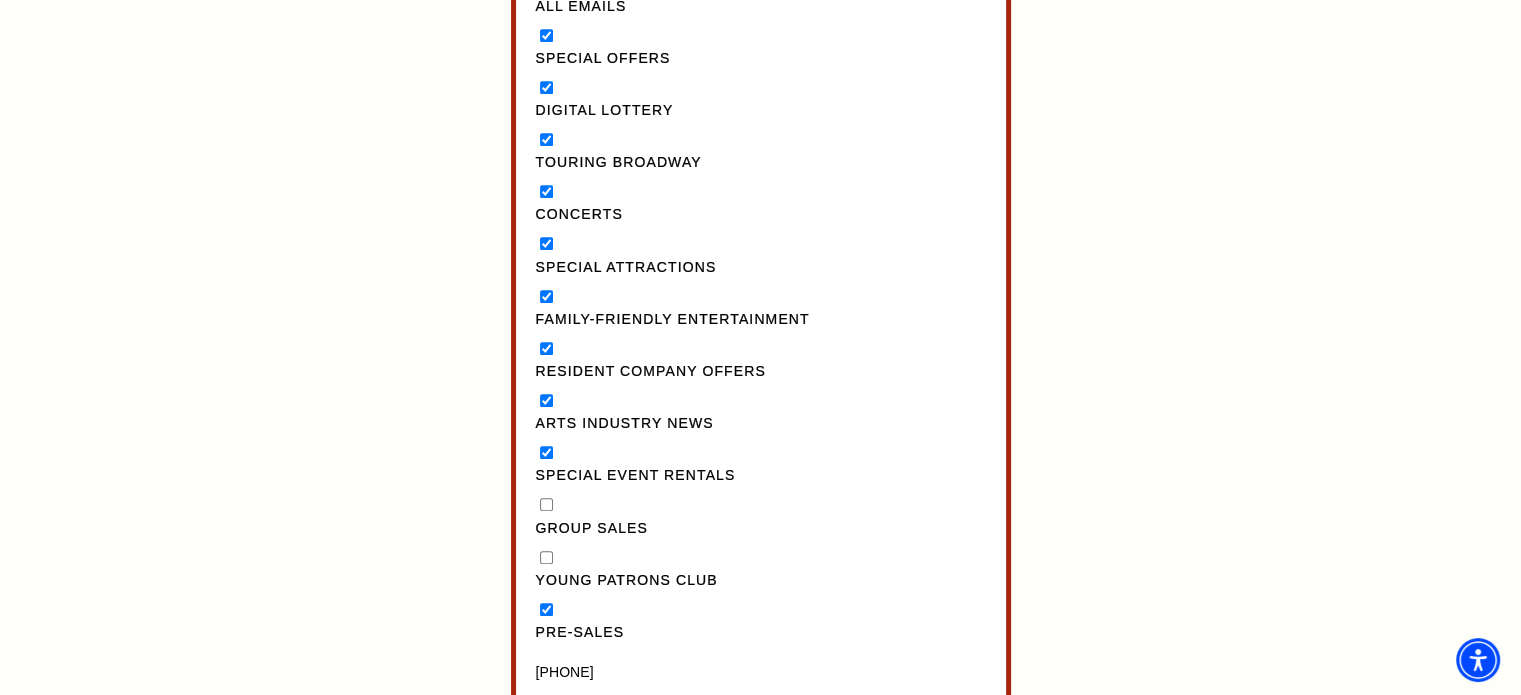 click on "Arts Industry News" at bounding box center [761, 413] 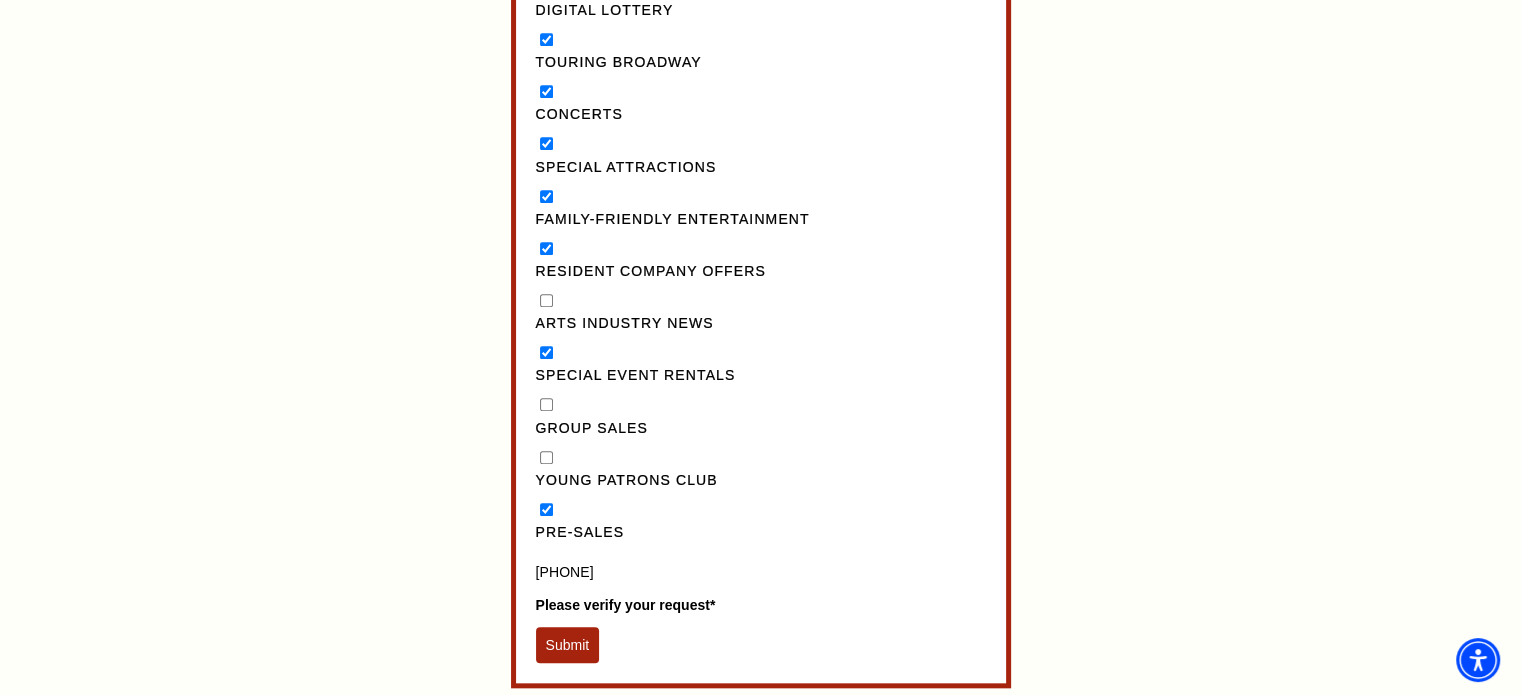 scroll, scrollTop: 2000, scrollLeft: 0, axis: vertical 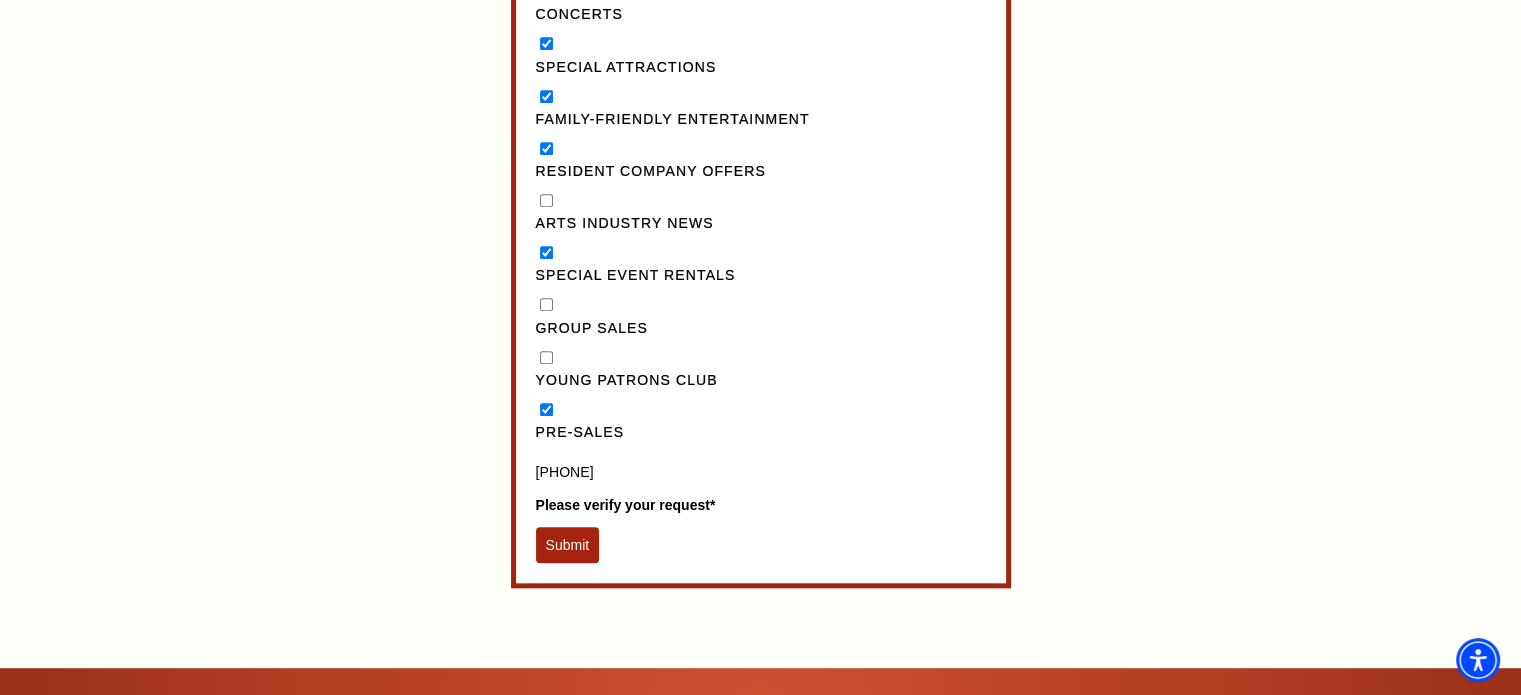 click on "Submit" at bounding box center (568, 545) 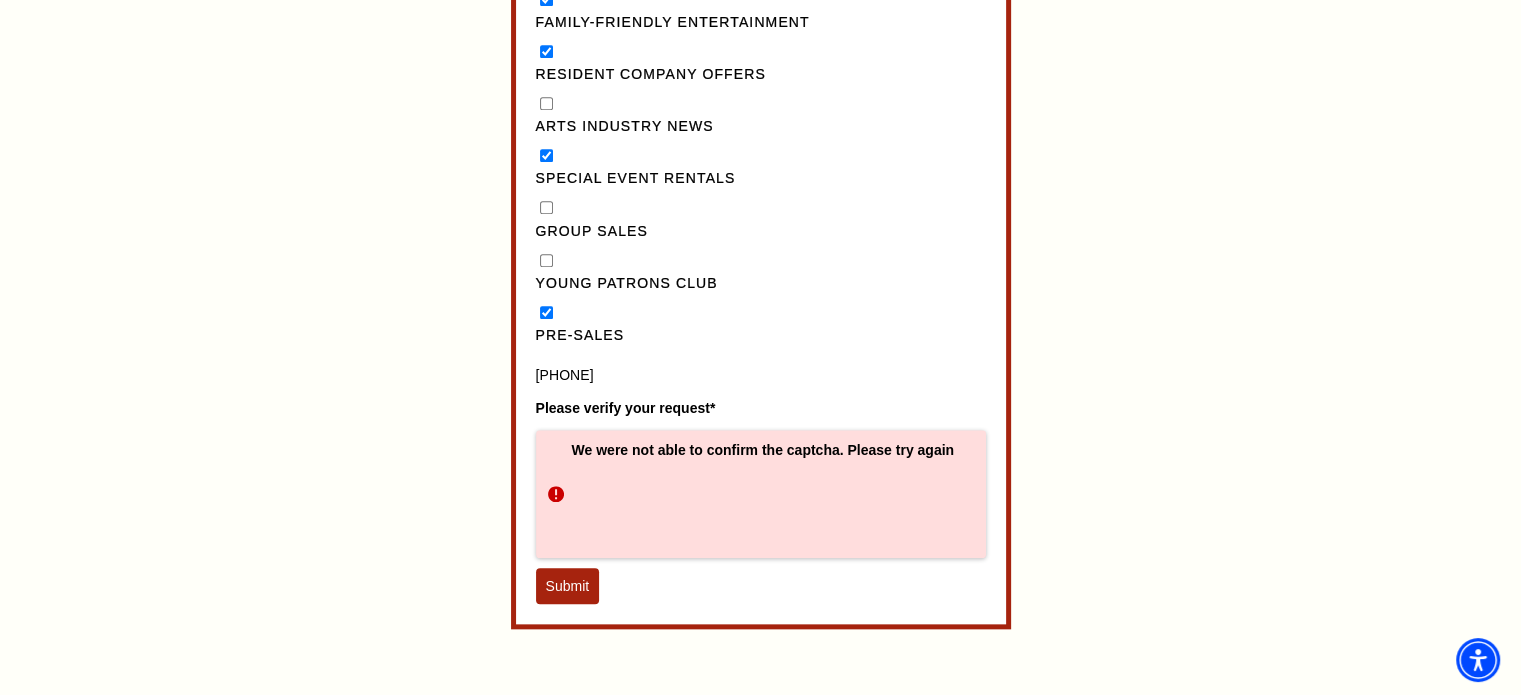 scroll, scrollTop: 2200, scrollLeft: 0, axis: vertical 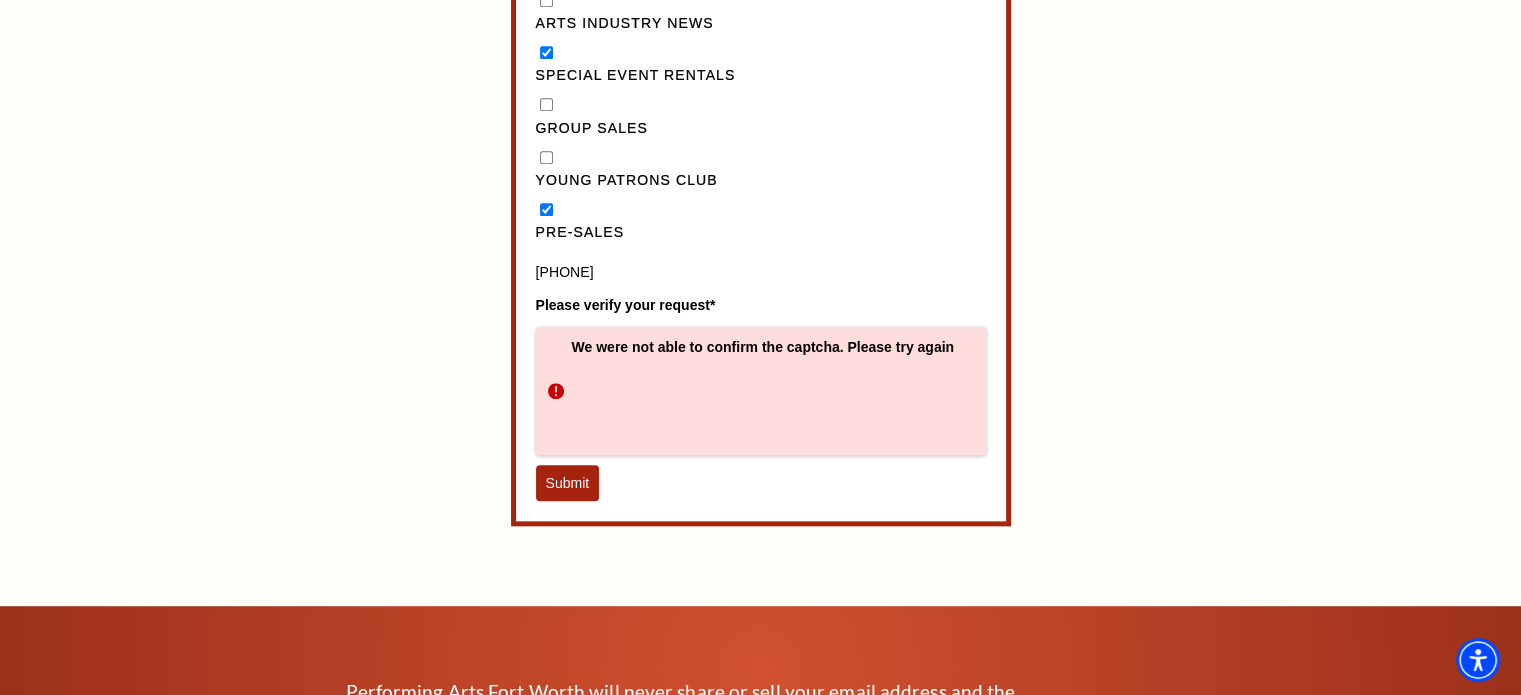 click on "Submit" at bounding box center [568, 483] 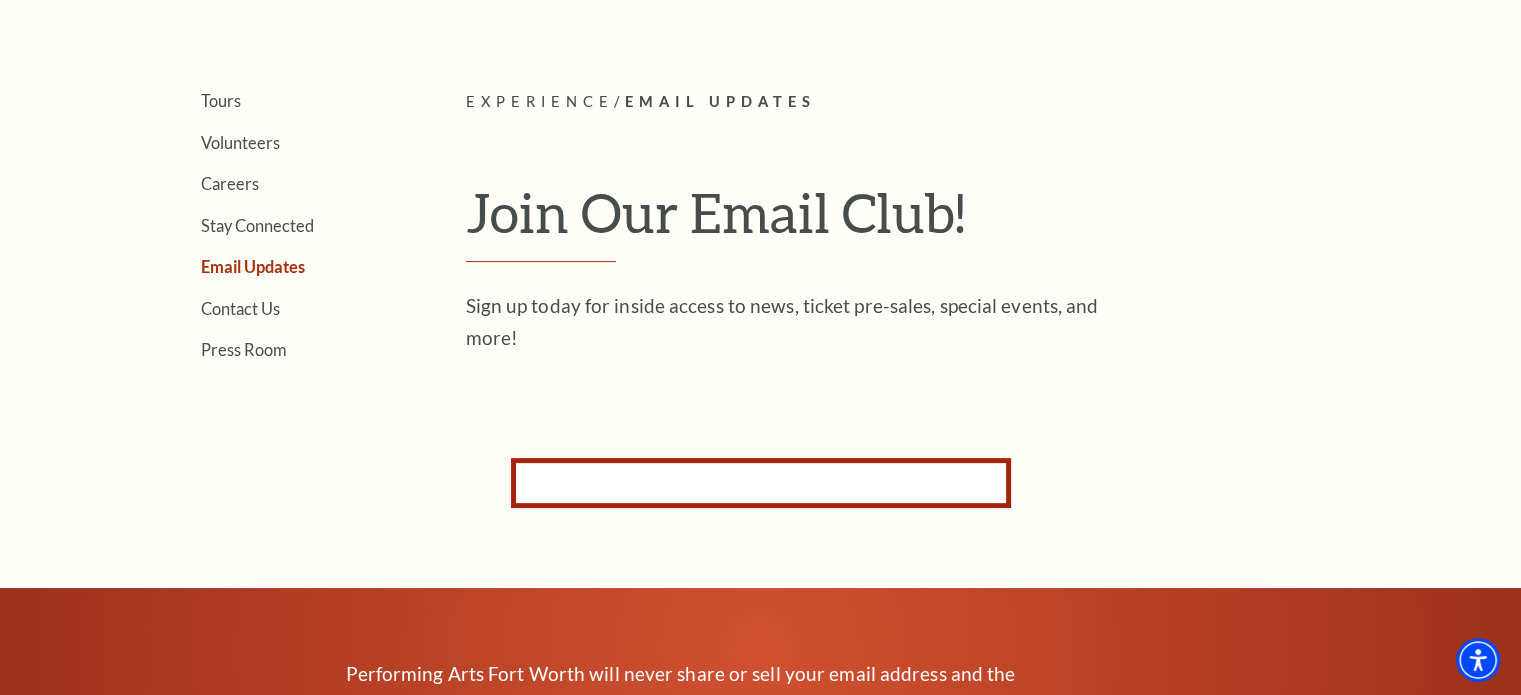 scroll, scrollTop: 372, scrollLeft: 0, axis: vertical 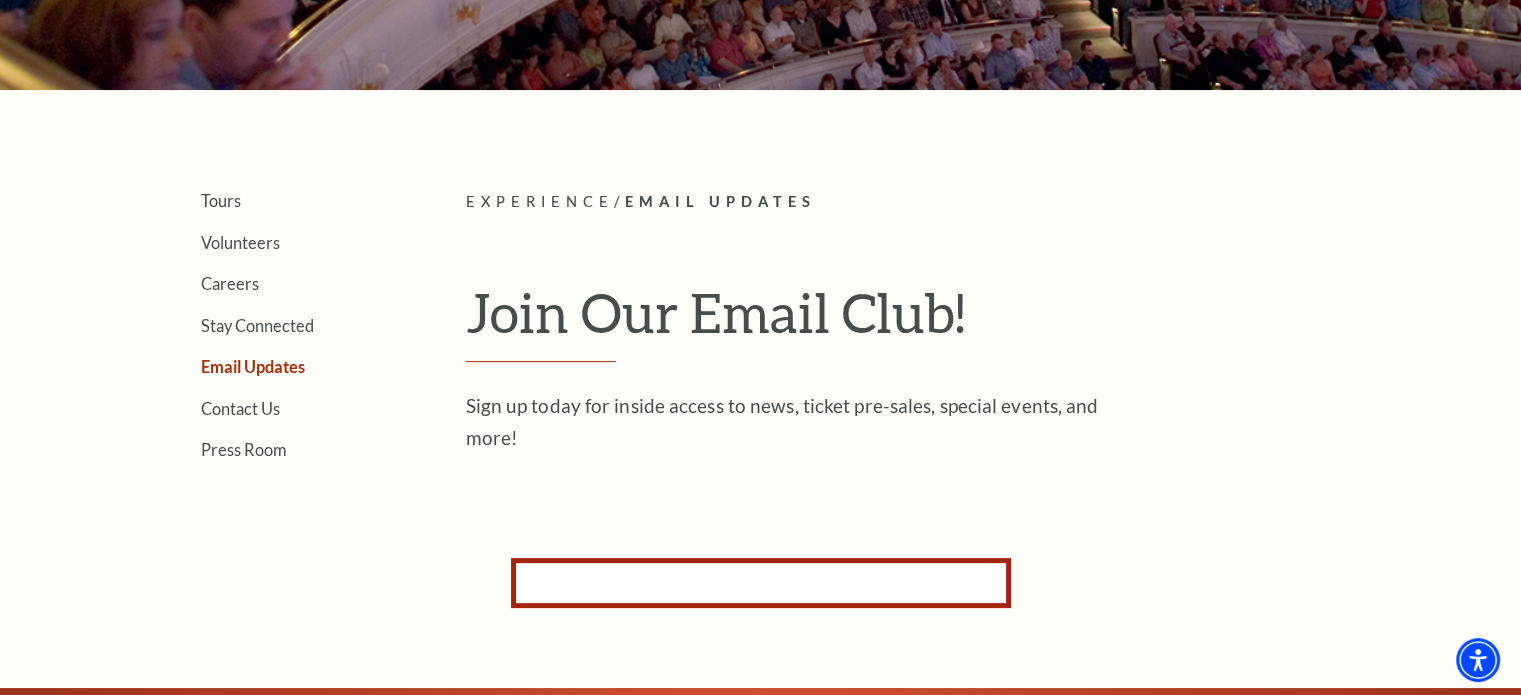 click on "Search
Tours
Volunteers
Careers
Stay Connected
Email Updates
Contact Us
Press Room
Experience  /  Email Updates
Join Our Email Club!
Sign up today for inside access to news, ticket pre-sales, special events, and more!" at bounding box center (760, 557) 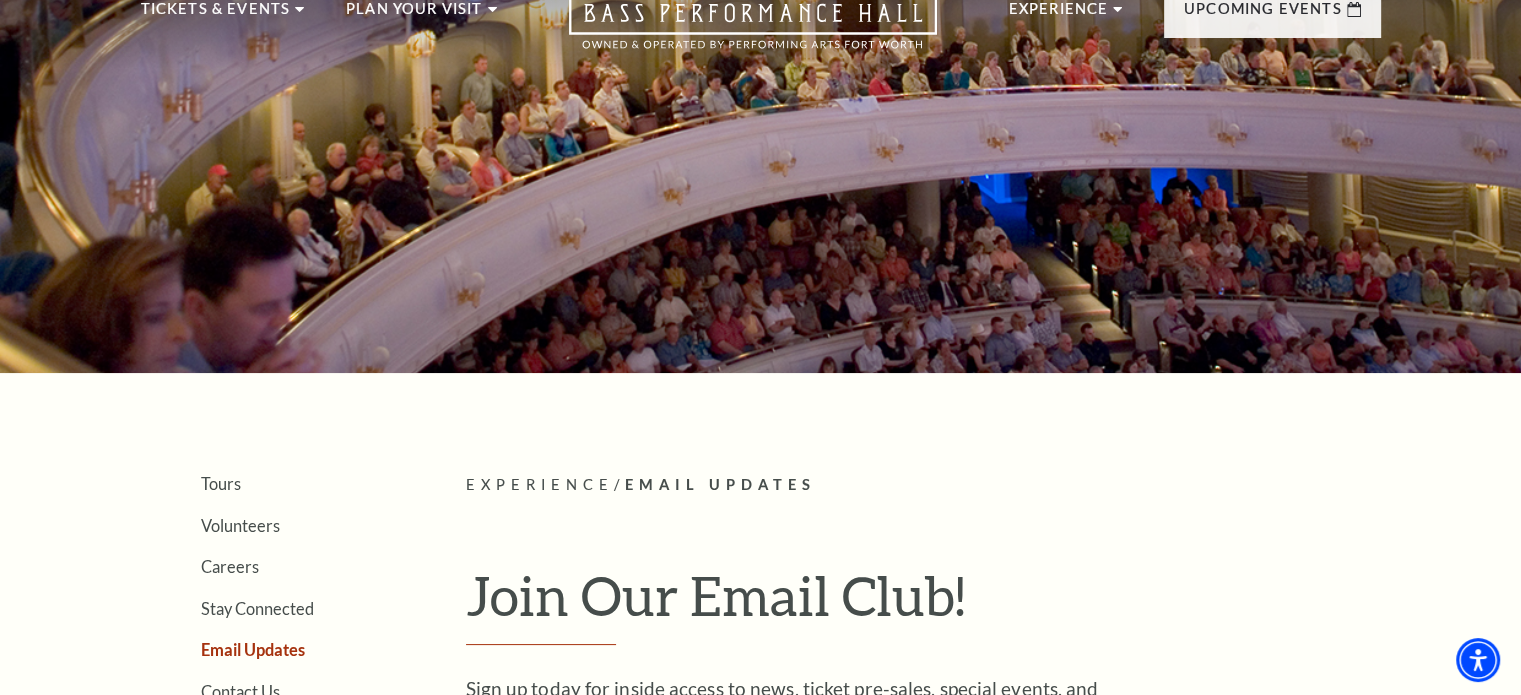 scroll, scrollTop: 0, scrollLeft: 0, axis: both 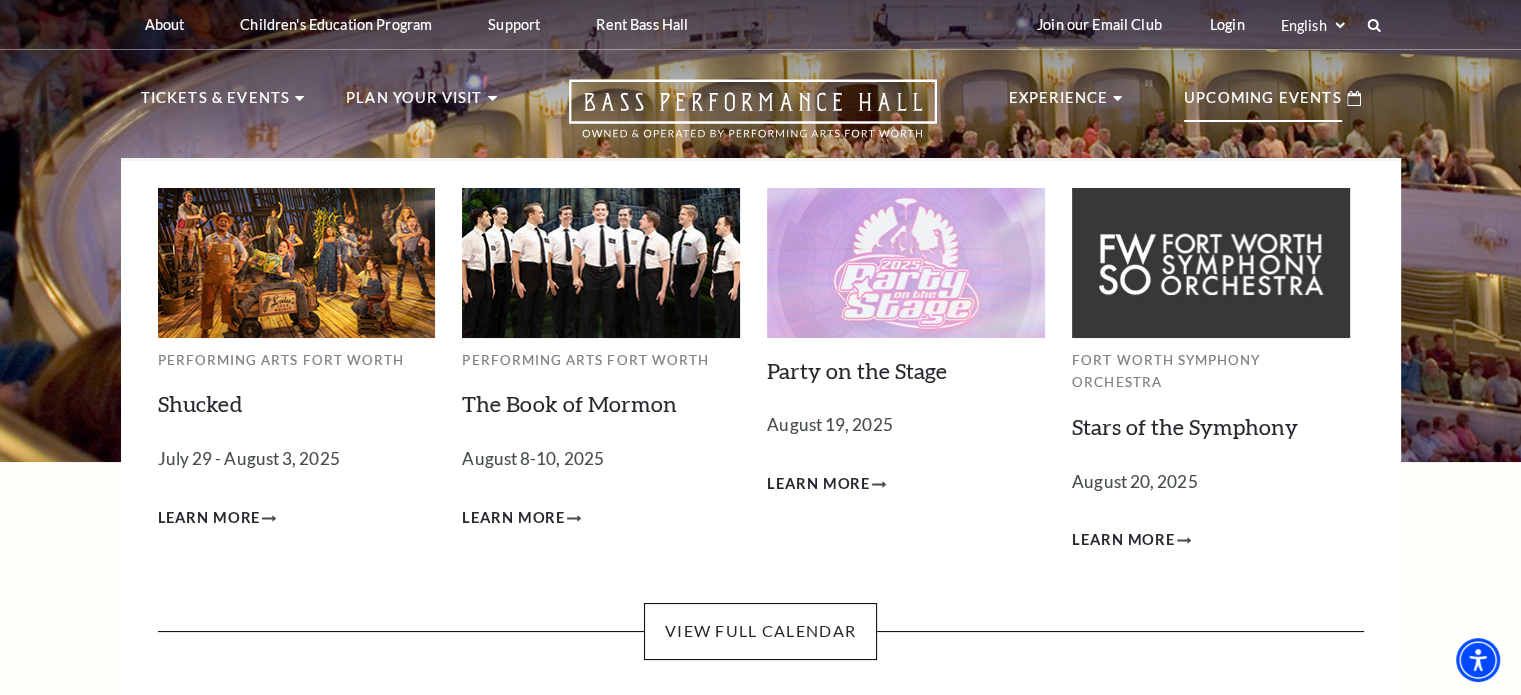 click at bounding box center [601, 262] 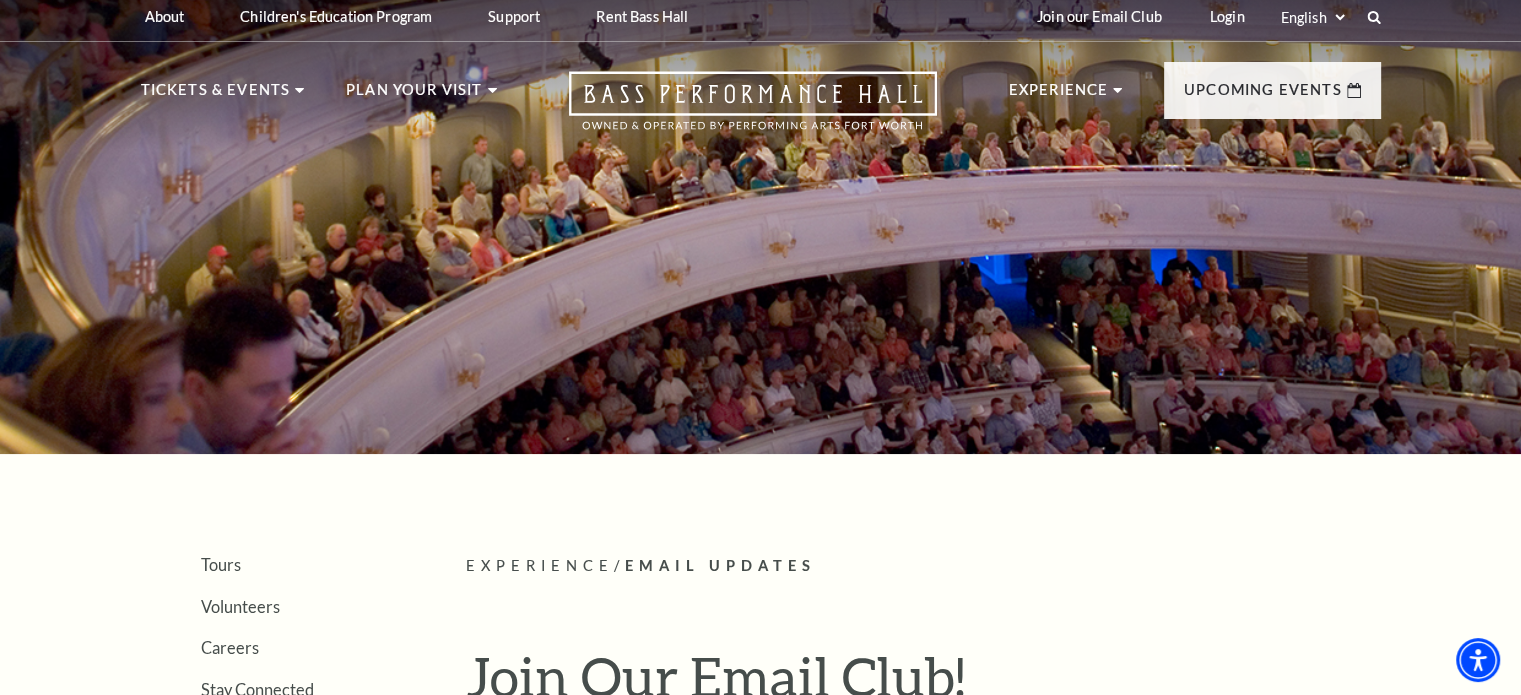 scroll, scrollTop: 0, scrollLeft: 0, axis: both 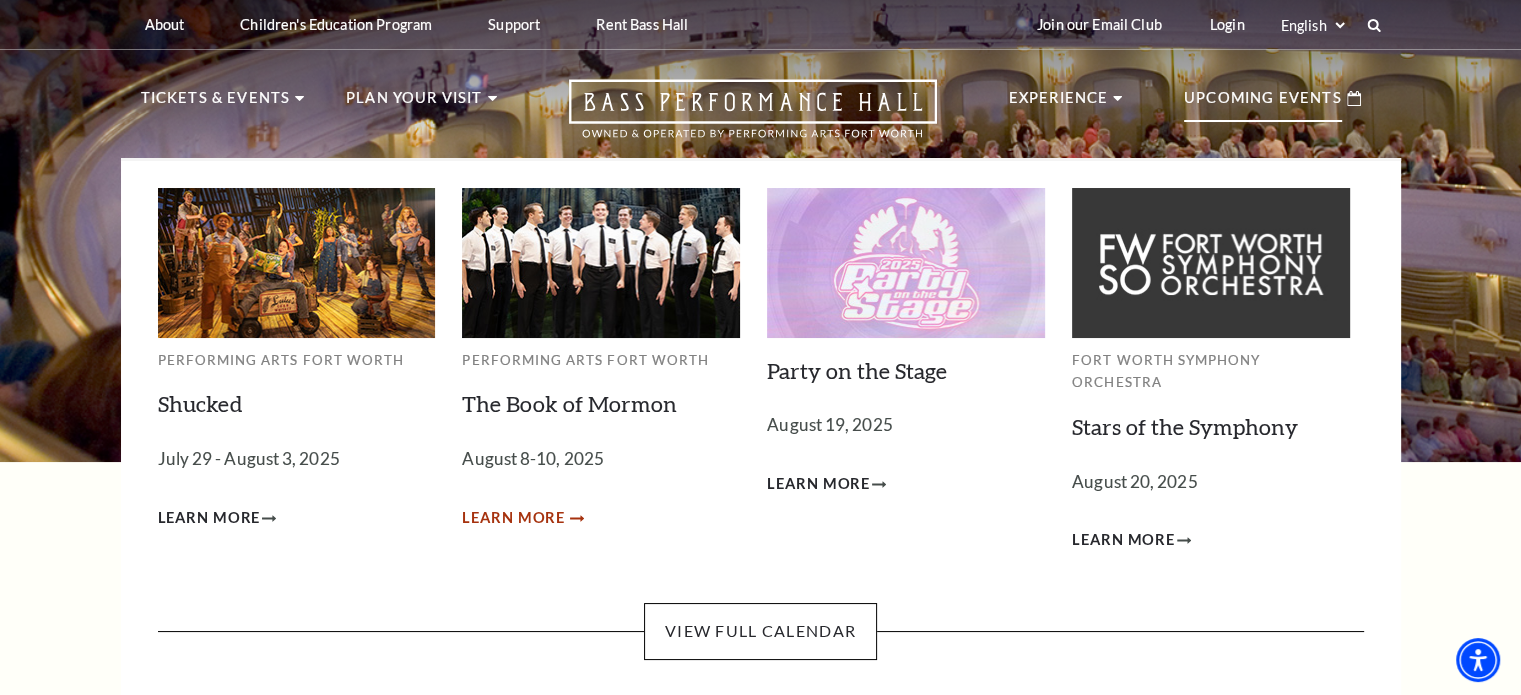 click on "Learn More" at bounding box center (513, 518) 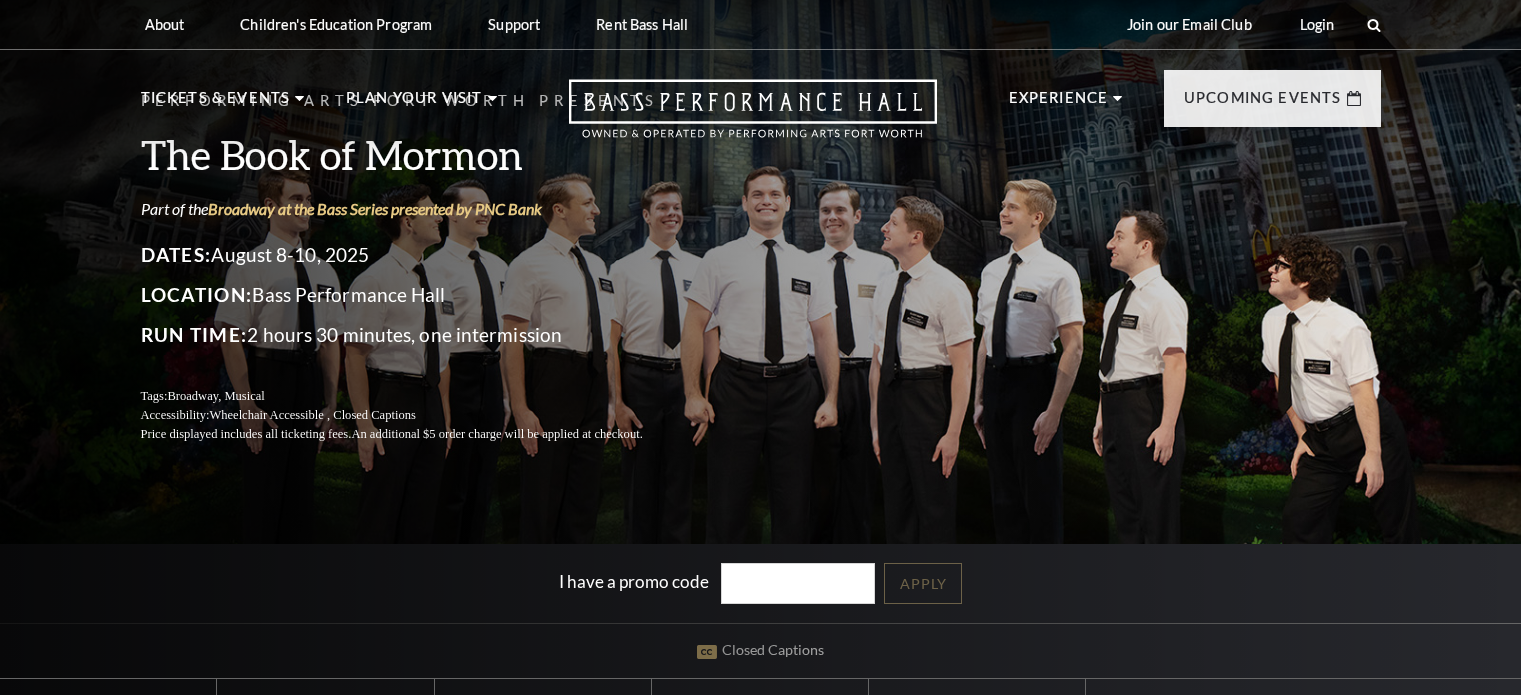 scroll, scrollTop: 0, scrollLeft: 0, axis: both 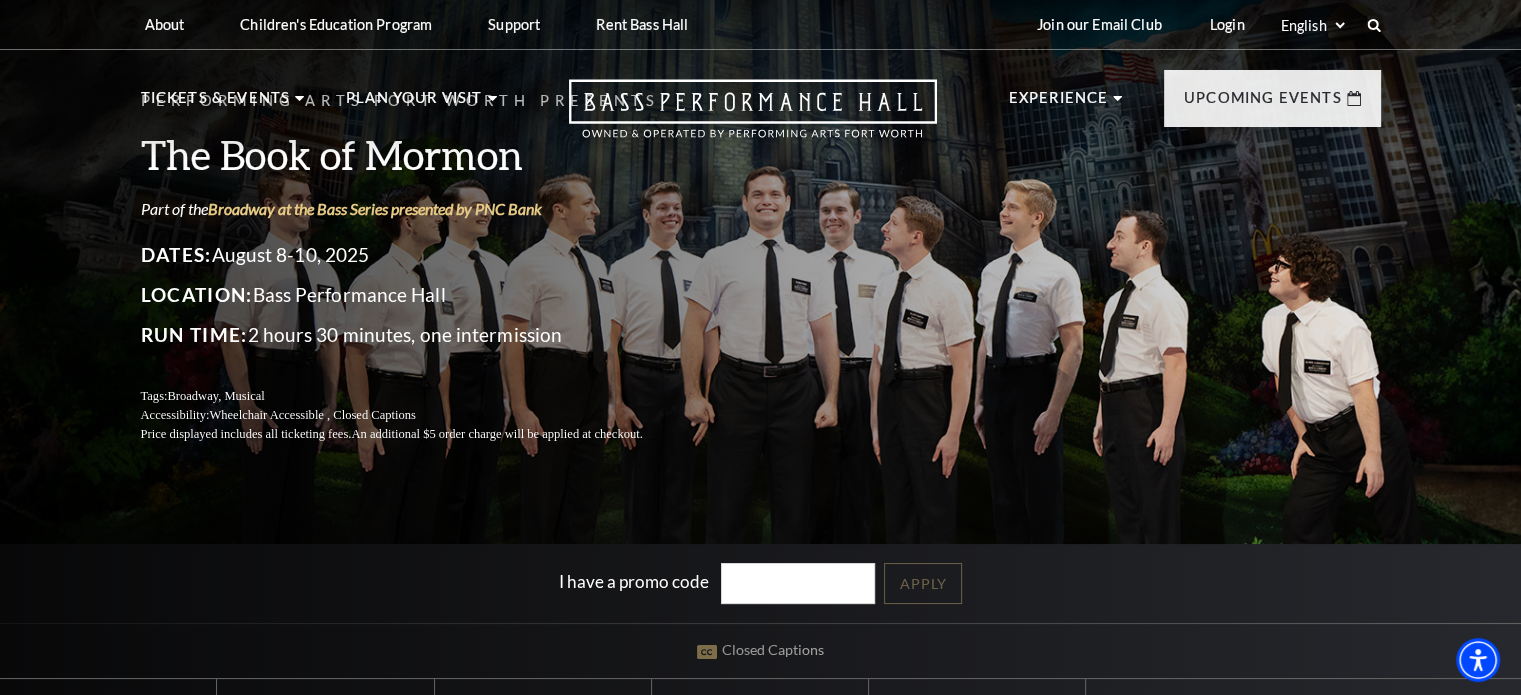 click on "Performing Arts Fort Worth Presents
The Book of Mormon
Part of the  Broadway at the Bass Series presented by PNC Bank
Dates:  August 8-10, 2025
Location:  Bass Performance Hall
Run Time:  2 hours 30 minutes, one intermission
Tags:  Broadway, Musical
Accessibility:  Wheelchair Accessible , Closed Captions
Price displayed includes all ticketing fees.
An additional $5 order charge will be applied at checkout." at bounding box center (761, 266) 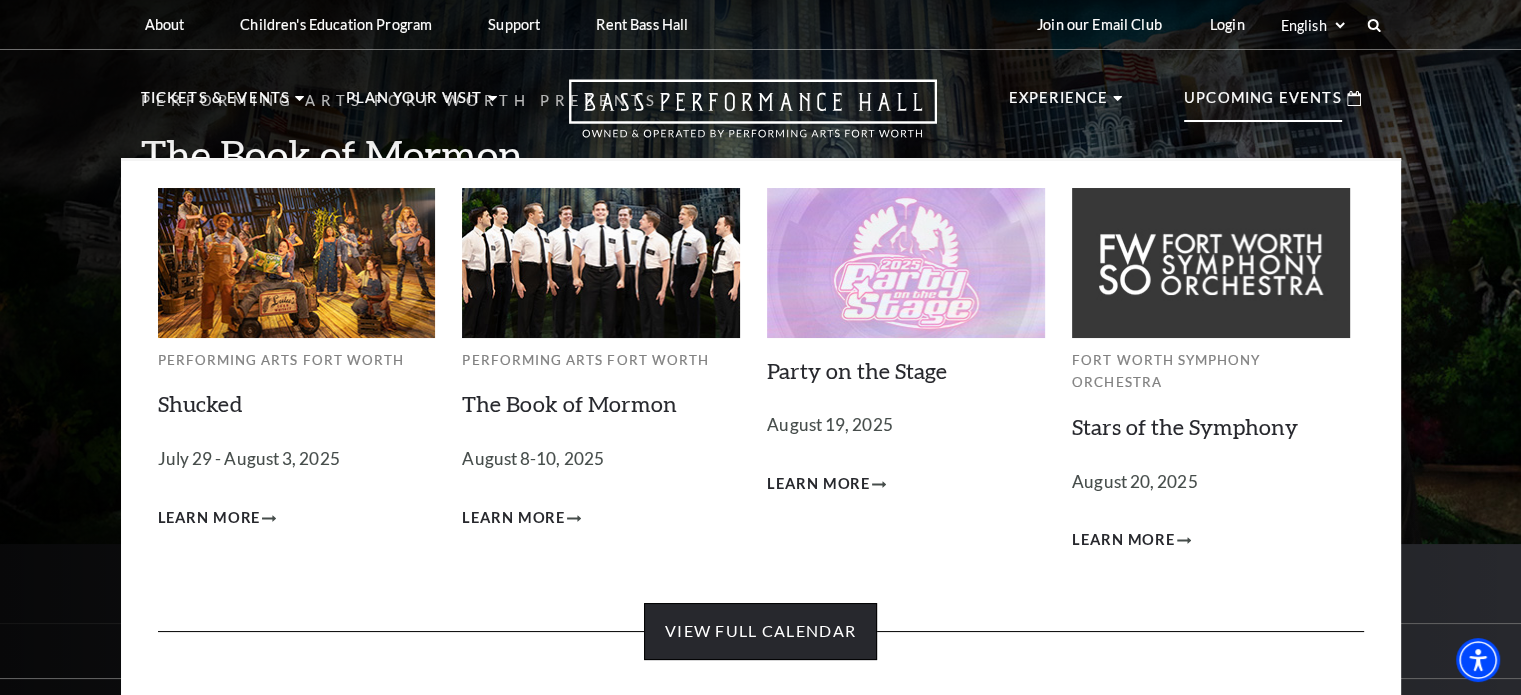 click on "View Full Calendar" at bounding box center (760, 631) 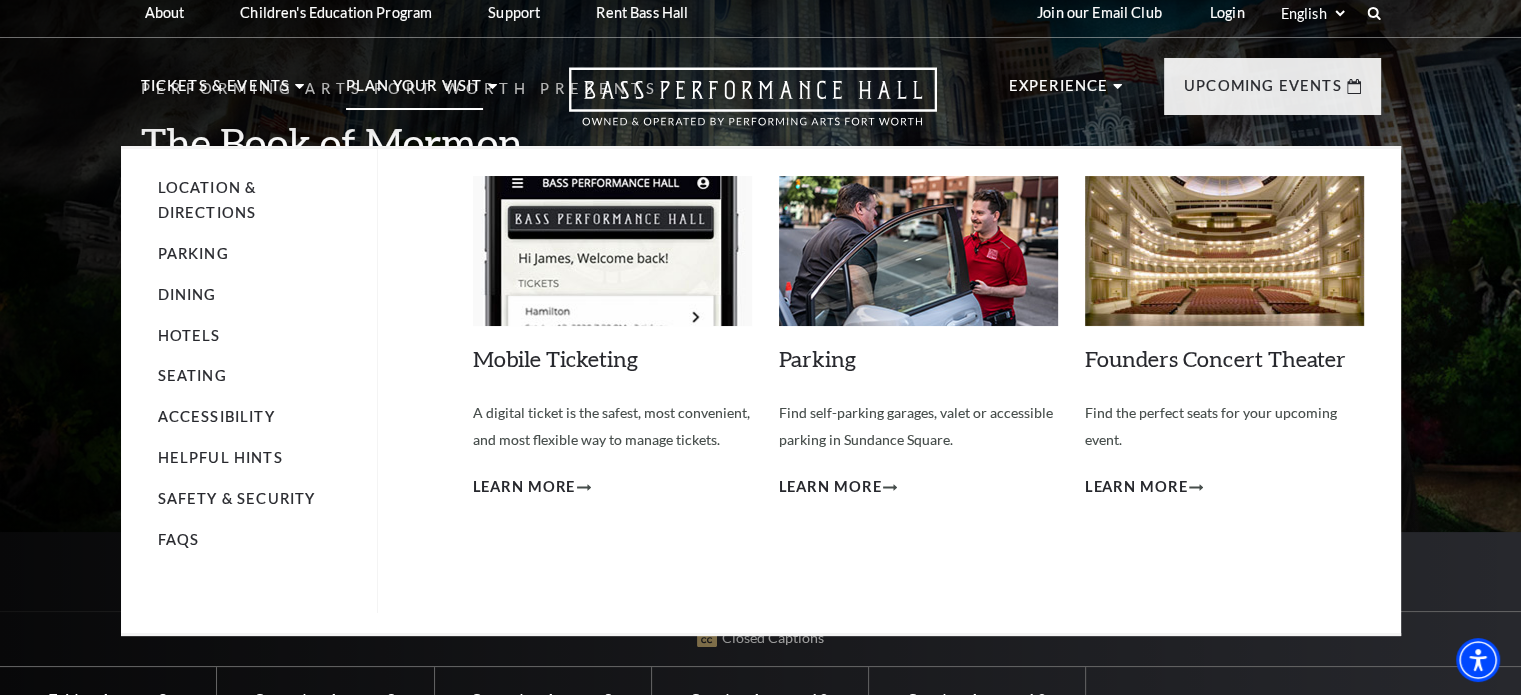 scroll, scrollTop: 0, scrollLeft: 0, axis: both 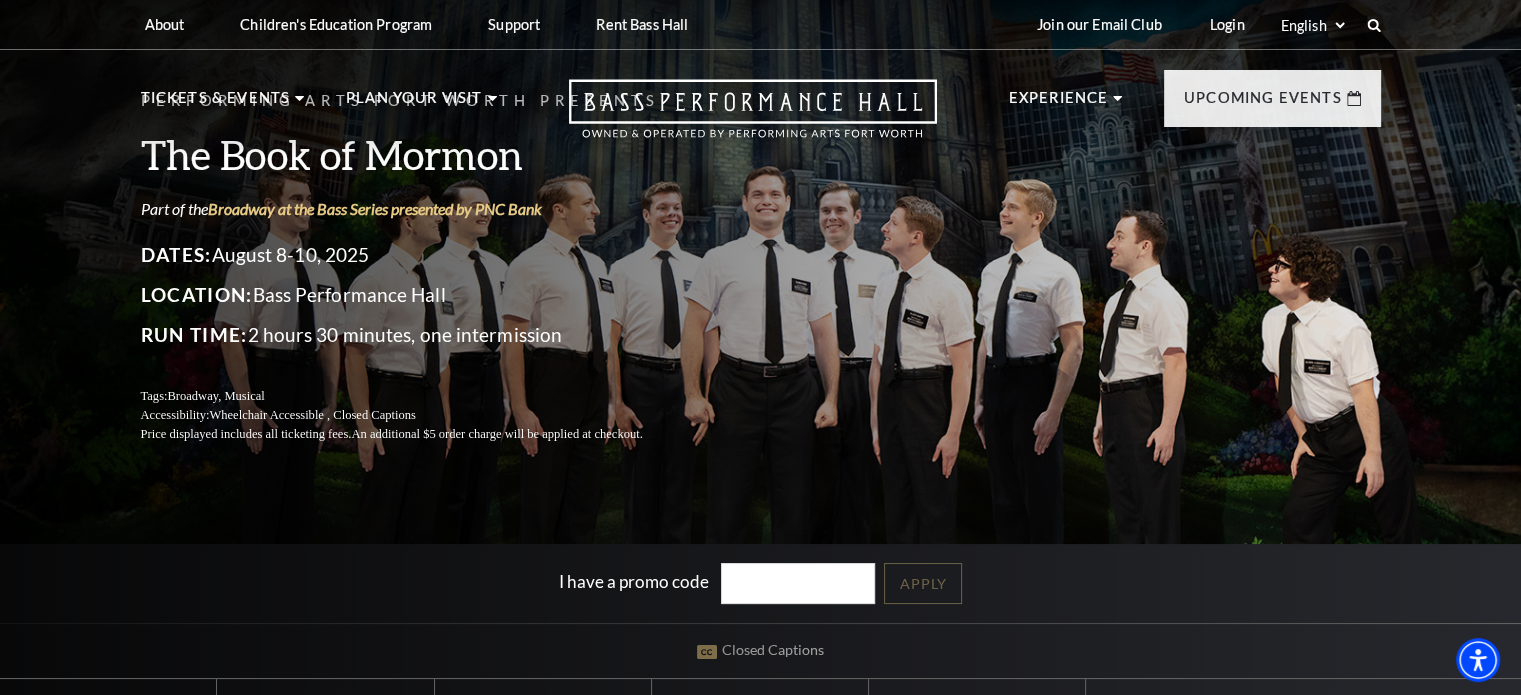 click on "Tickets & Events
Now On Sale
Broadway At The Bass presented by PNC Bank
Irwin Steel Popular Entertainment
The Cliburn
Calendar
Season Tickets
Group Tickets
Mobile Ticketing
Ticket Exchanges
Ticket Guidelines
Lottery Tickets
Gift Certificates
Broadway At The Bass
Experience the best of touring Broadway in a world-class venue.
View Events
Season Ticket Benefits" at bounding box center [761, 104] 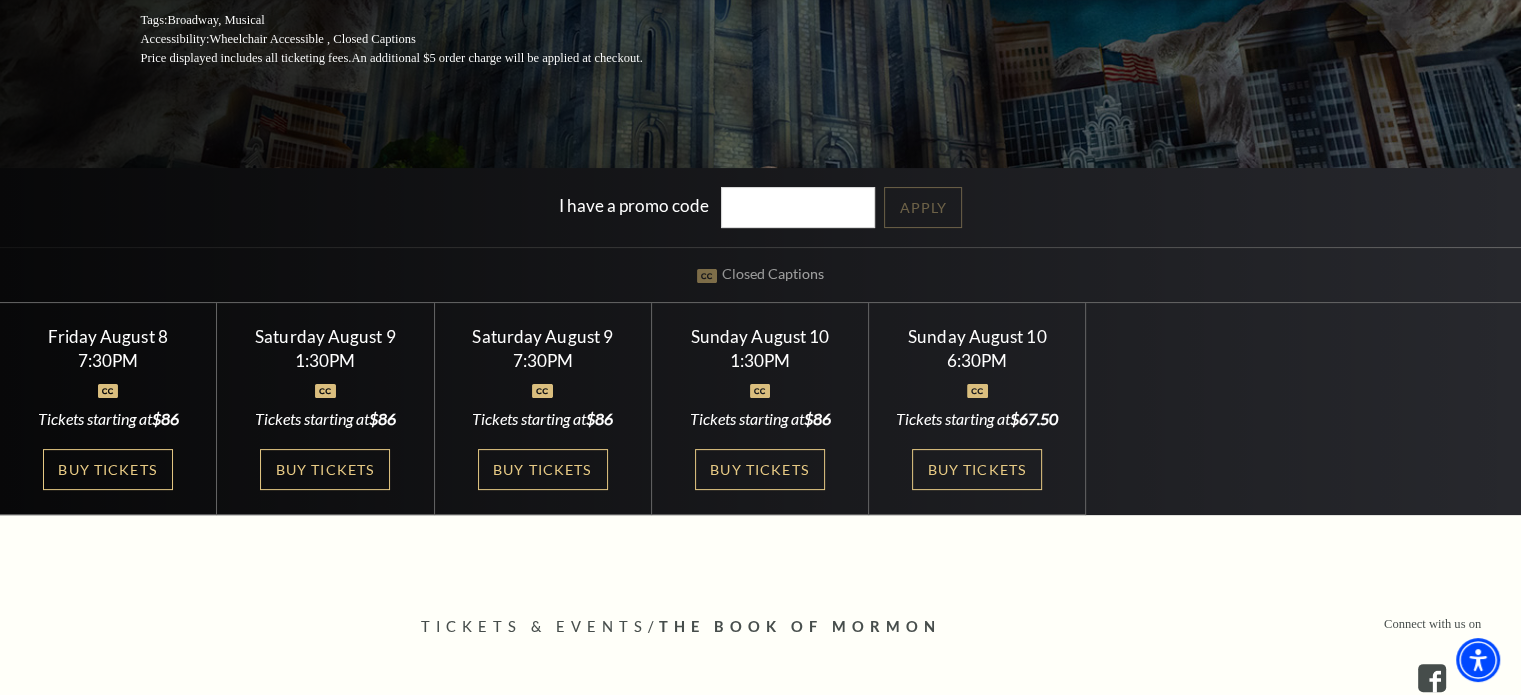 scroll, scrollTop: 400, scrollLeft: 0, axis: vertical 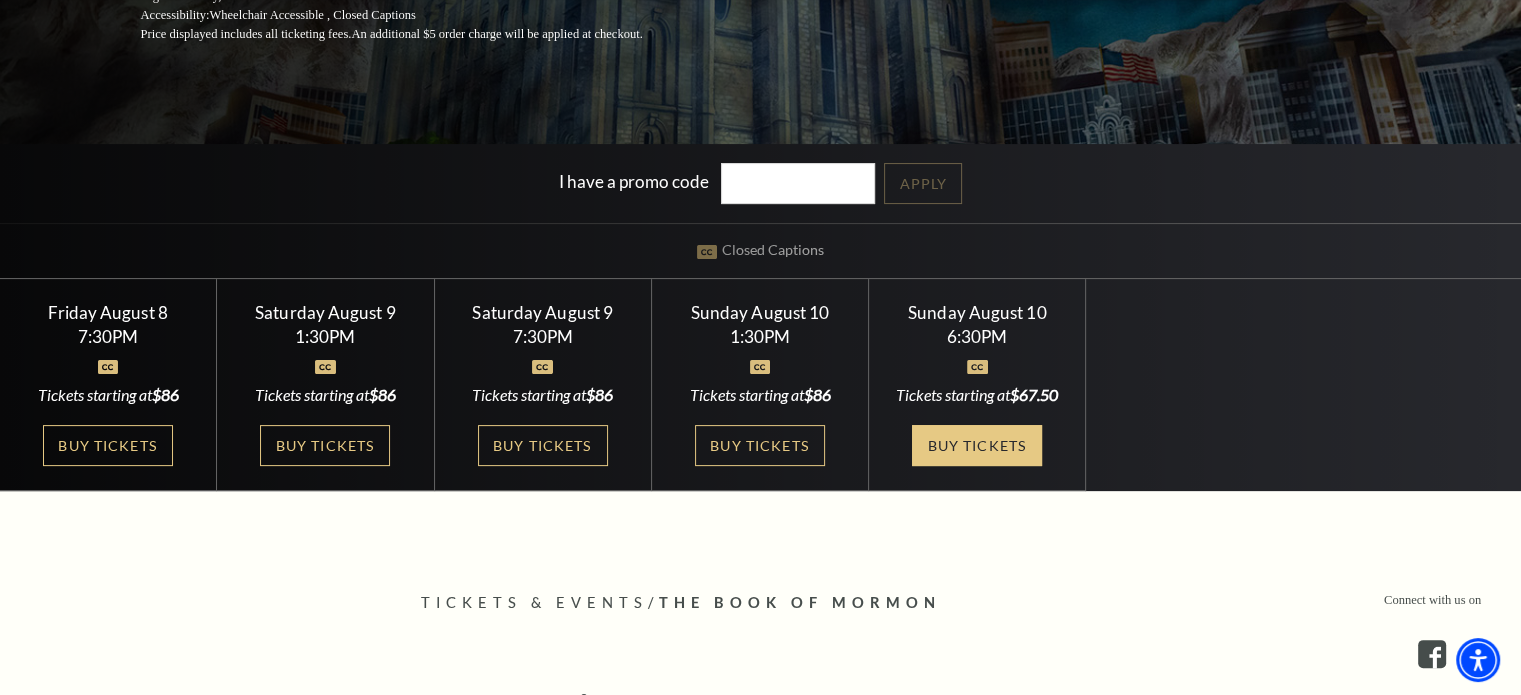click on "Buy Tickets" at bounding box center (977, 445) 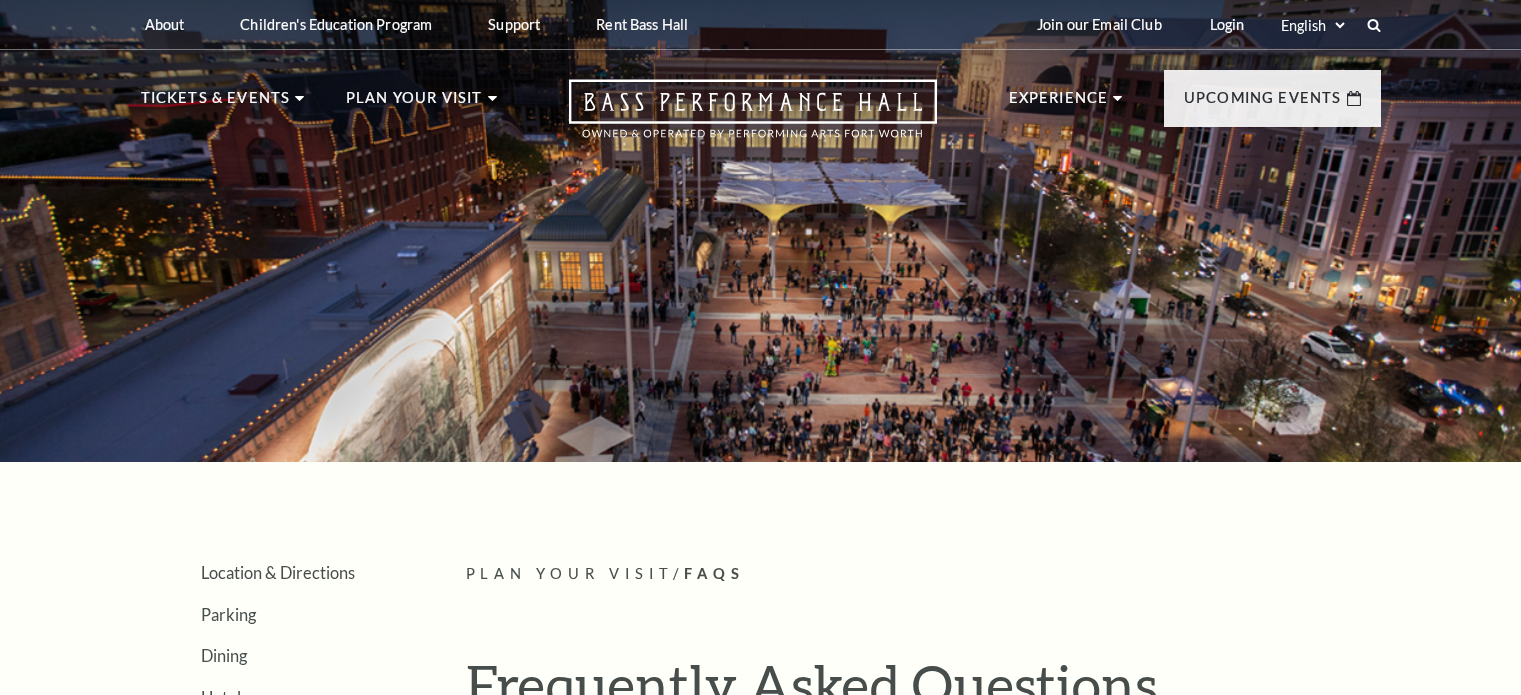 scroll, scrollTop: 3452, scrollLeft: 0, axis: vertical 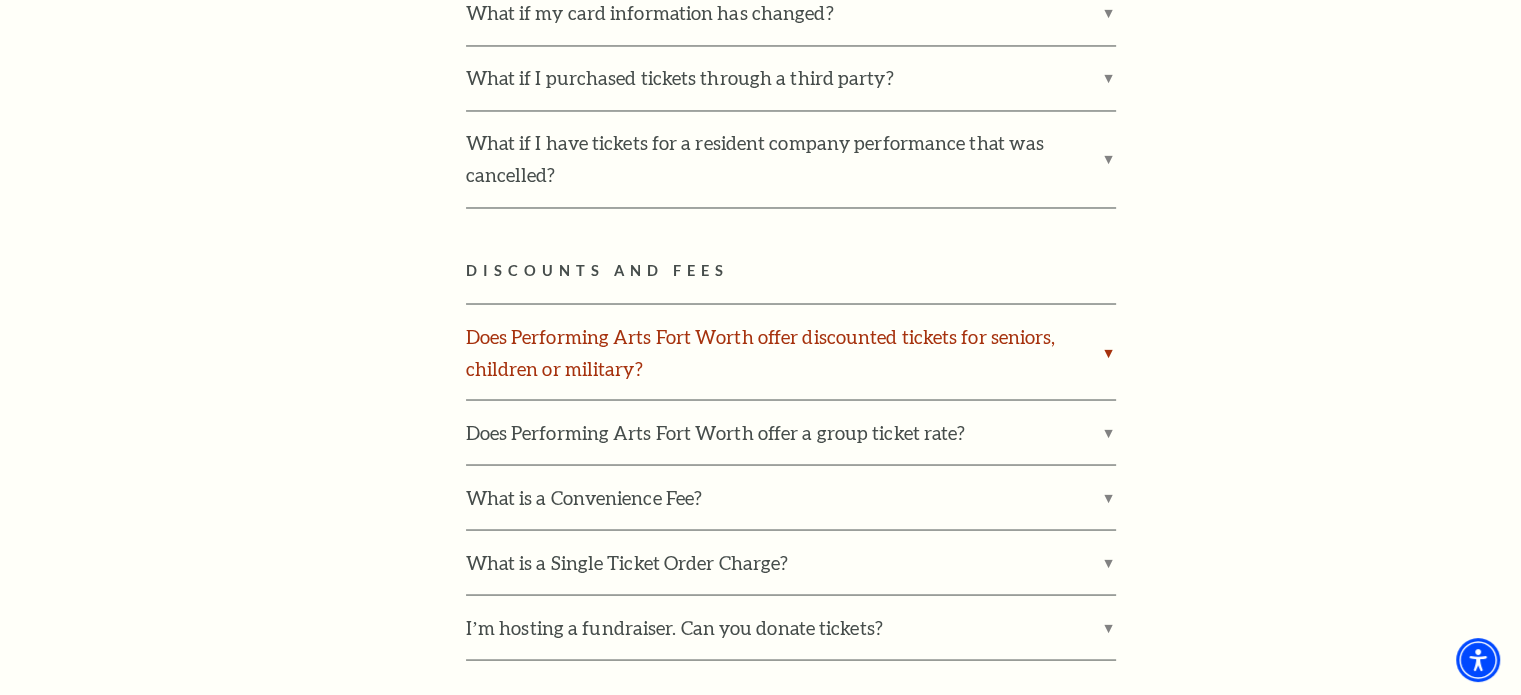 click on "Does Performing Arts Fort Worth offer discounted tickets for seniors, children or military?" at bounding box center [791, 352] 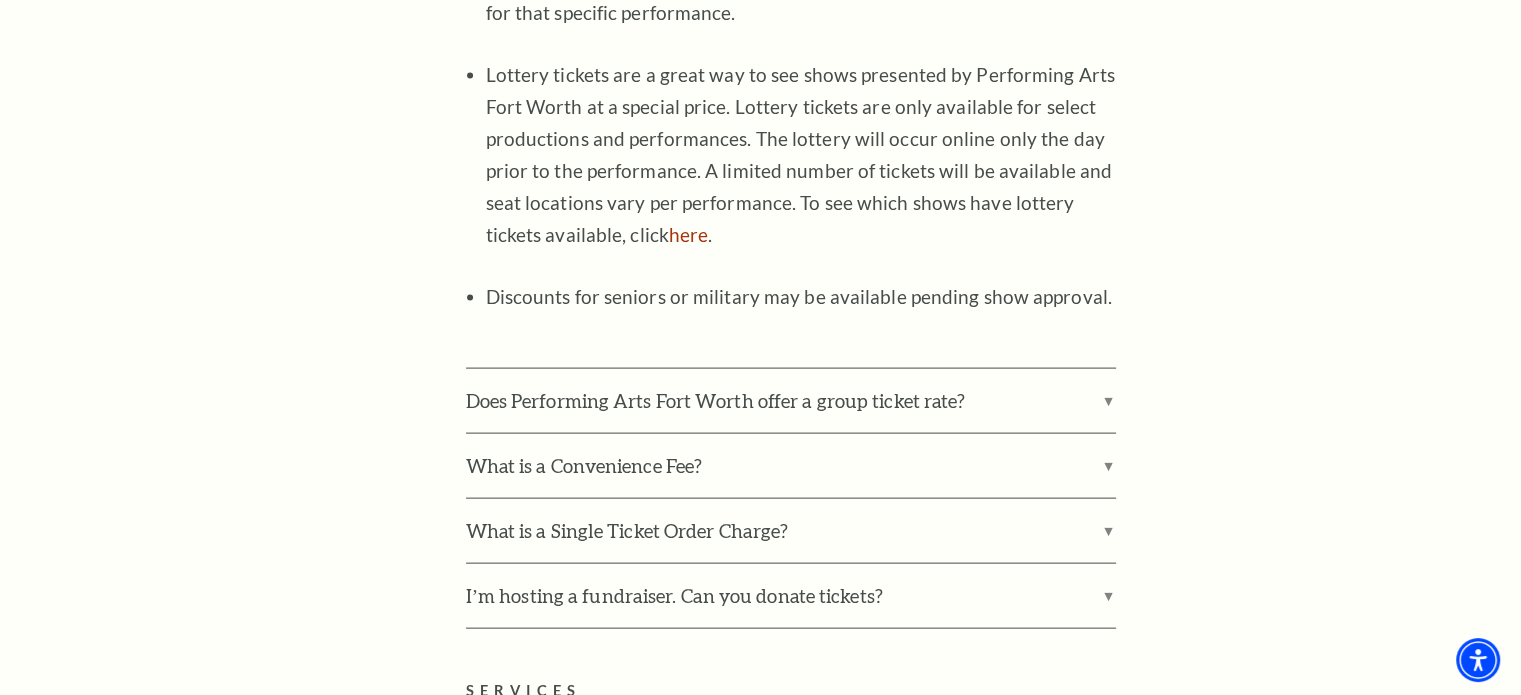 scroll, scrollTop: 4248, scrollLeft: 0, axis: vertical 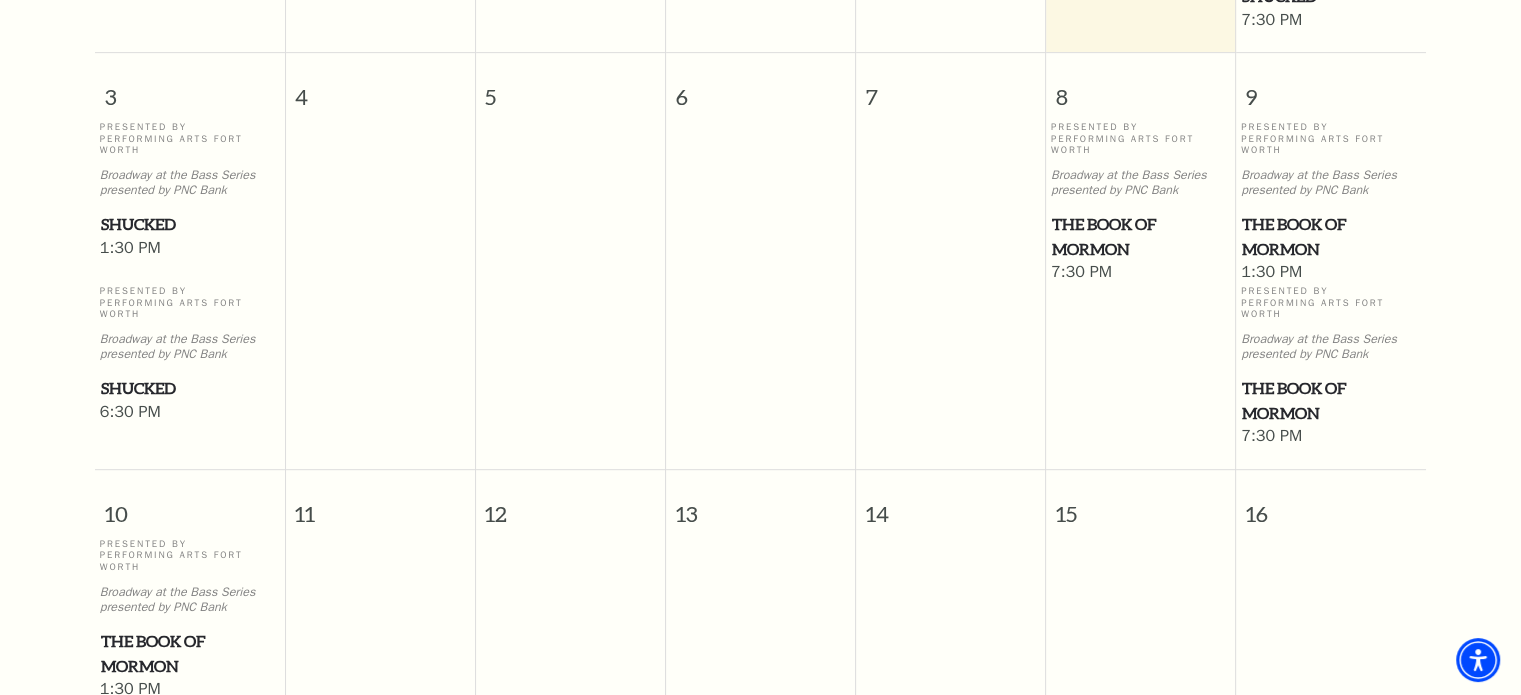 click on "7:30 PM" at bounding box center (1141, 273) 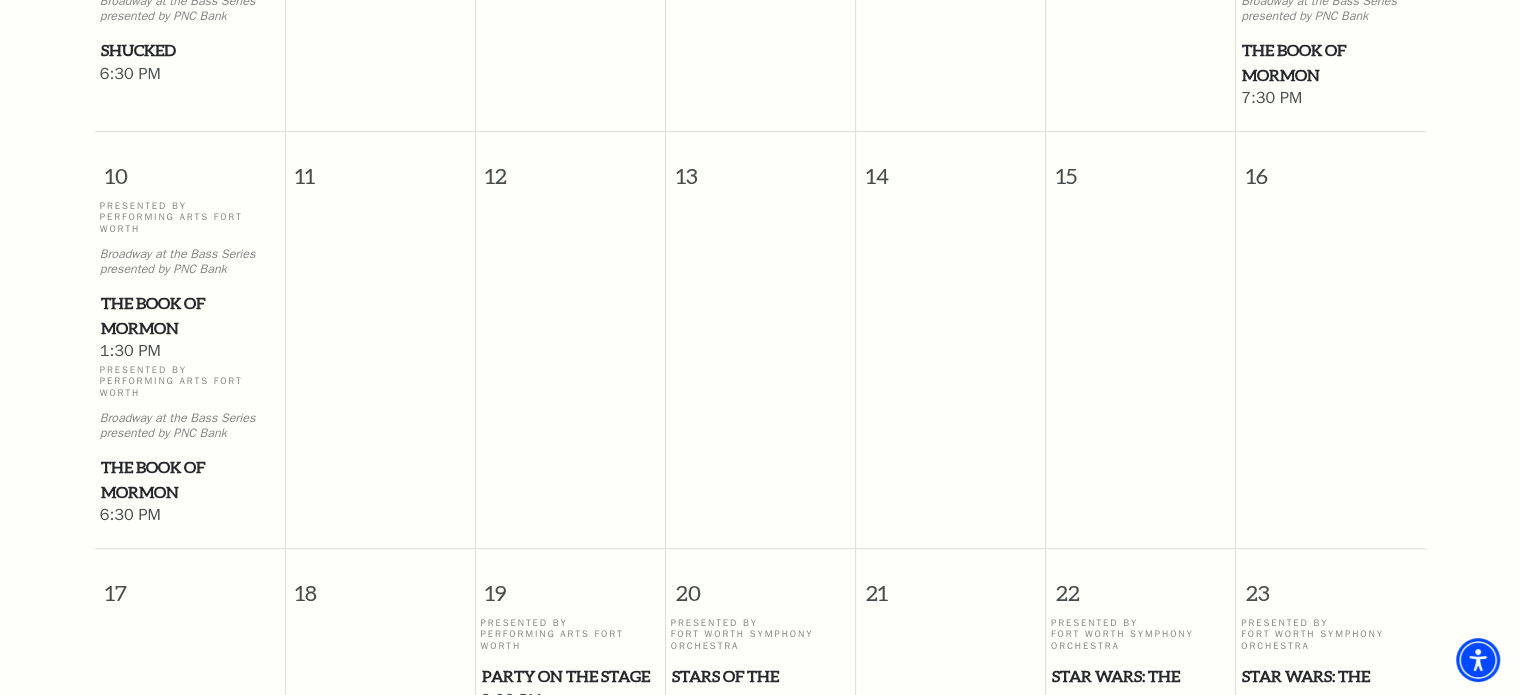 scroll, scrollTop: 1276, scrollLeft: 0, axis: vertical 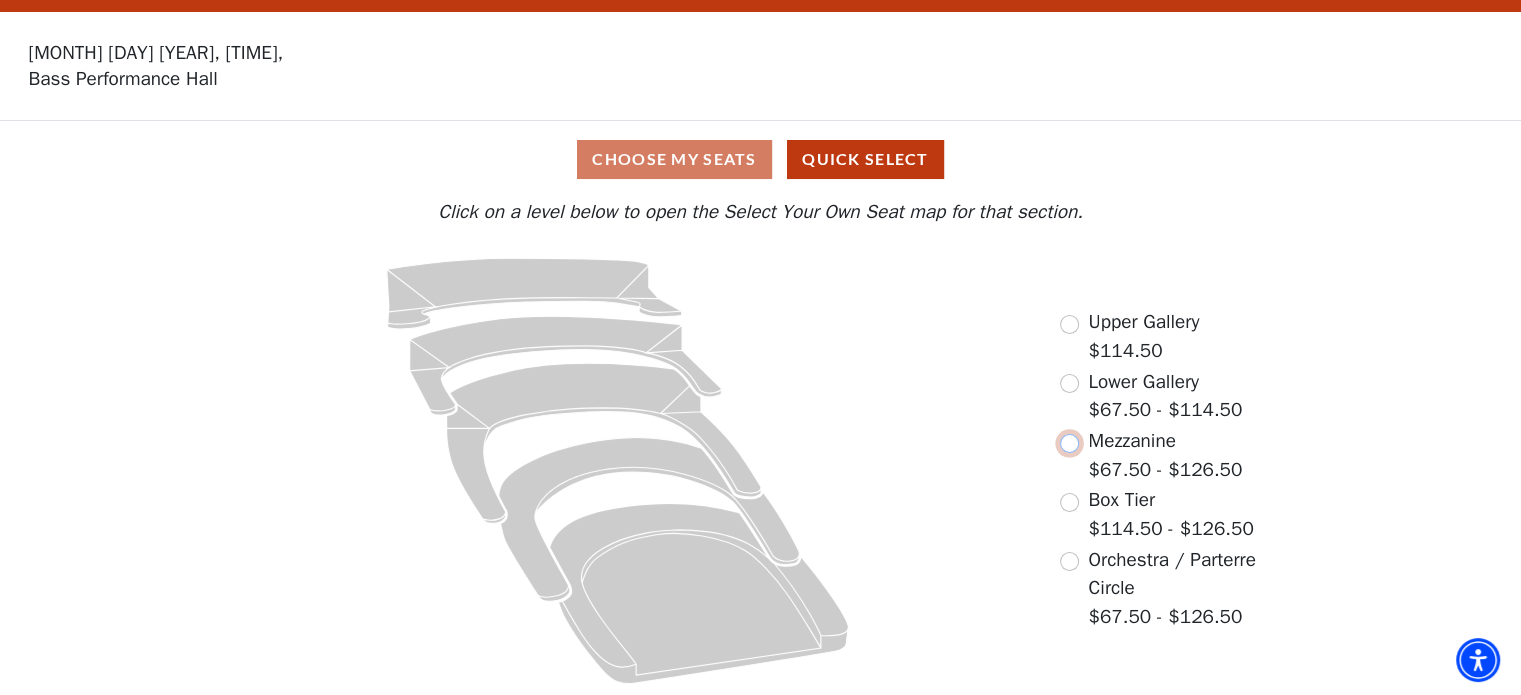 click at bounding box center (1069, 443) 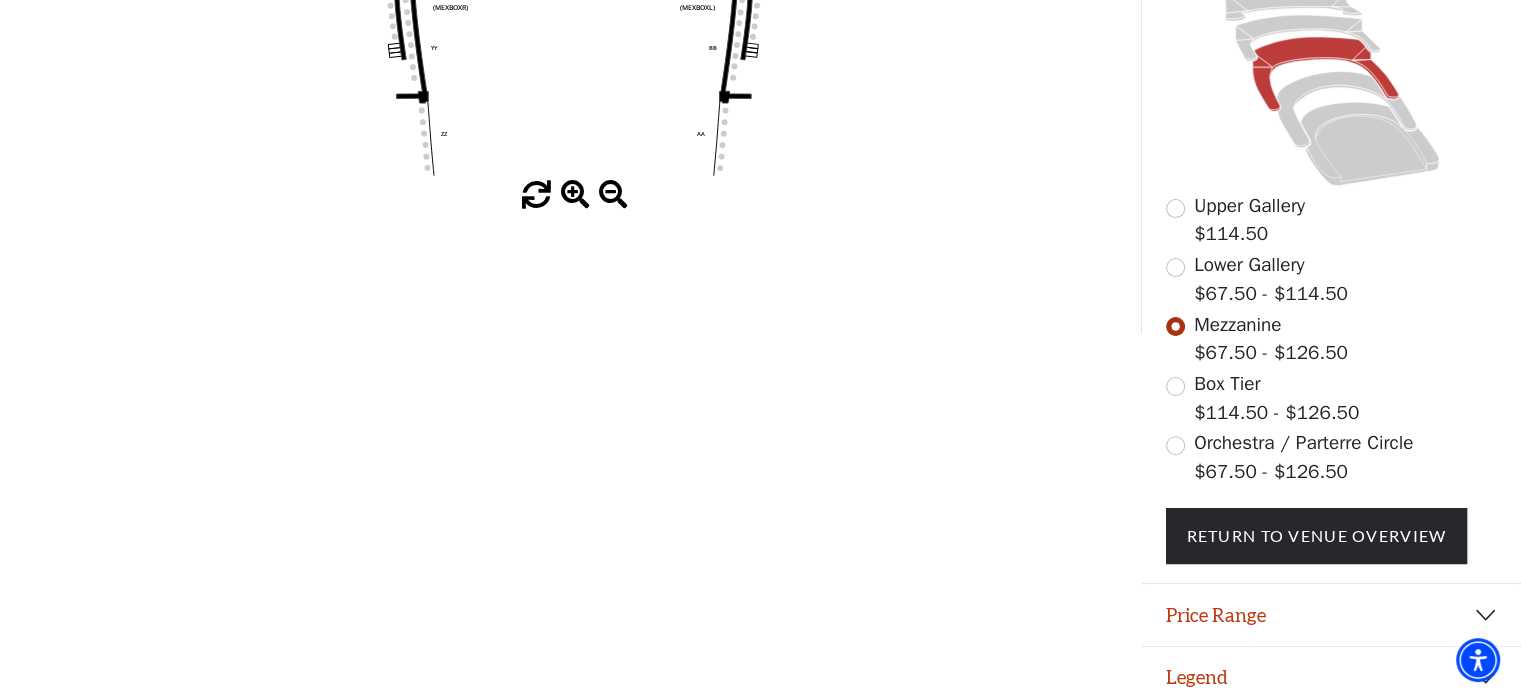 scroll, scrollTop: 544, scrollLeft: 0, axis: vertical 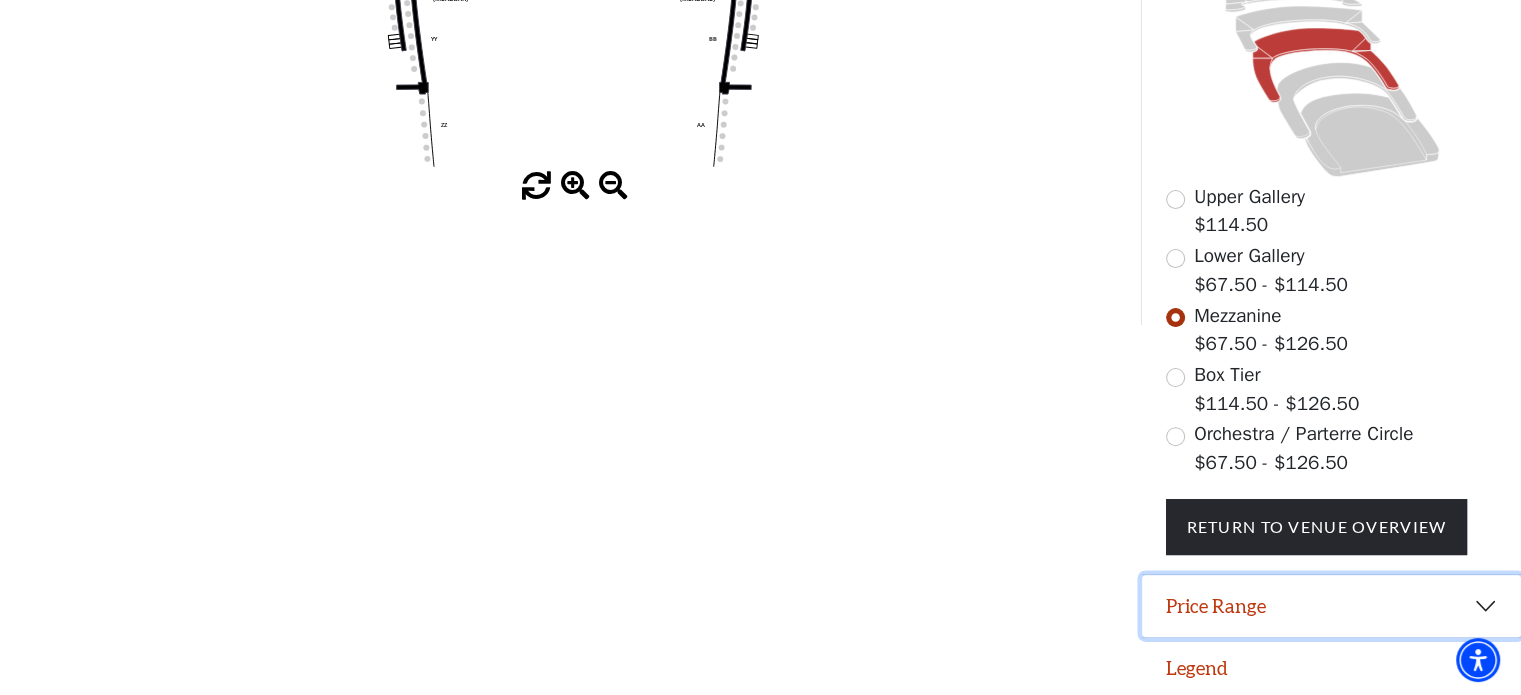 click on "Price Range" at bounding box center (1331, 606) 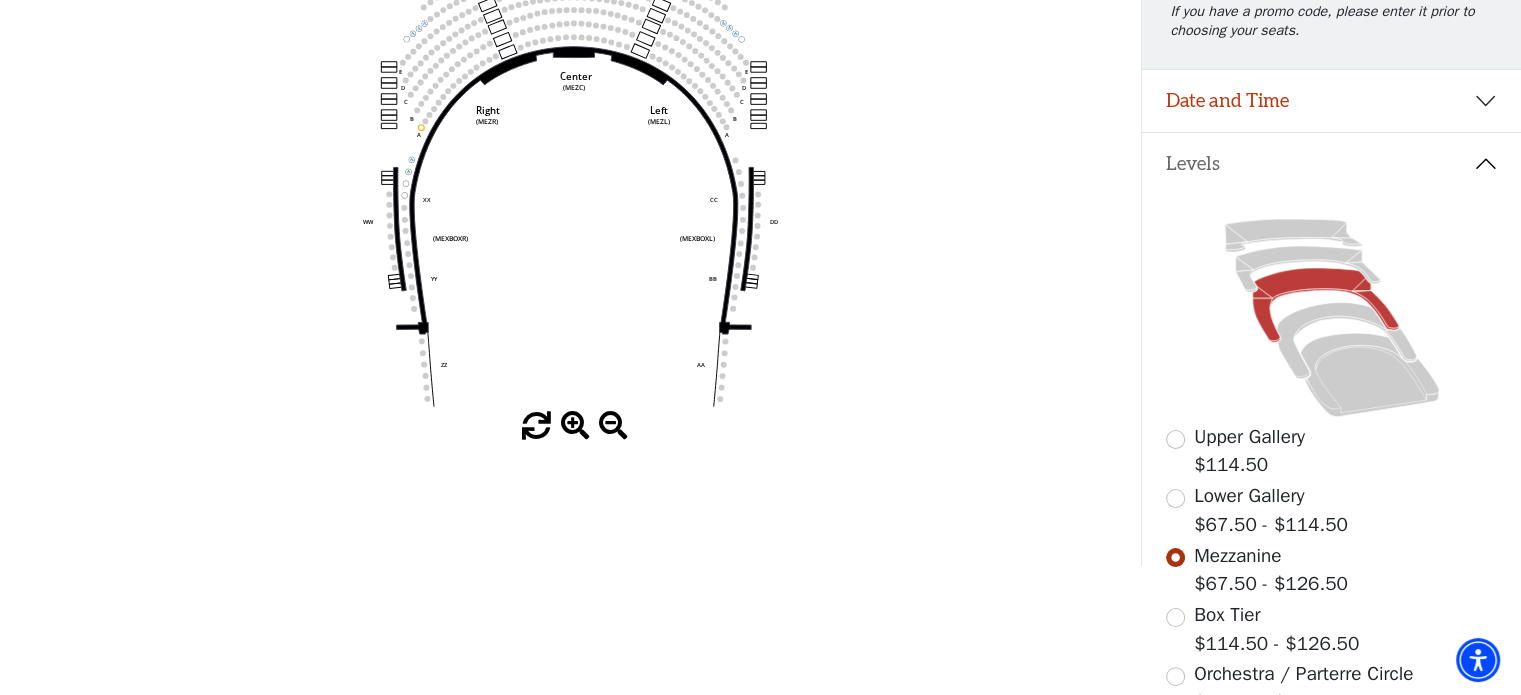 scroll, scrollTop: 444, scrollLeft: 0, axis: vertical 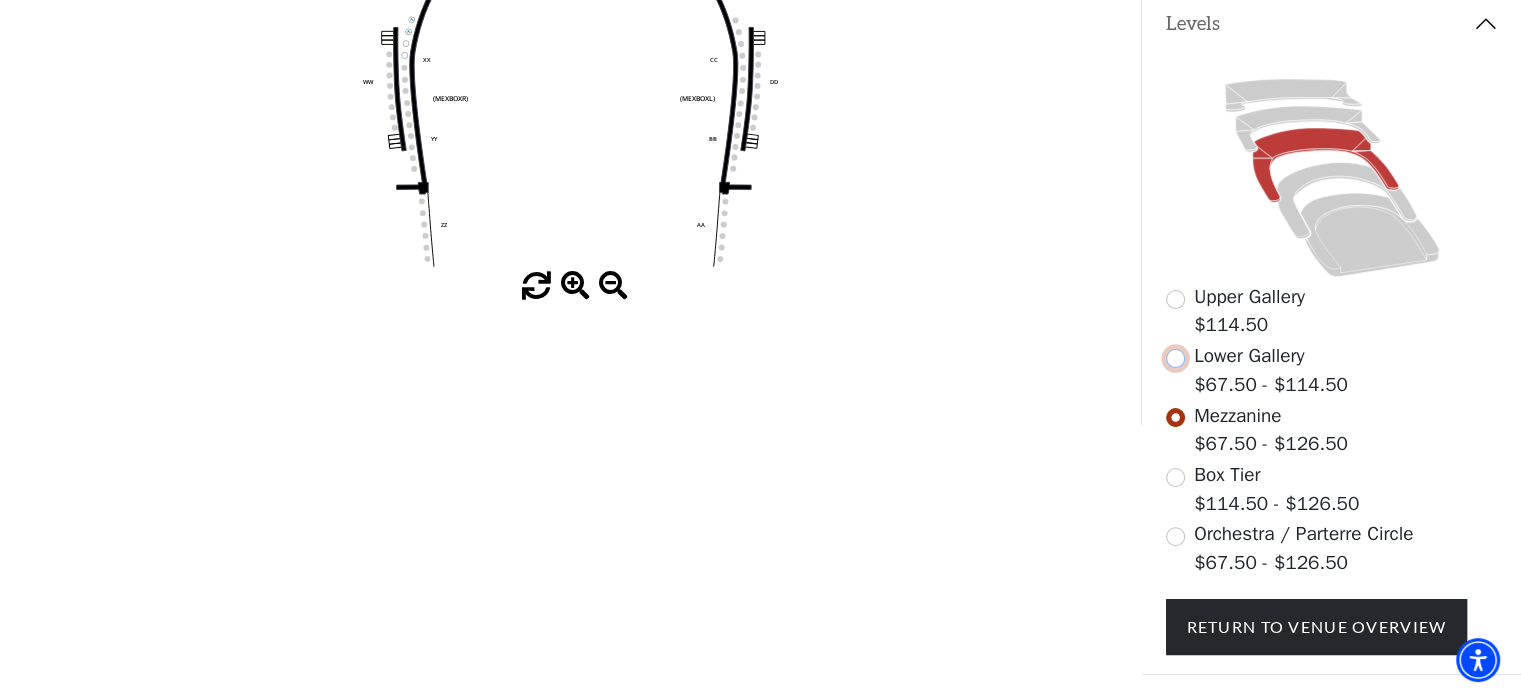 click at bounding box center (1175, 358) 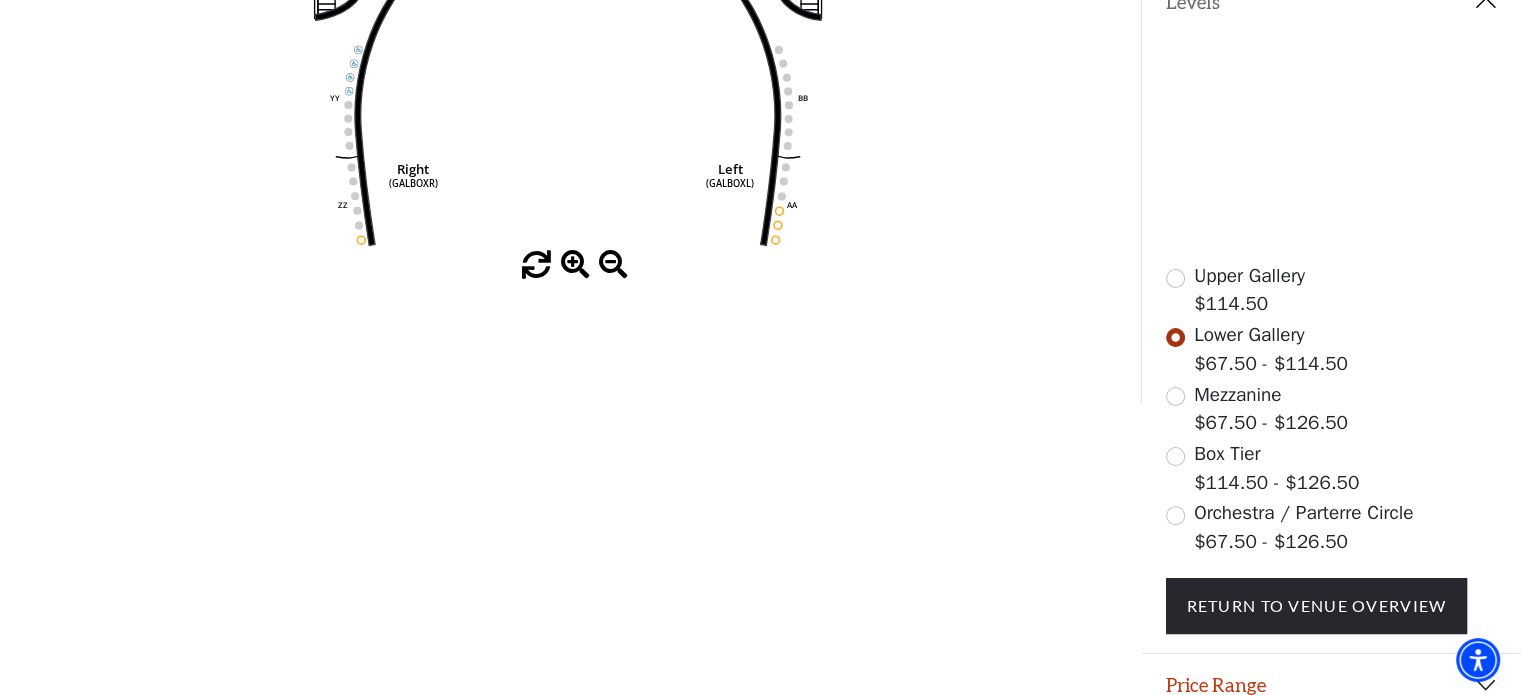 scroll, scrollTop: 500, scrollLeft: 0, axis: vertical 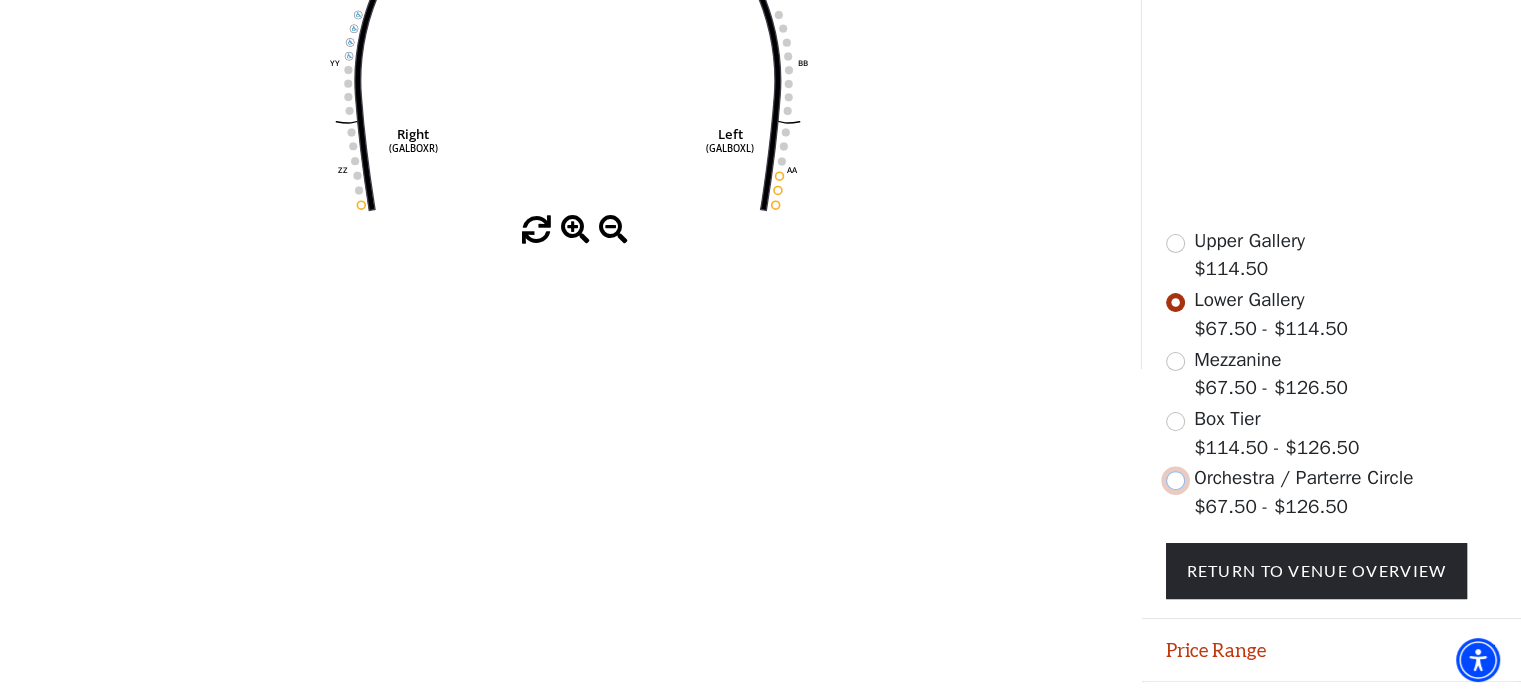 click at bounding box center [1175, 480] 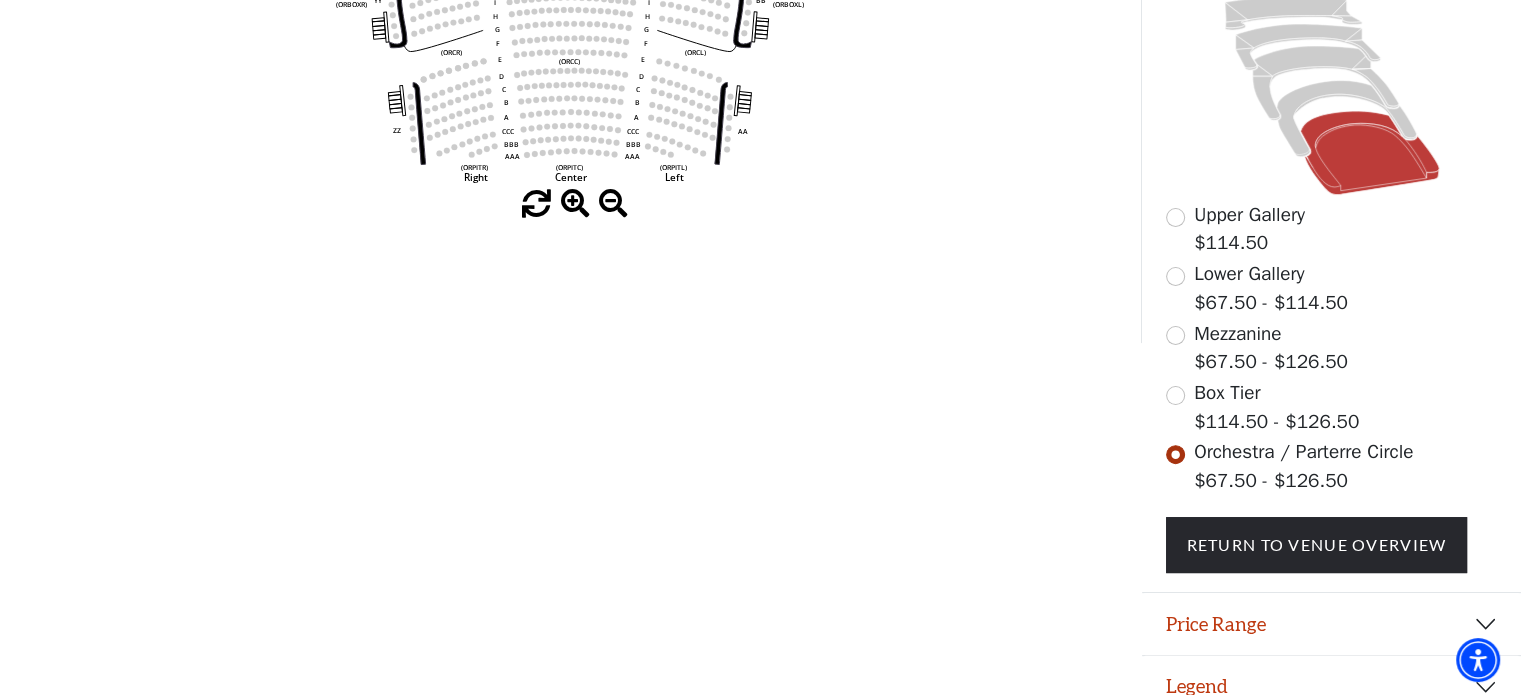 scroll, scrollTop: 544, scrollLeft: 0, axis: vertical 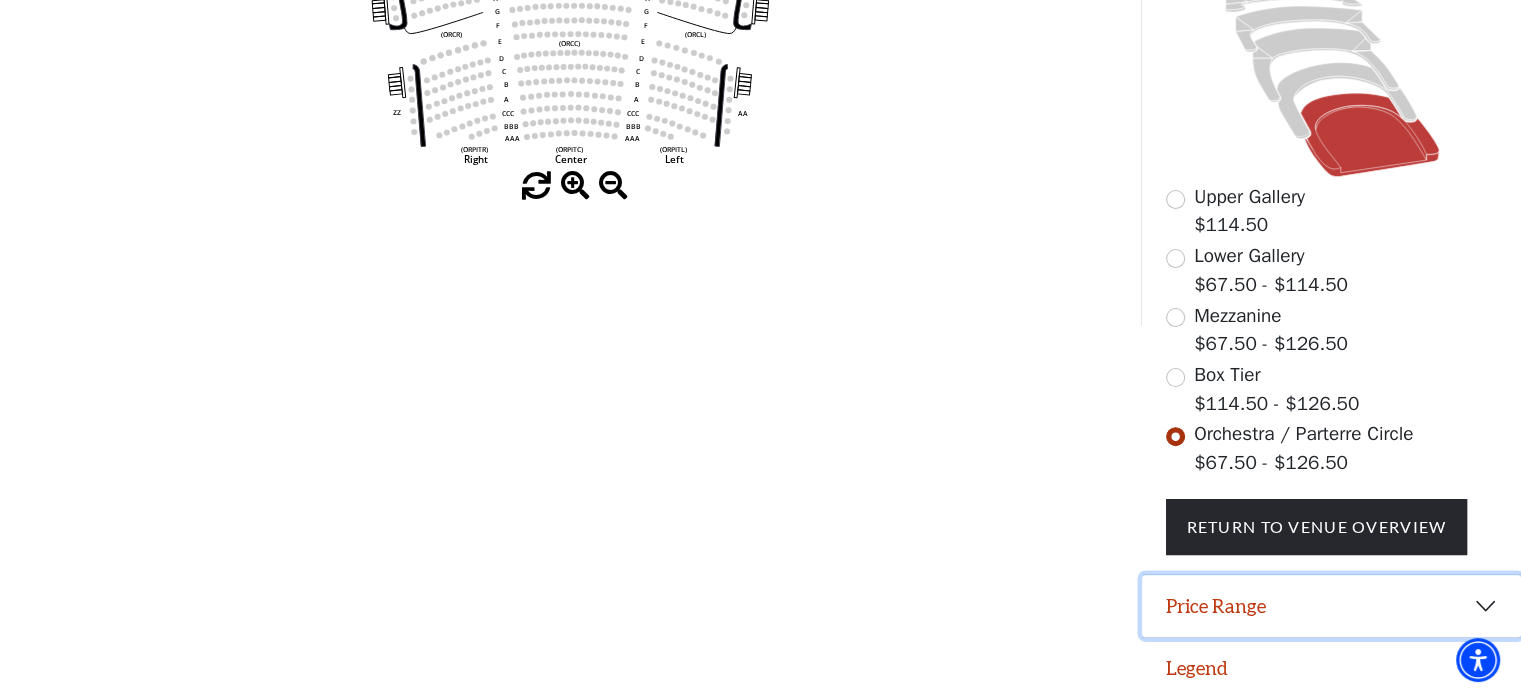 click on "Price Range" at bounding box center [1331, 606] 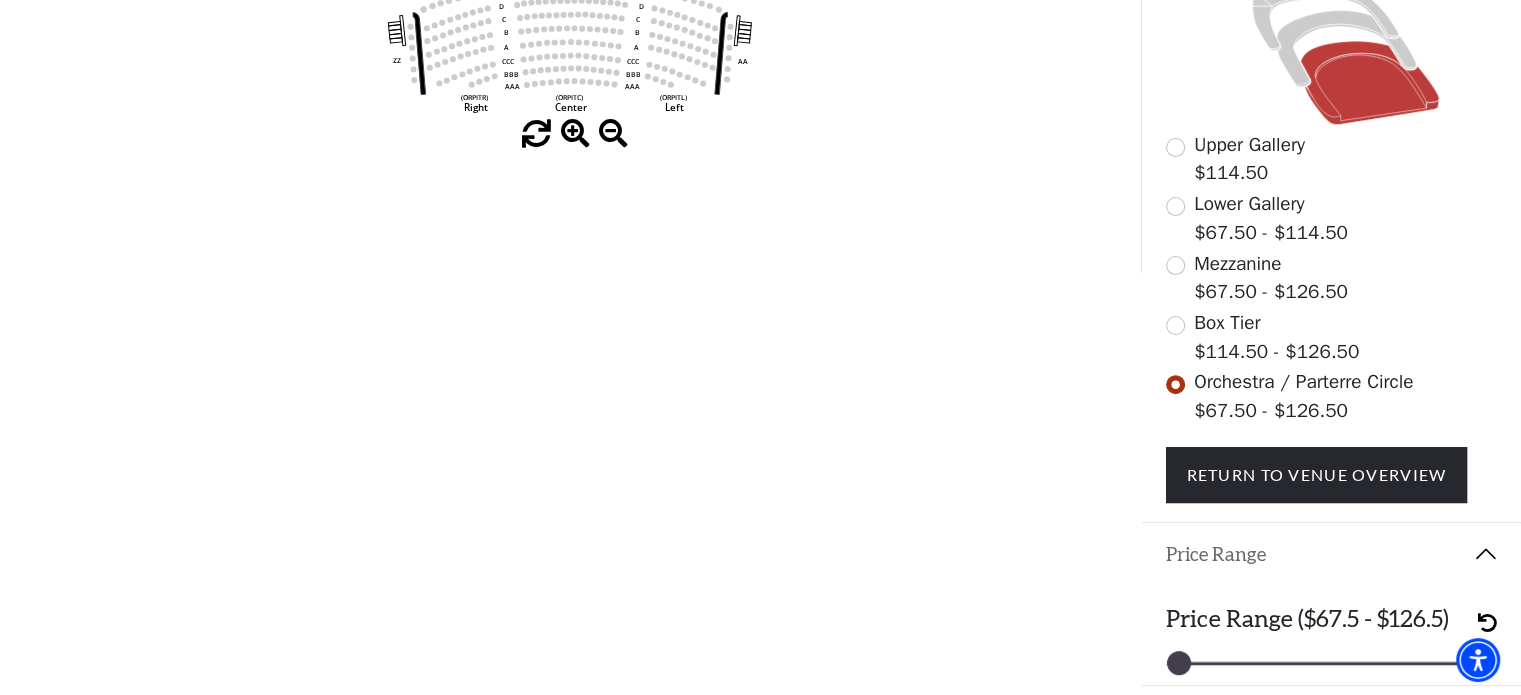 scroll, scrollTop: 644, scrollLeft: 0, axis: vertical 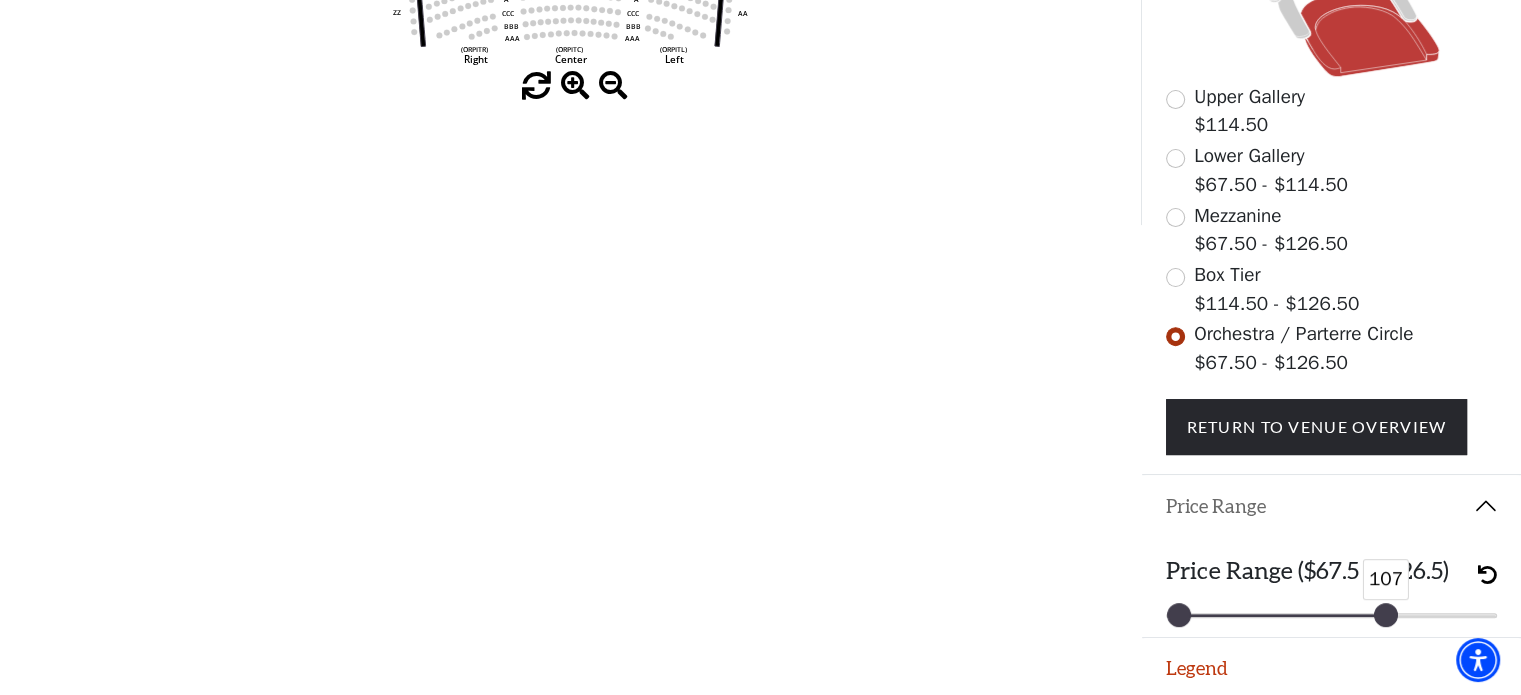 drag, startPoint x: 1490, startPoint y: 609, endPoint x: 1388, endPoint y: 617, distance: 102.31325 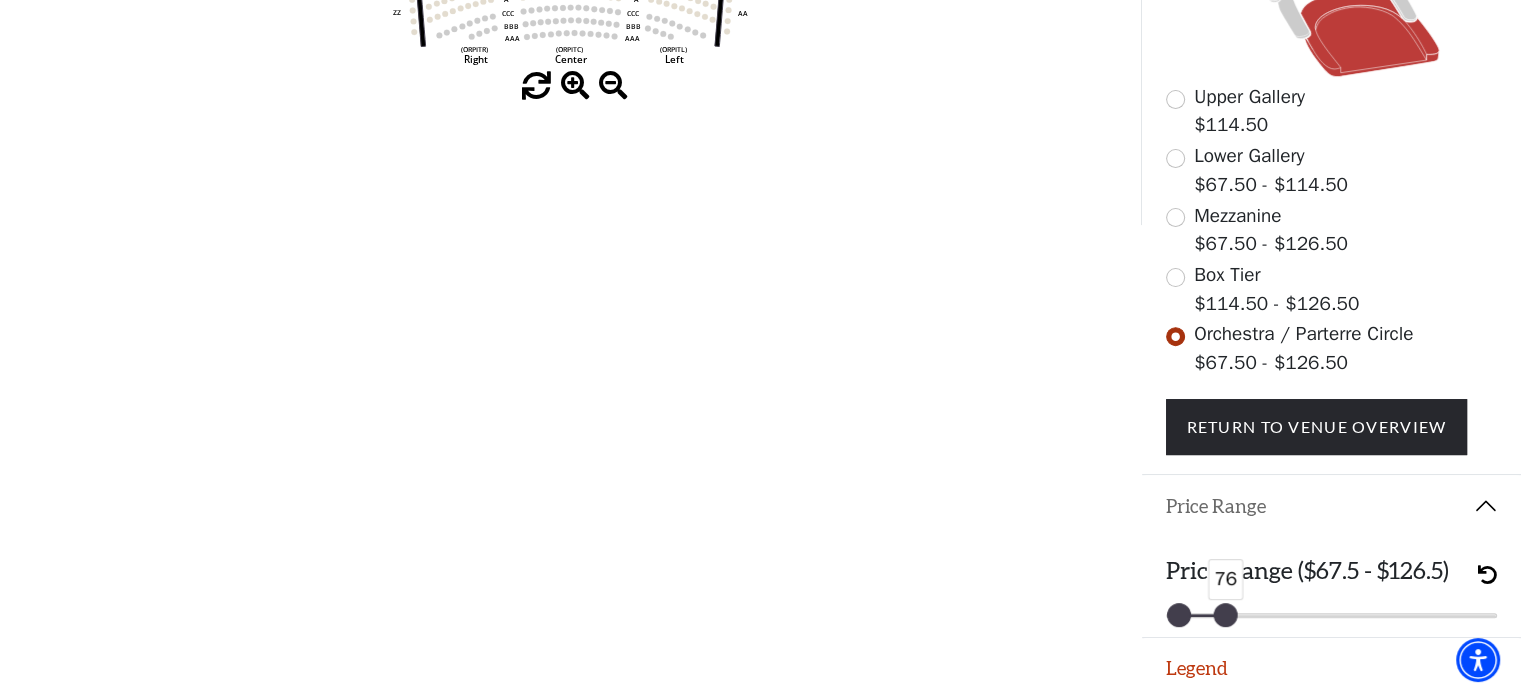drag, startPoint x: 1388, startPoint y: 617, endPoint x: 1232, endPoint y: 614, distance: 156.02884 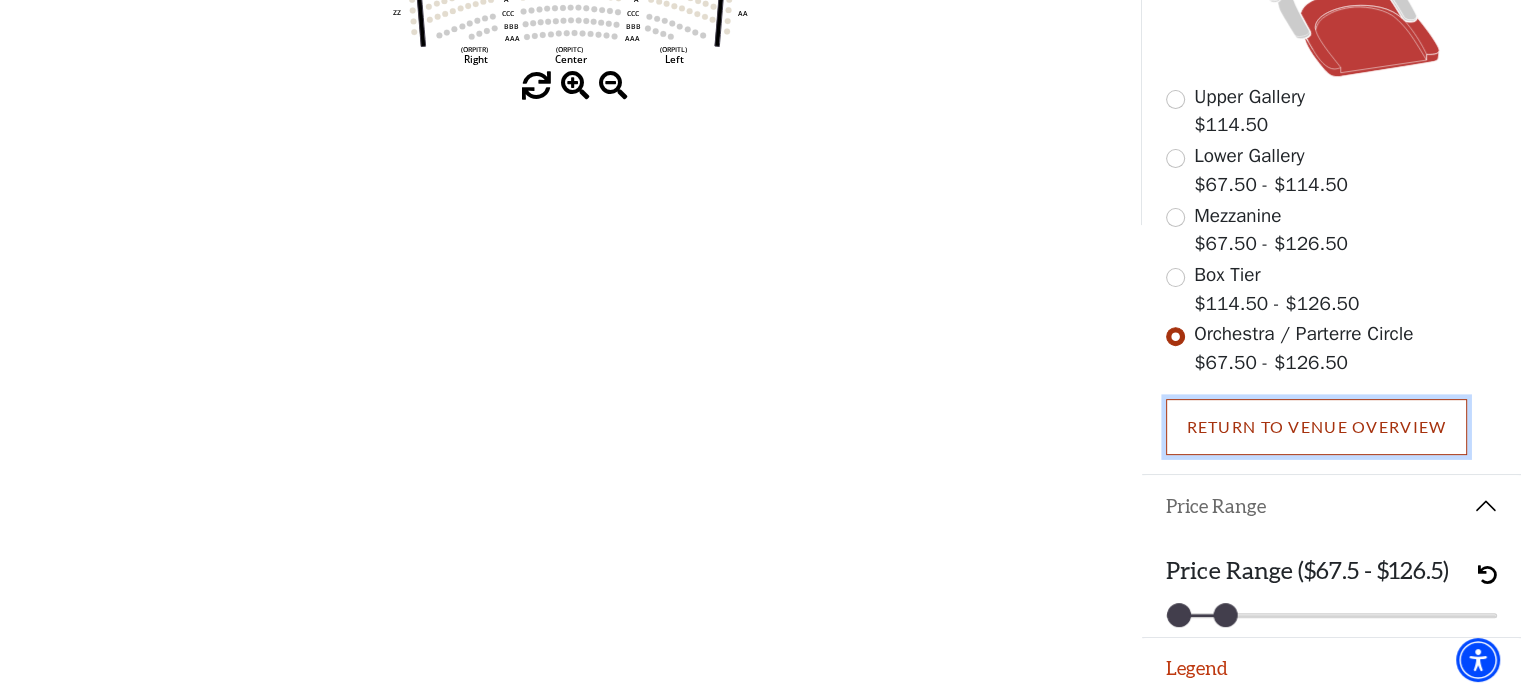click on "Return To Venue Overview" at bounding box center [1317, 427] 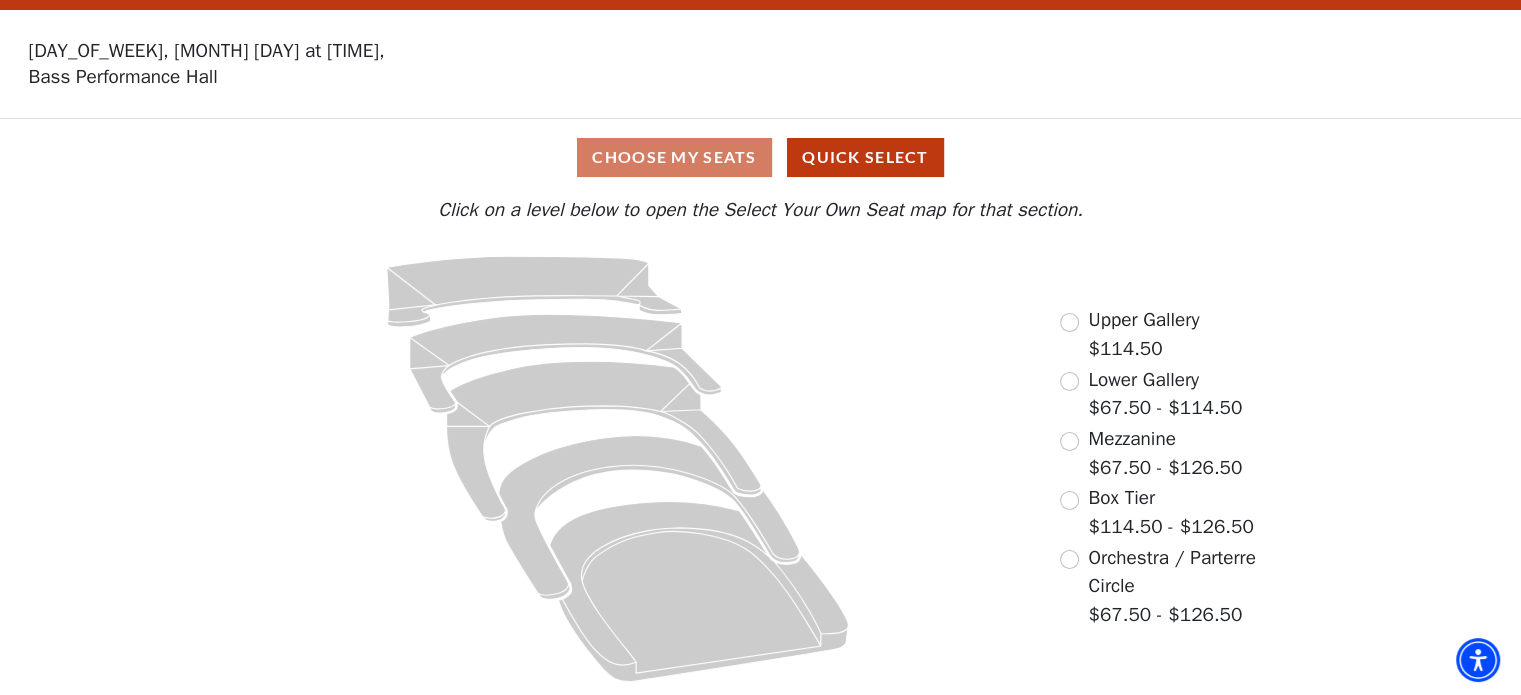 scroll, scrollTop: 53, scrollLeft: 0, axis: vertical 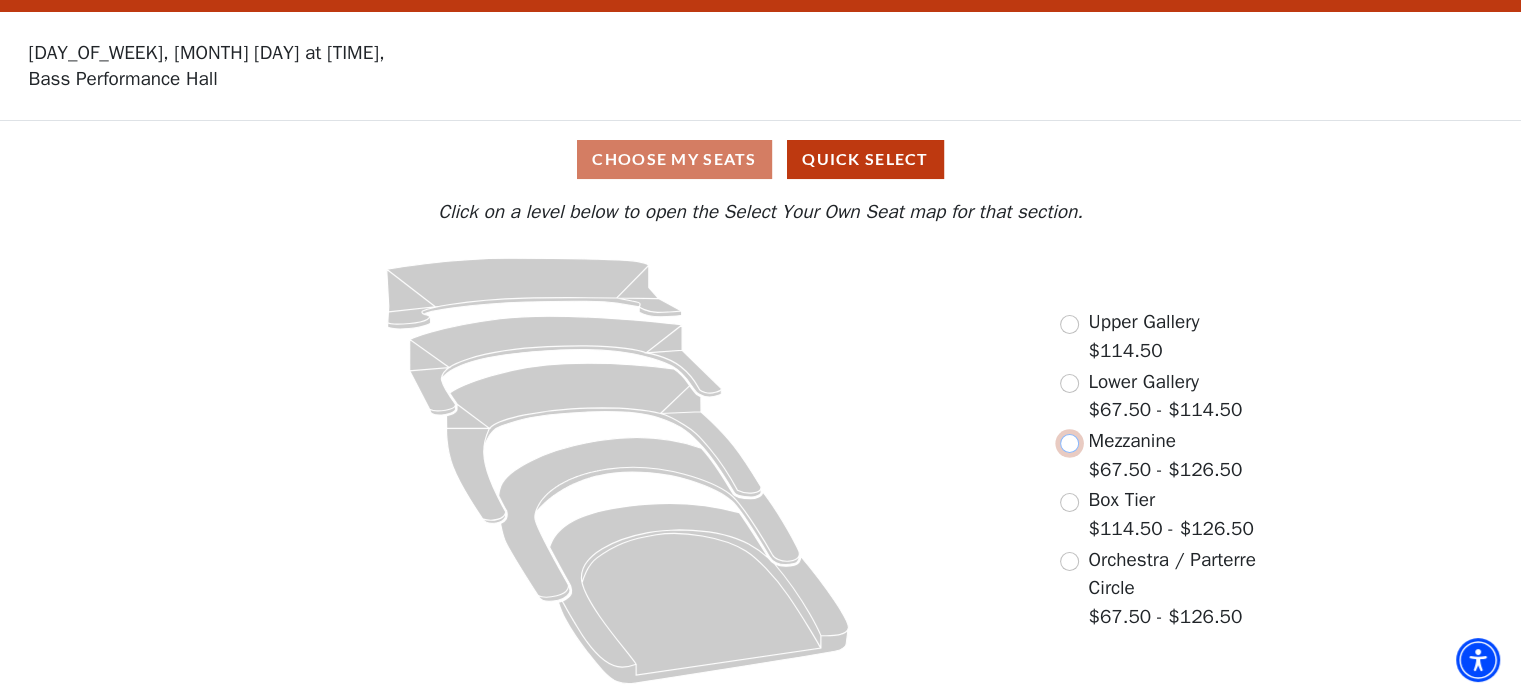 click at bounding box center [1069, 443] 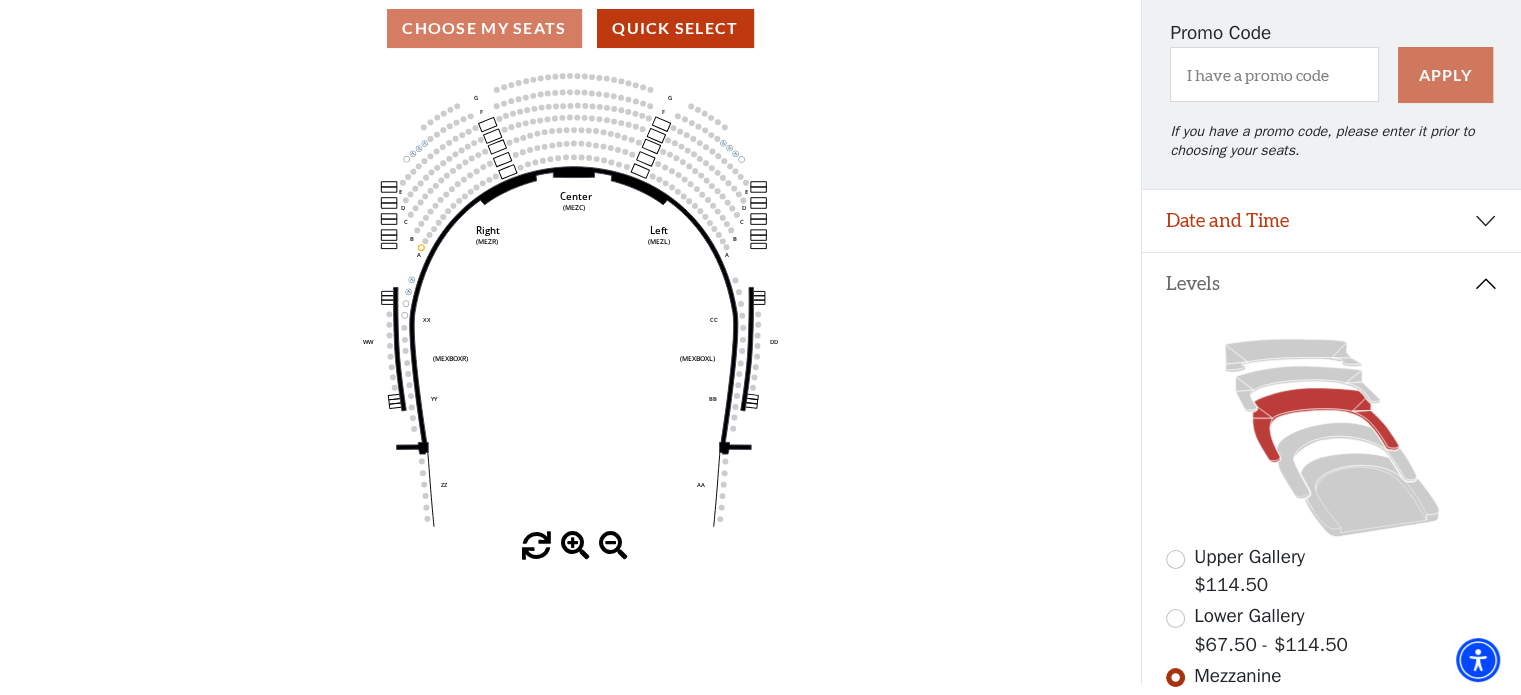 scroll, scrollTop: 392, scrollLeft: 0, axis: vertical 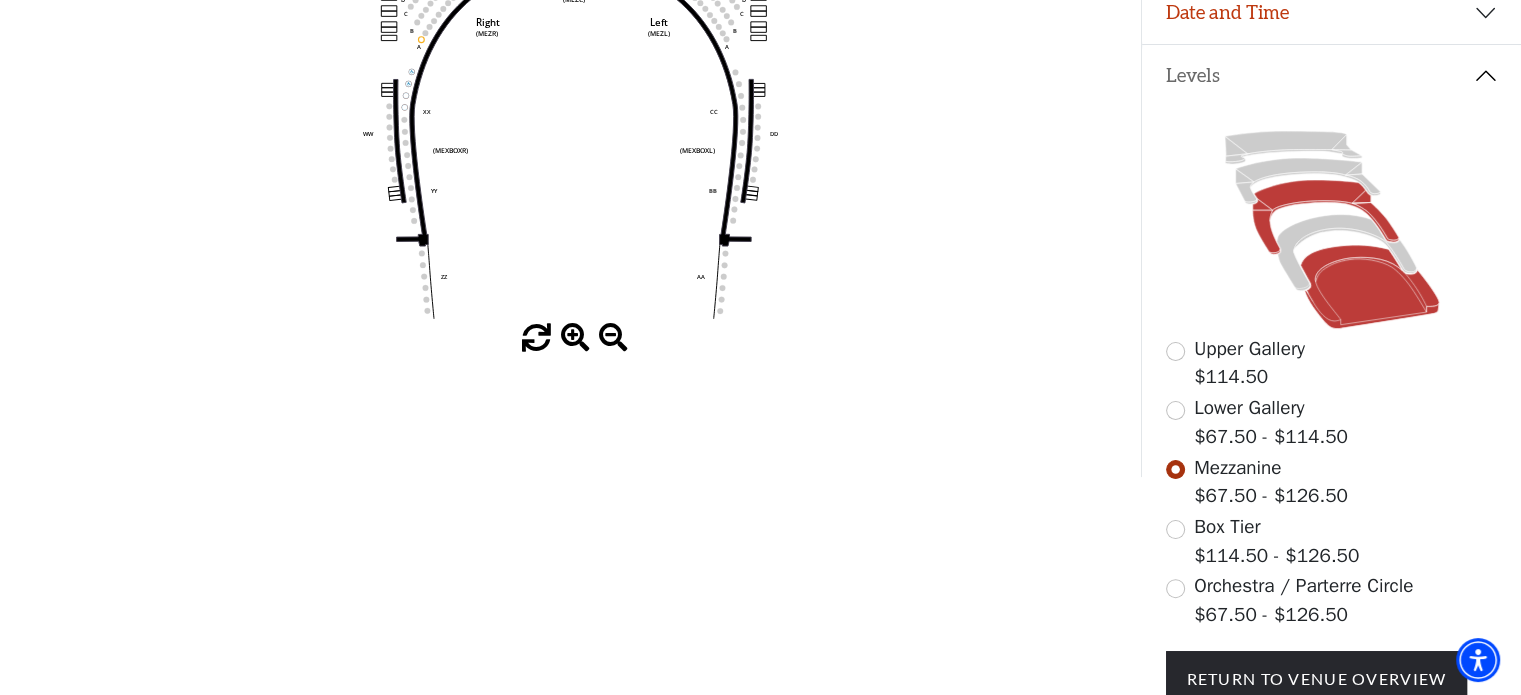 click 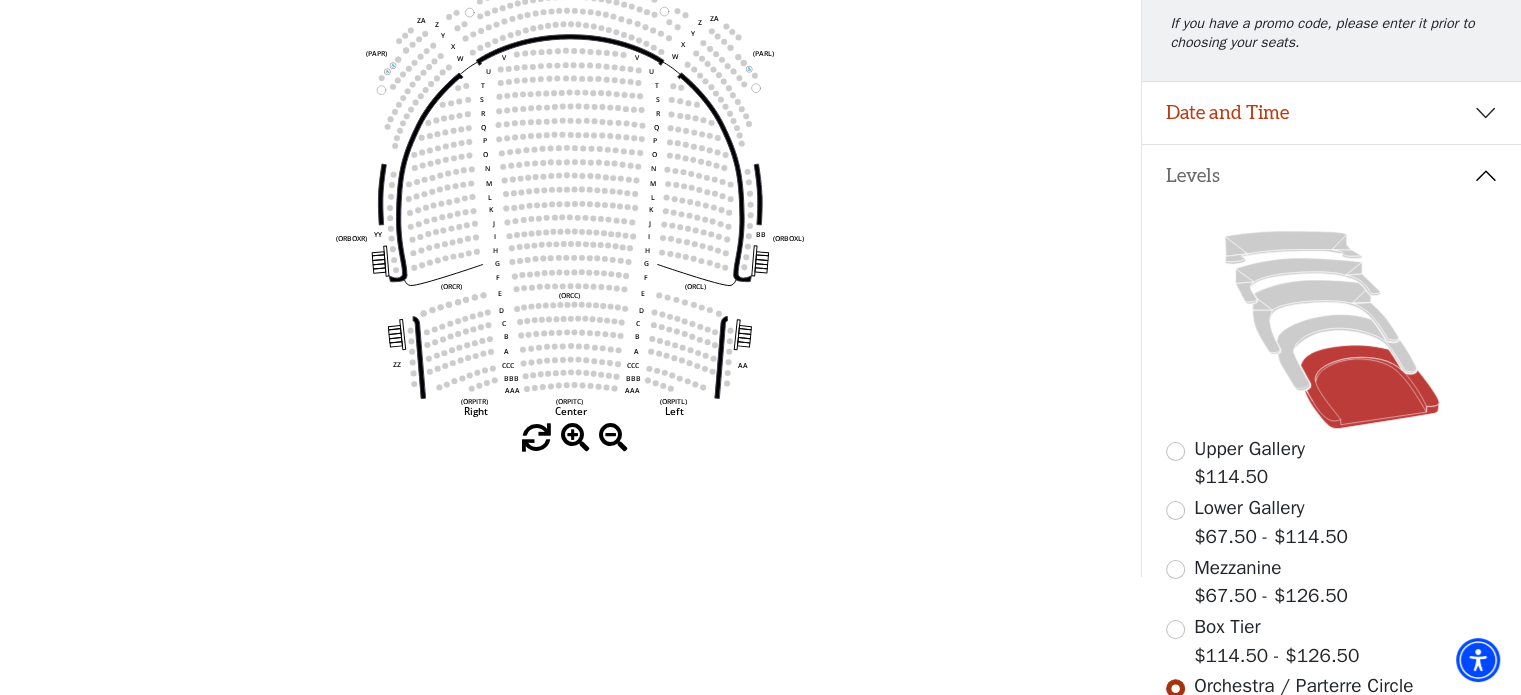 scroll, scrollTop: 392, scrollLeft: 0, axis: vertical 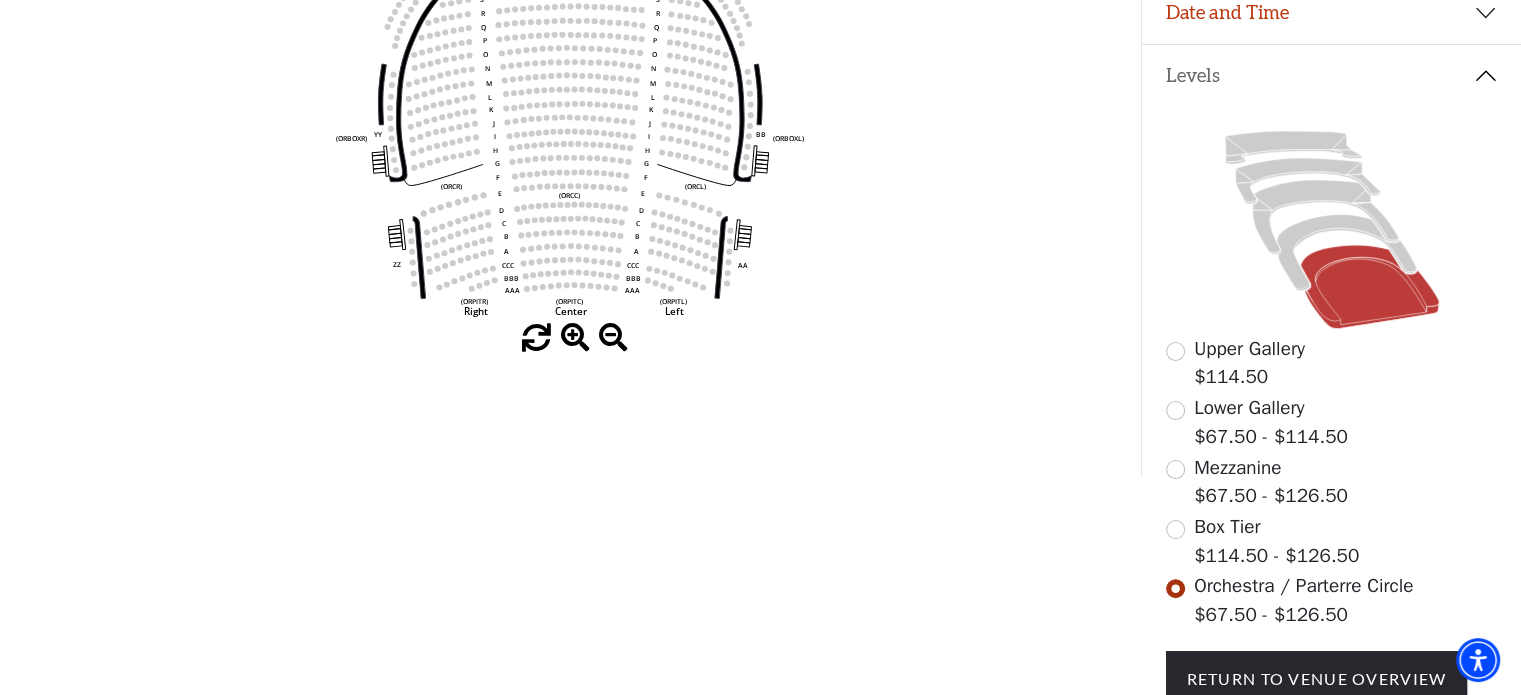 click on "Box Tier $114.50 - $126.50" at bounding box center (1332, 541) 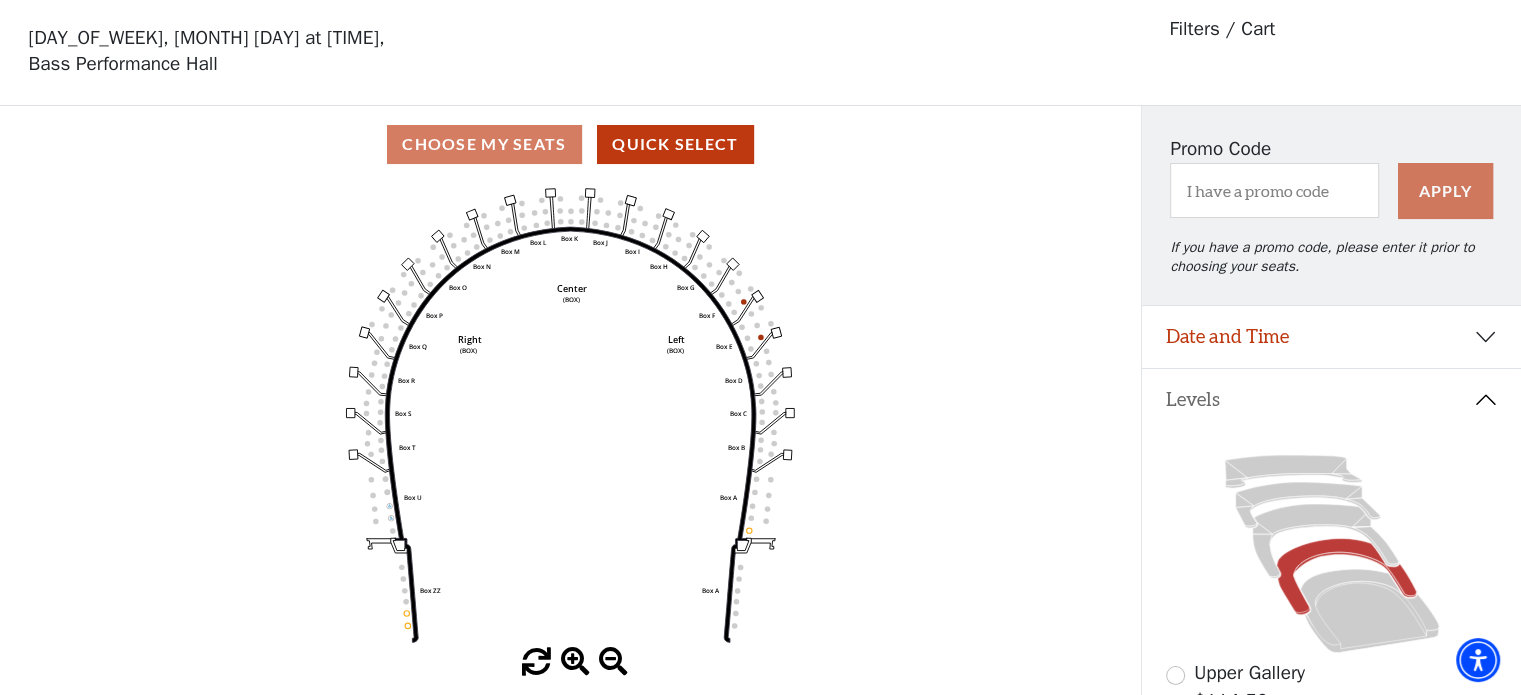 scroll, scrollTop: 92, scrollLeft: 0, axis: vertical 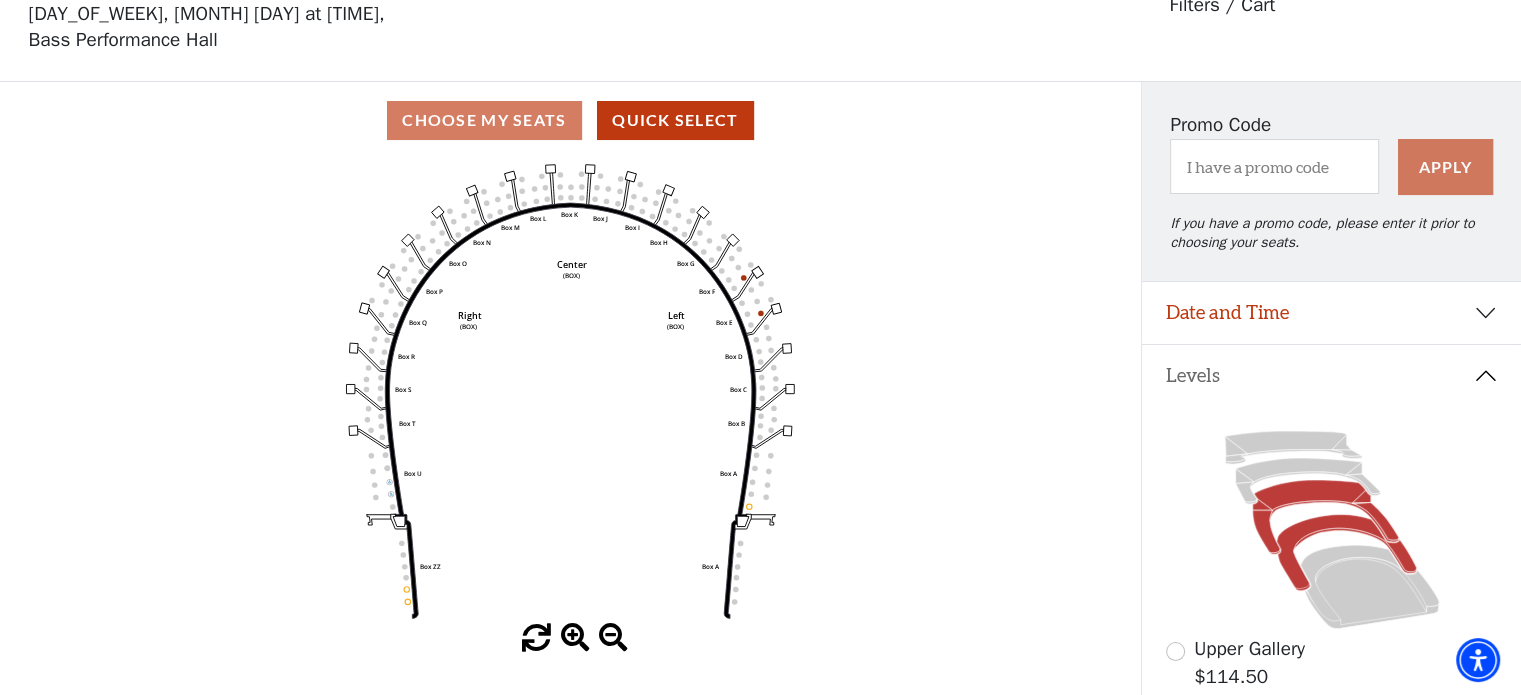 click 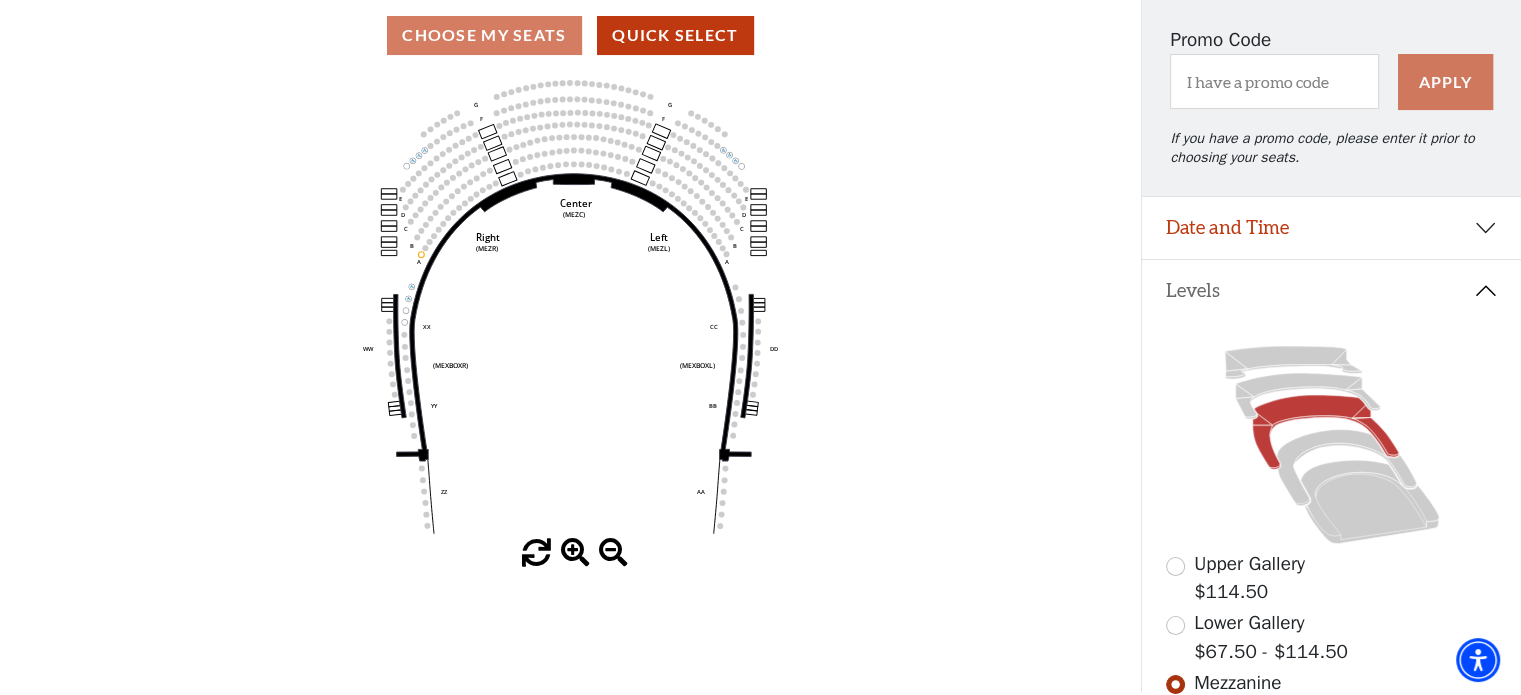 scroll, scrollTop: 292, scrollLeft: 0, axis: vertical 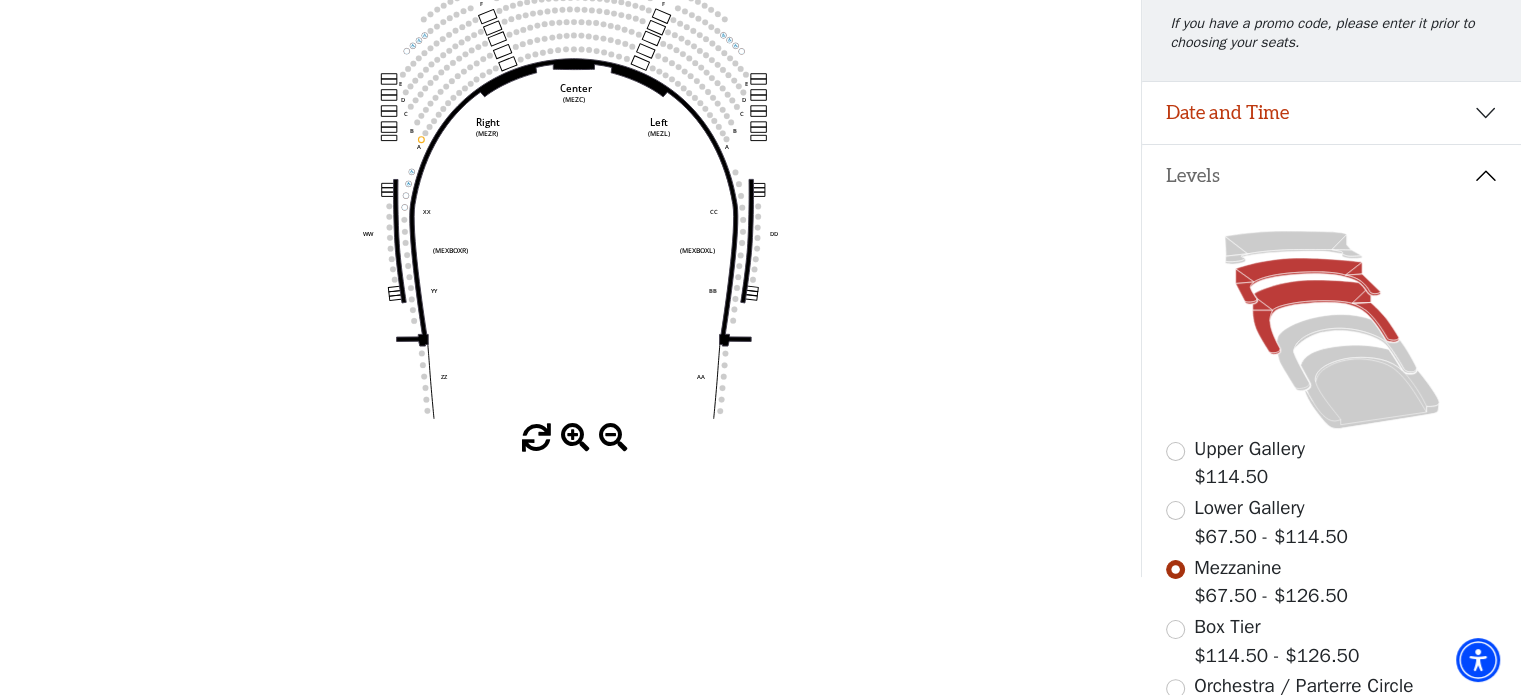 click 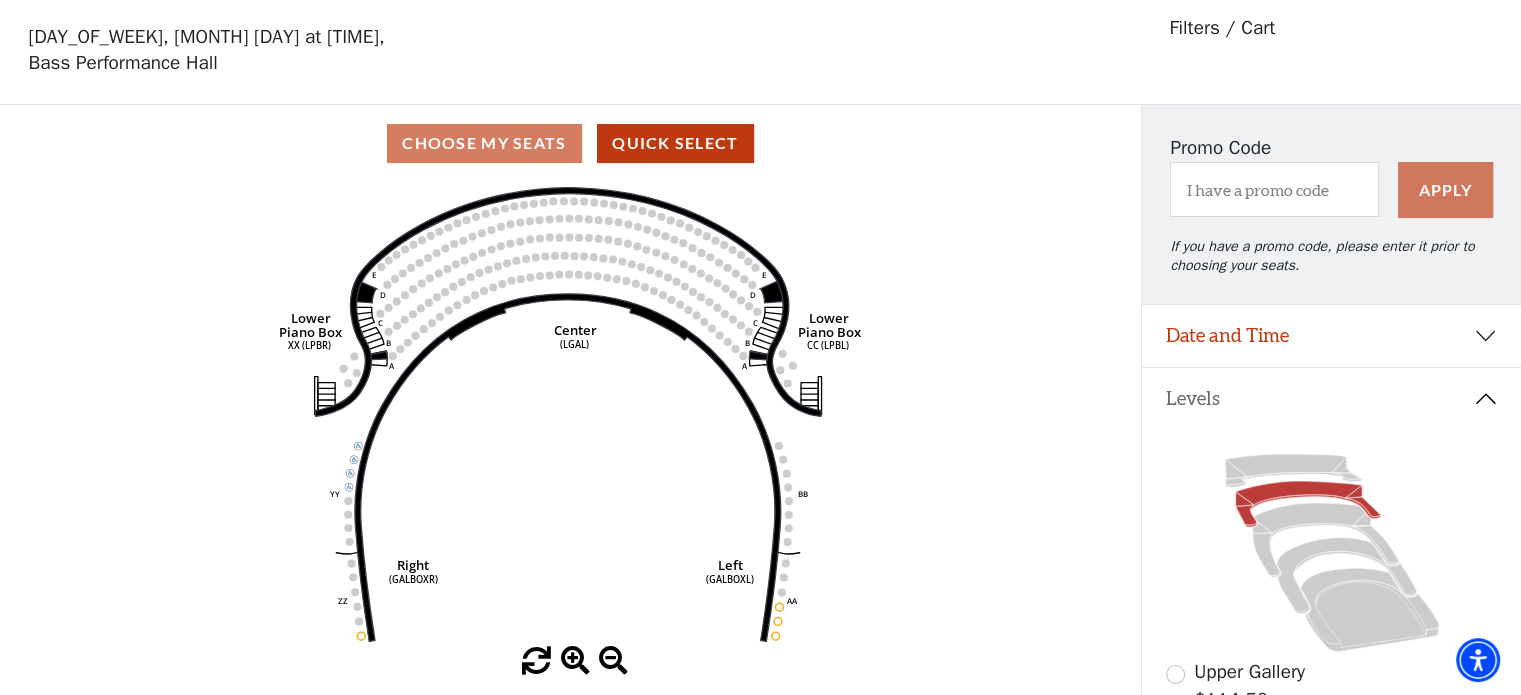 scroll, scrollTop: 92, scrollLeft: 0, axis: vertical 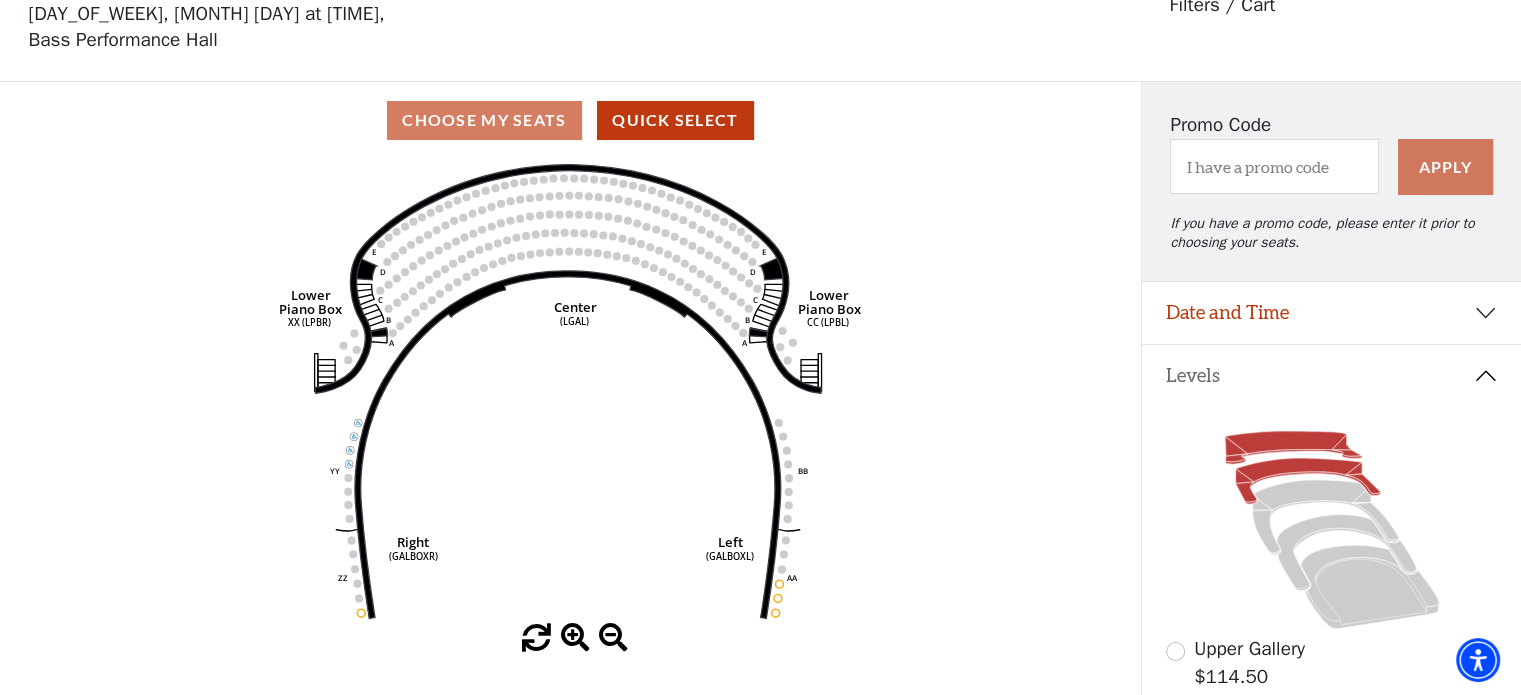 click 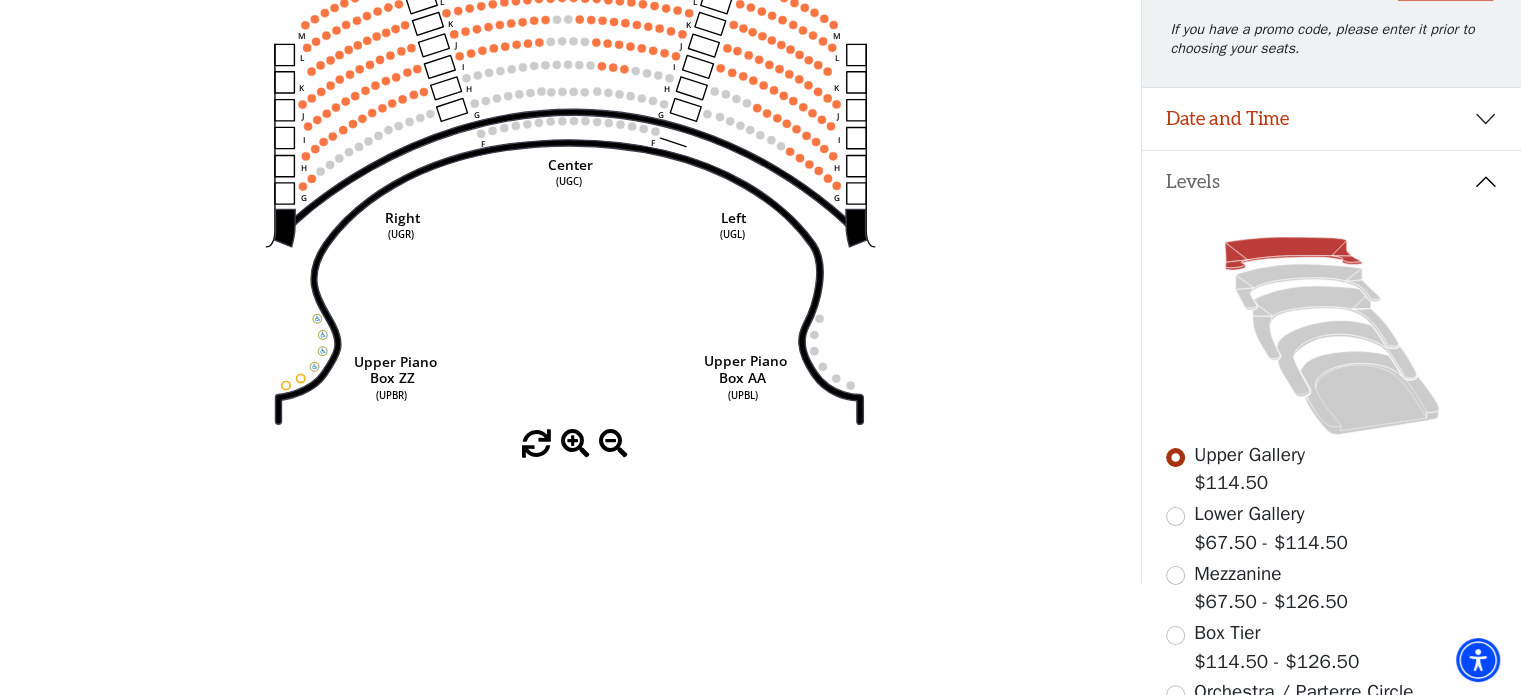 scroll, scrollTop: 192, scrollLeft: 0, axis: vertical 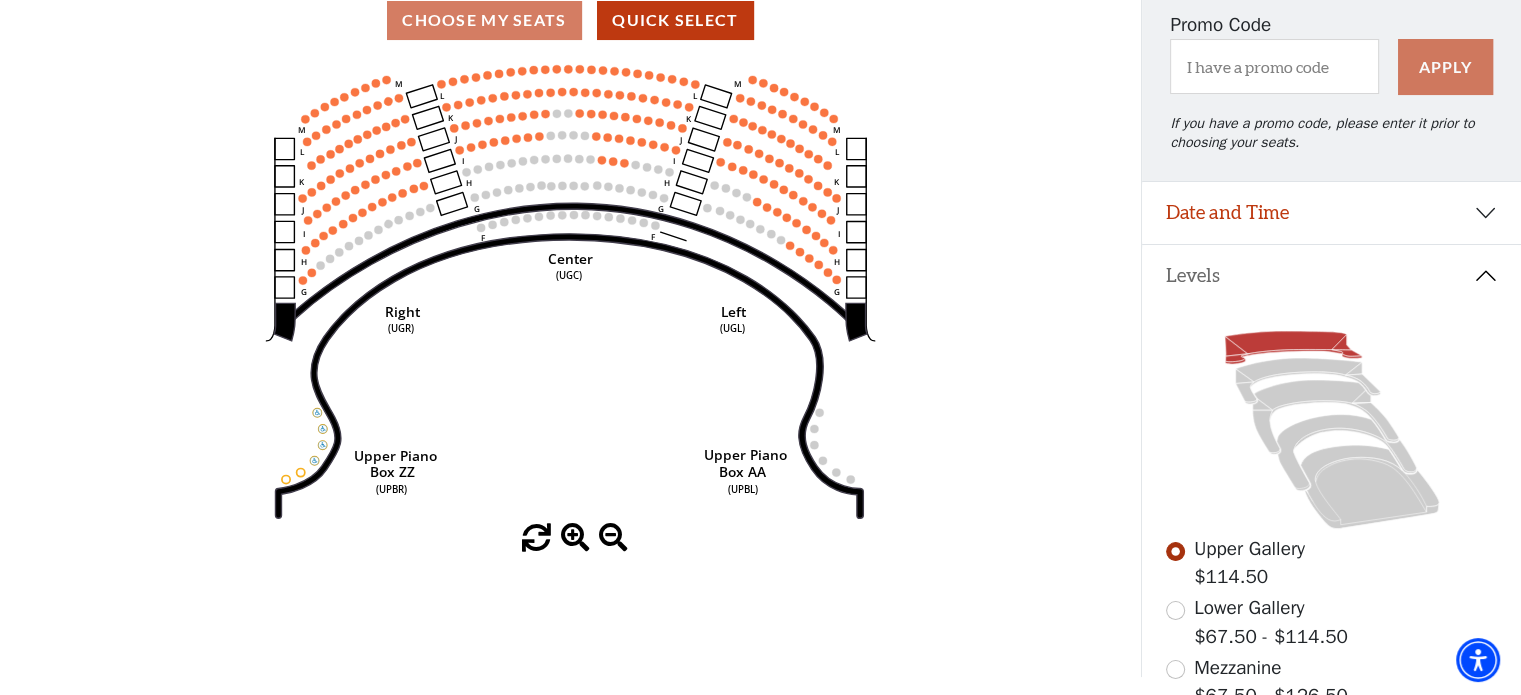click 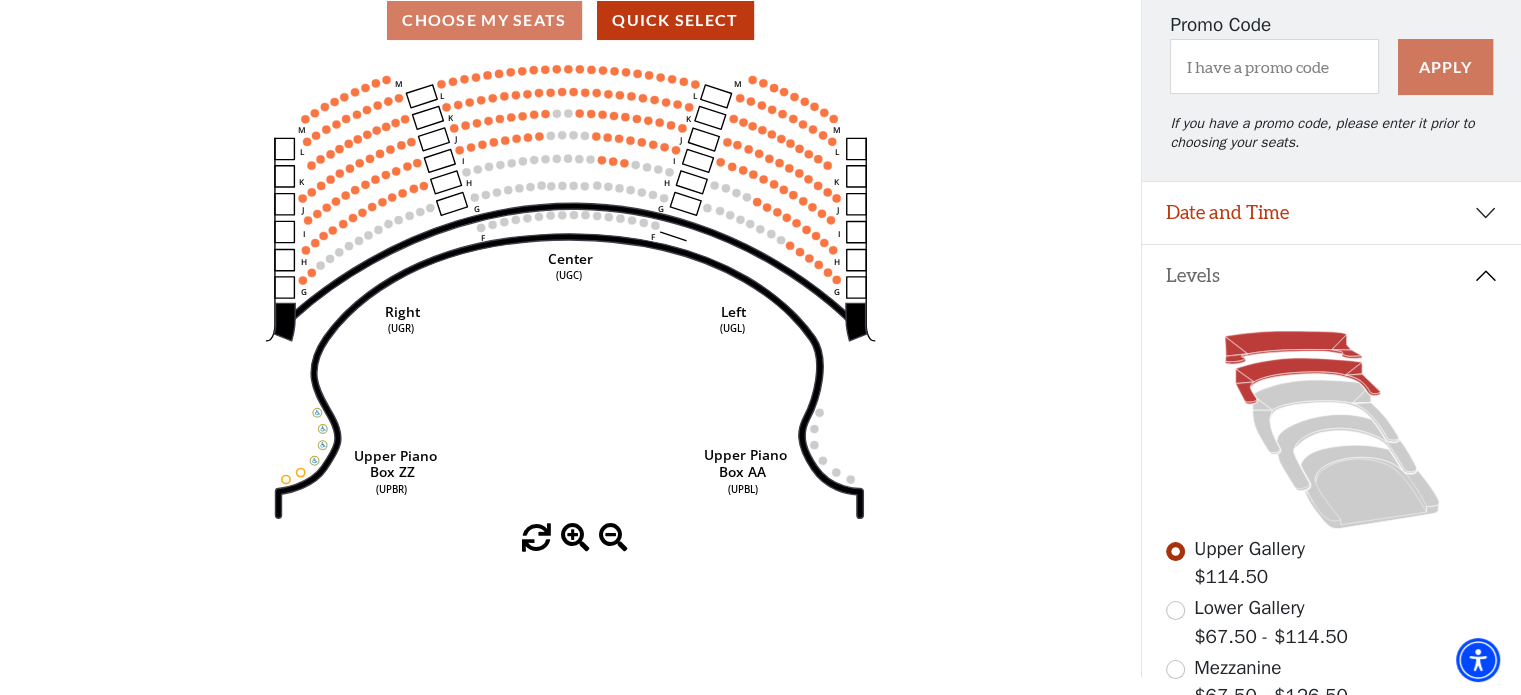 click 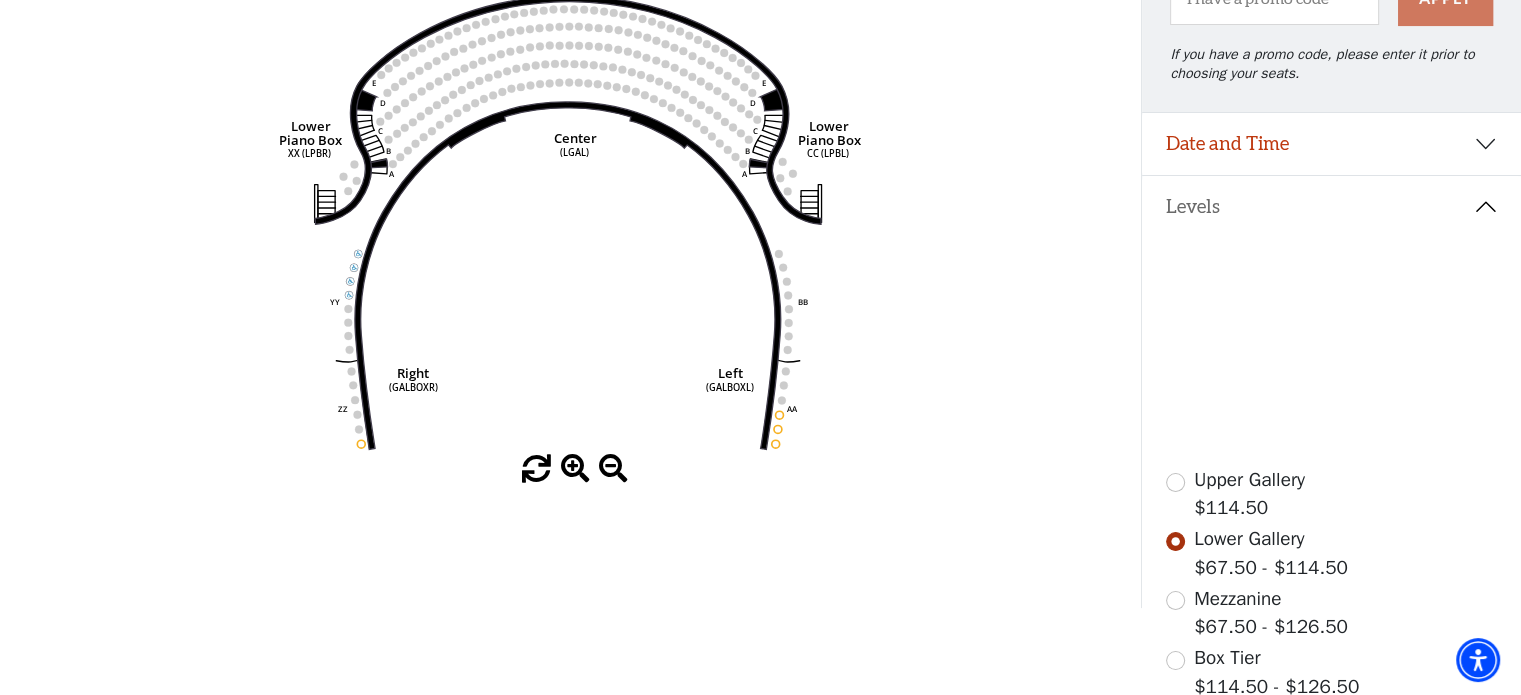 scroll, scrollTop: 292, scrollLeft: 0, axis: vertical 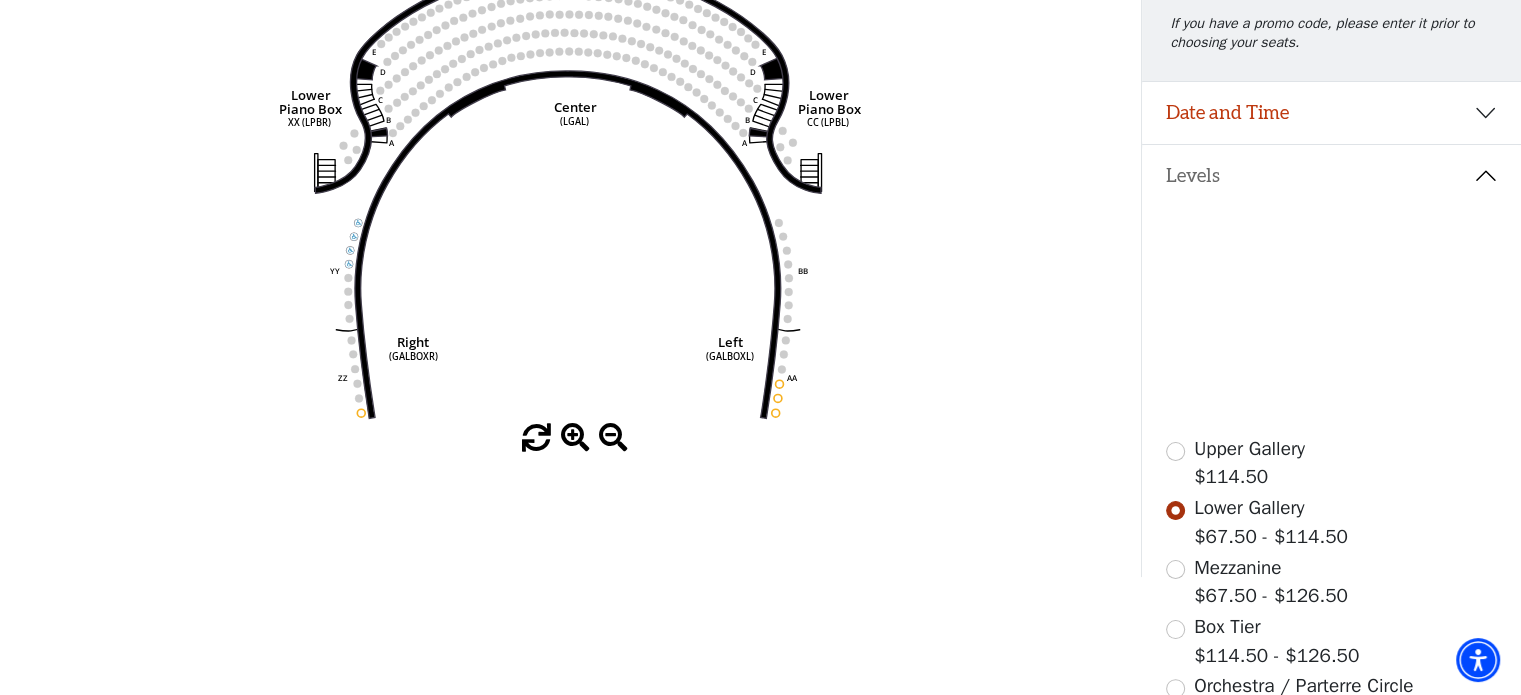 click 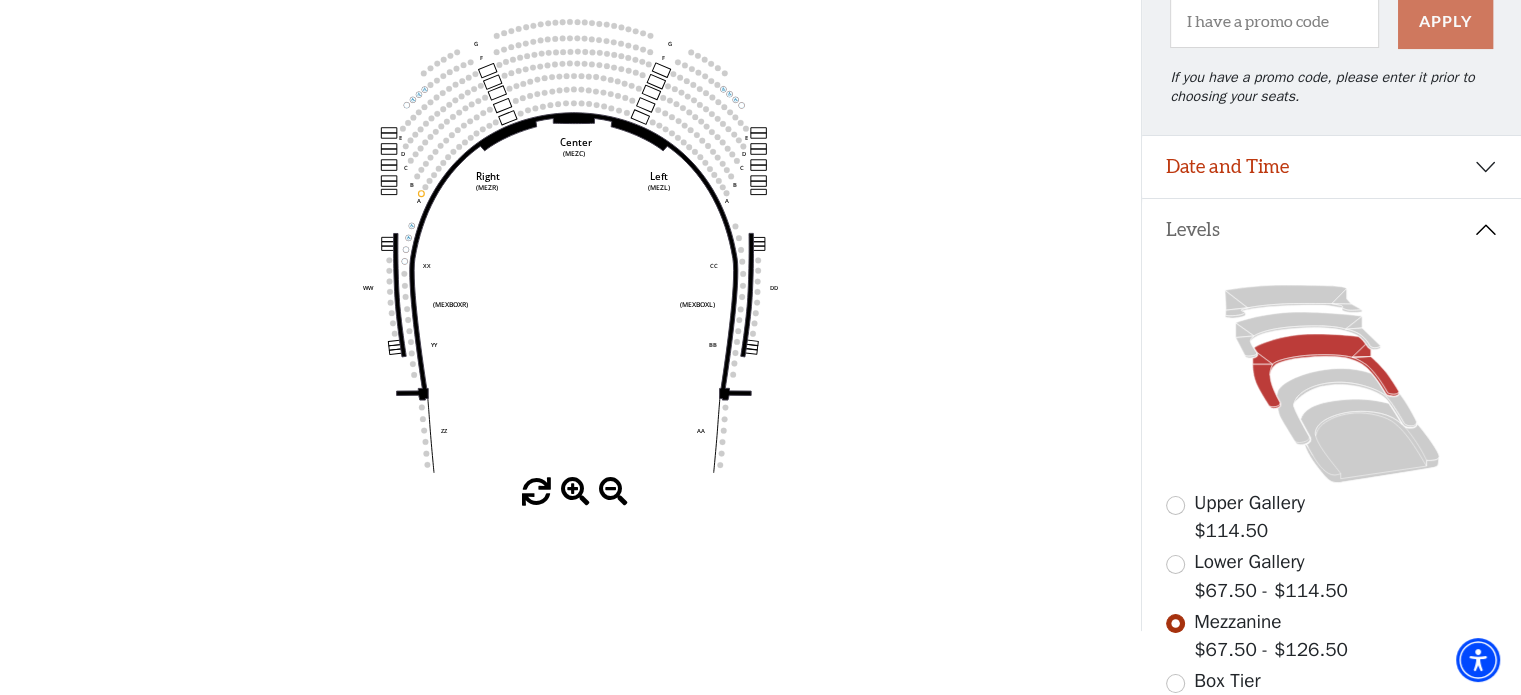 scroll, scrollTop: 192, scrollLeft: 0, axis: vertical 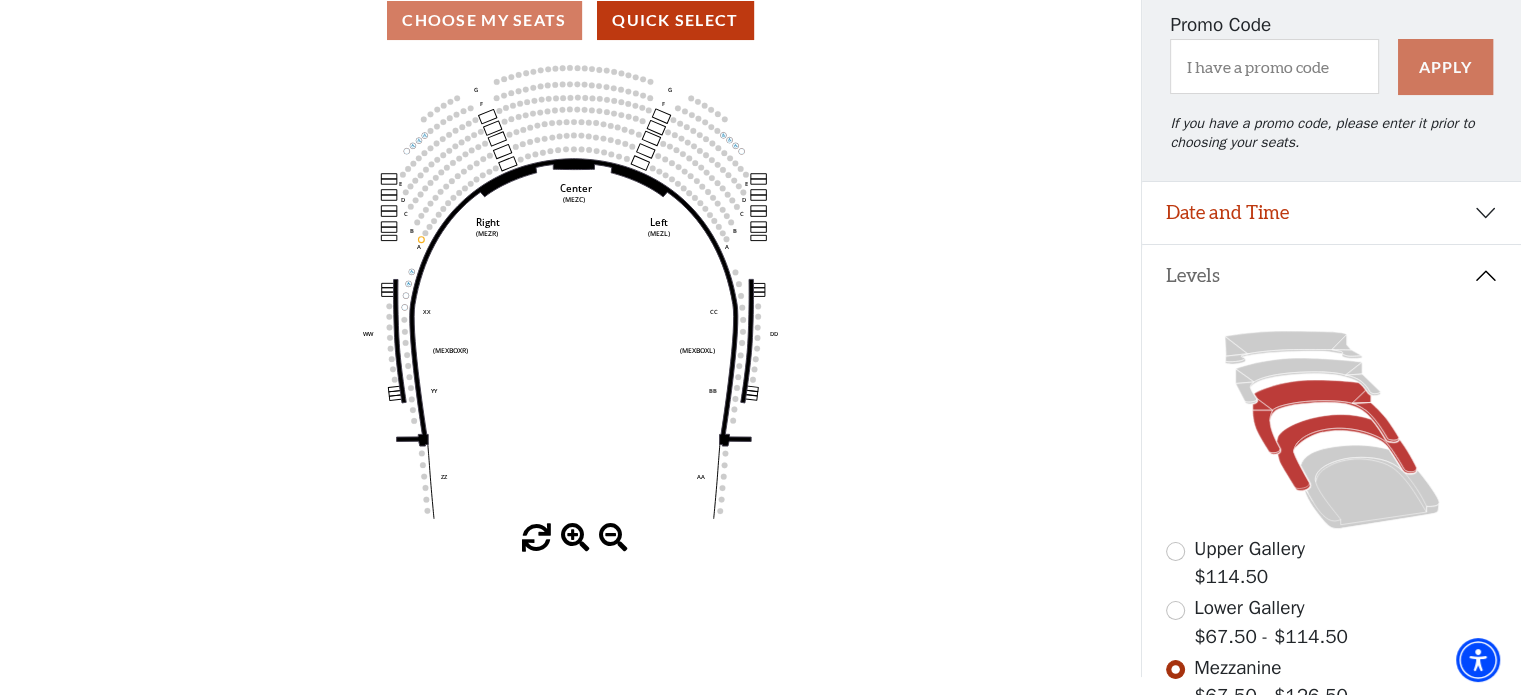 click 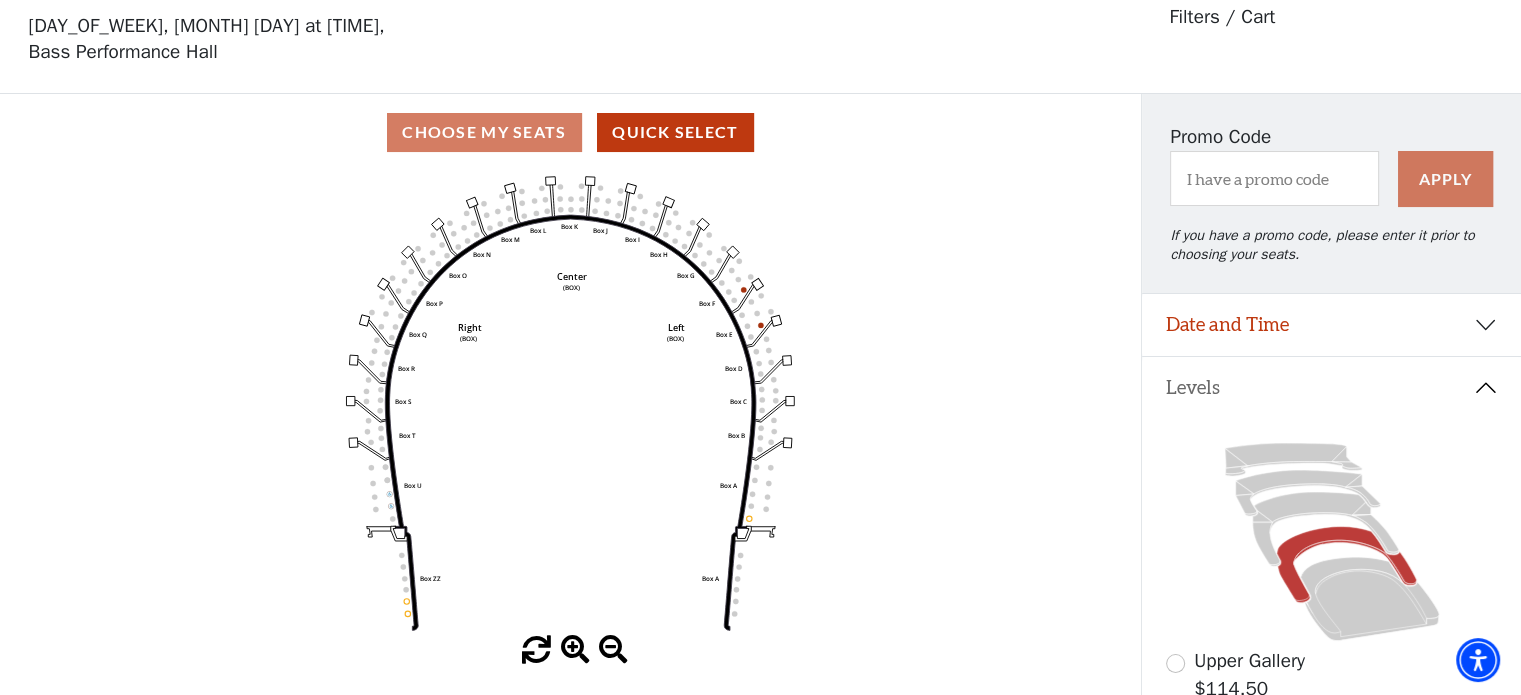 scroll, scrollTop: 92, scrollLeft: 0, axis: vertical 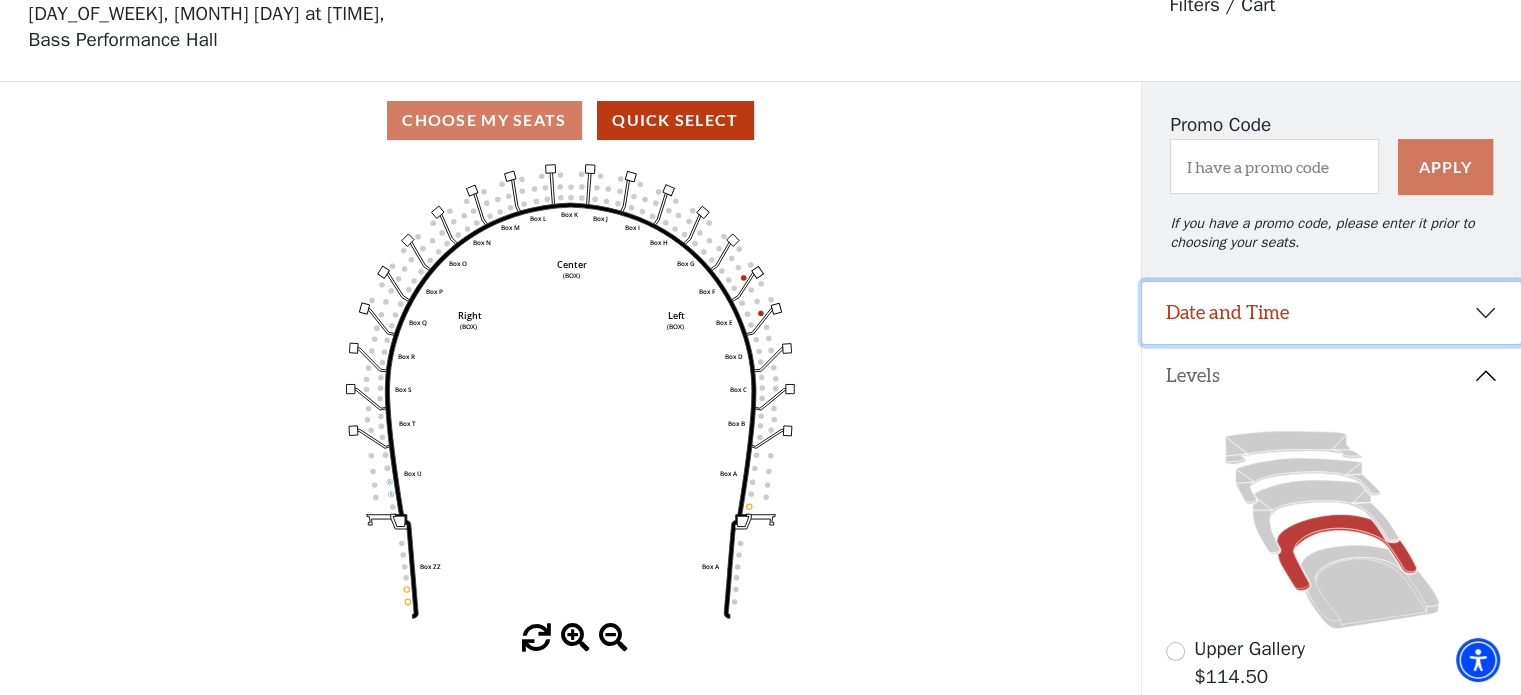 click on "Date and Time" at bounding box center (1331, 313) 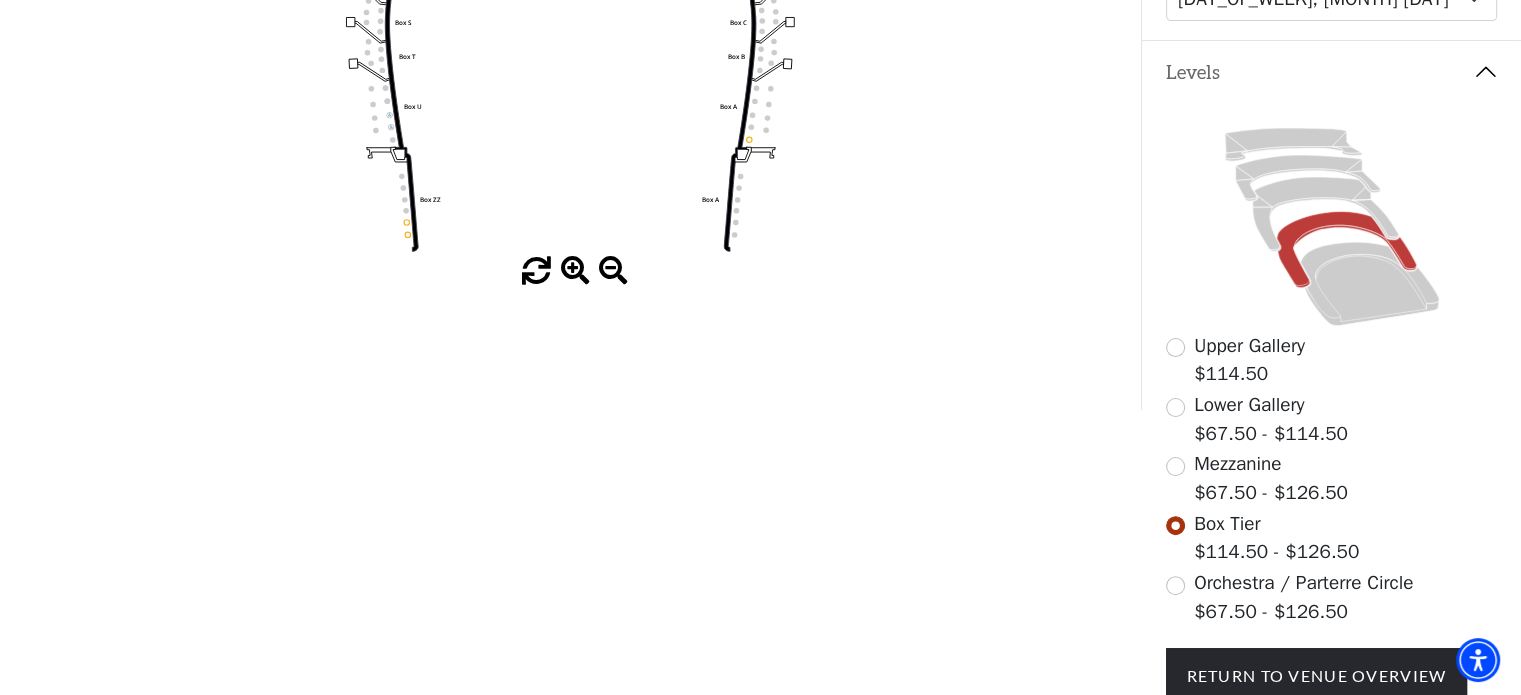 scroll, scrollTop: 492, scrollLeft: 0, axis: vertical 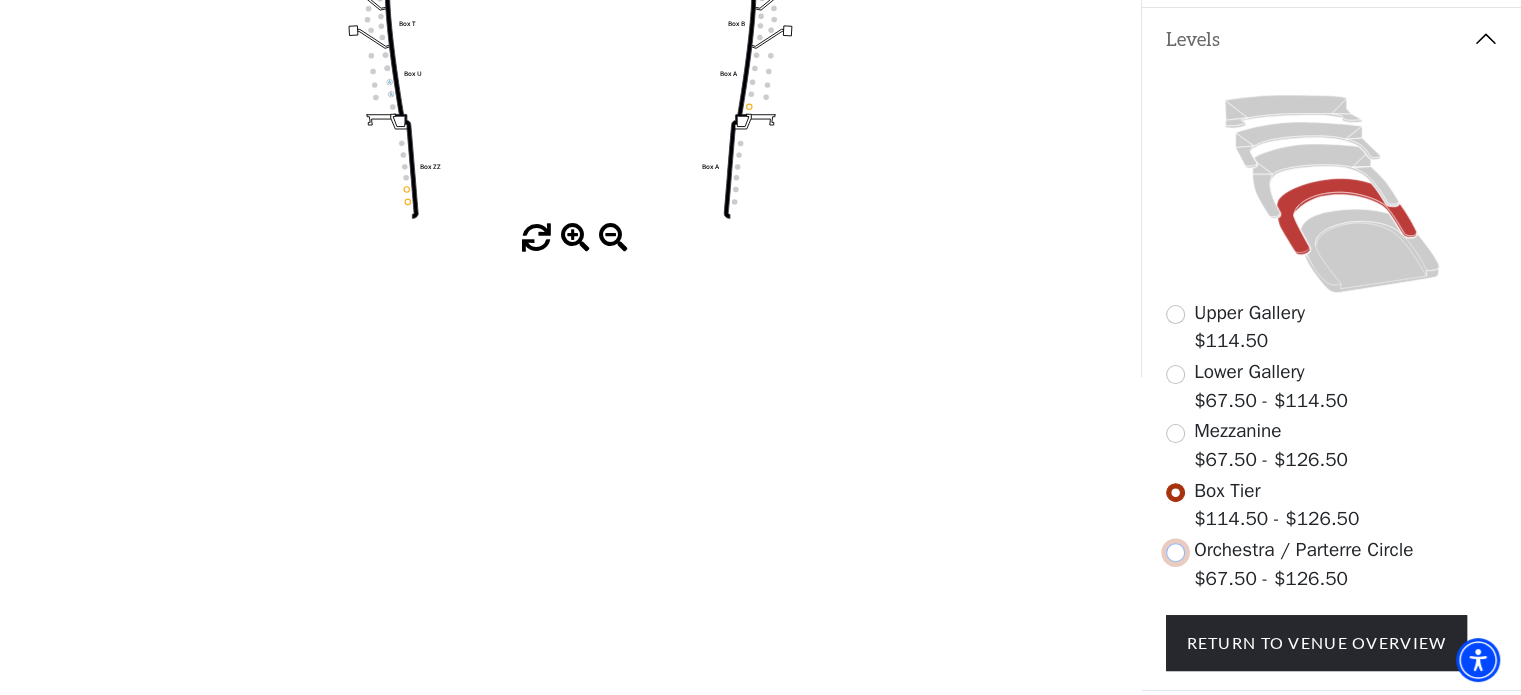 click at bounding box center [1175, 552] 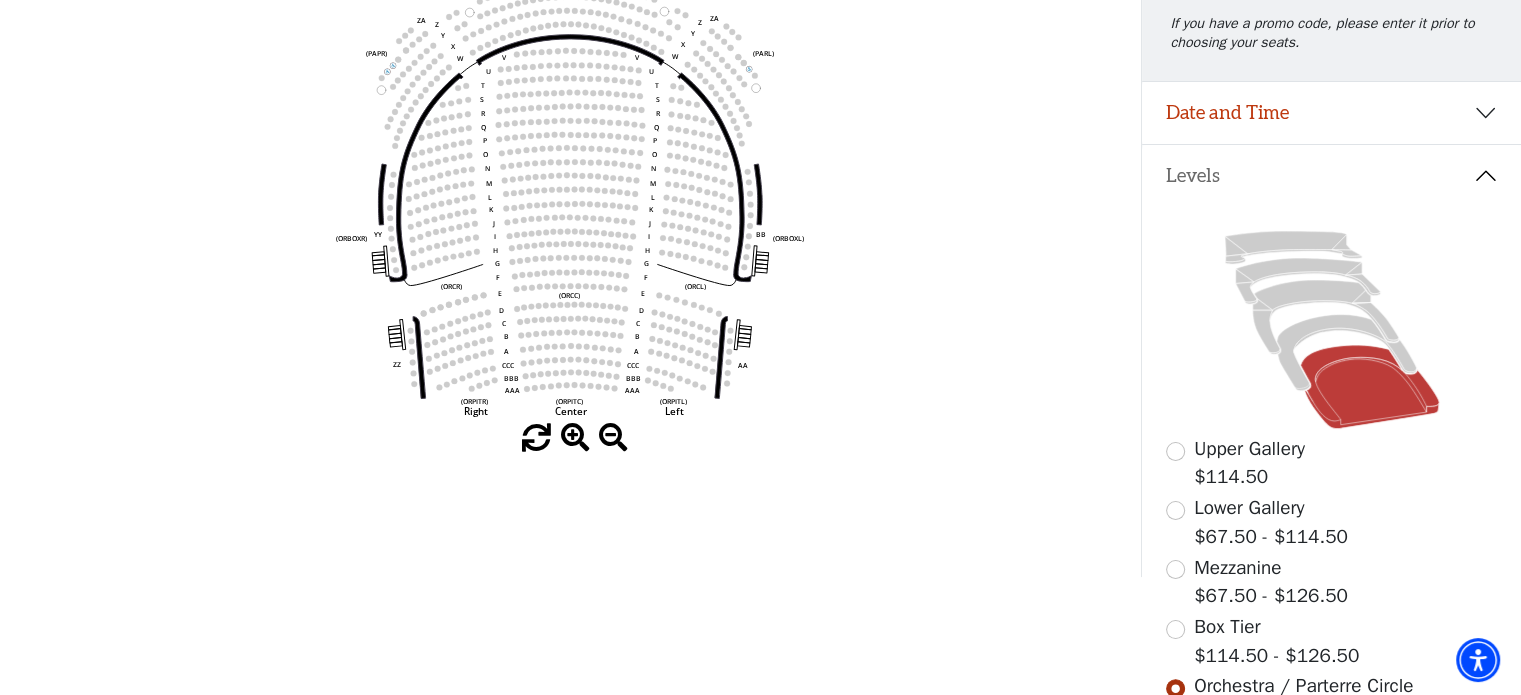 scroll, scrollTop: 192, scrollLeft: 0, axis: vertical 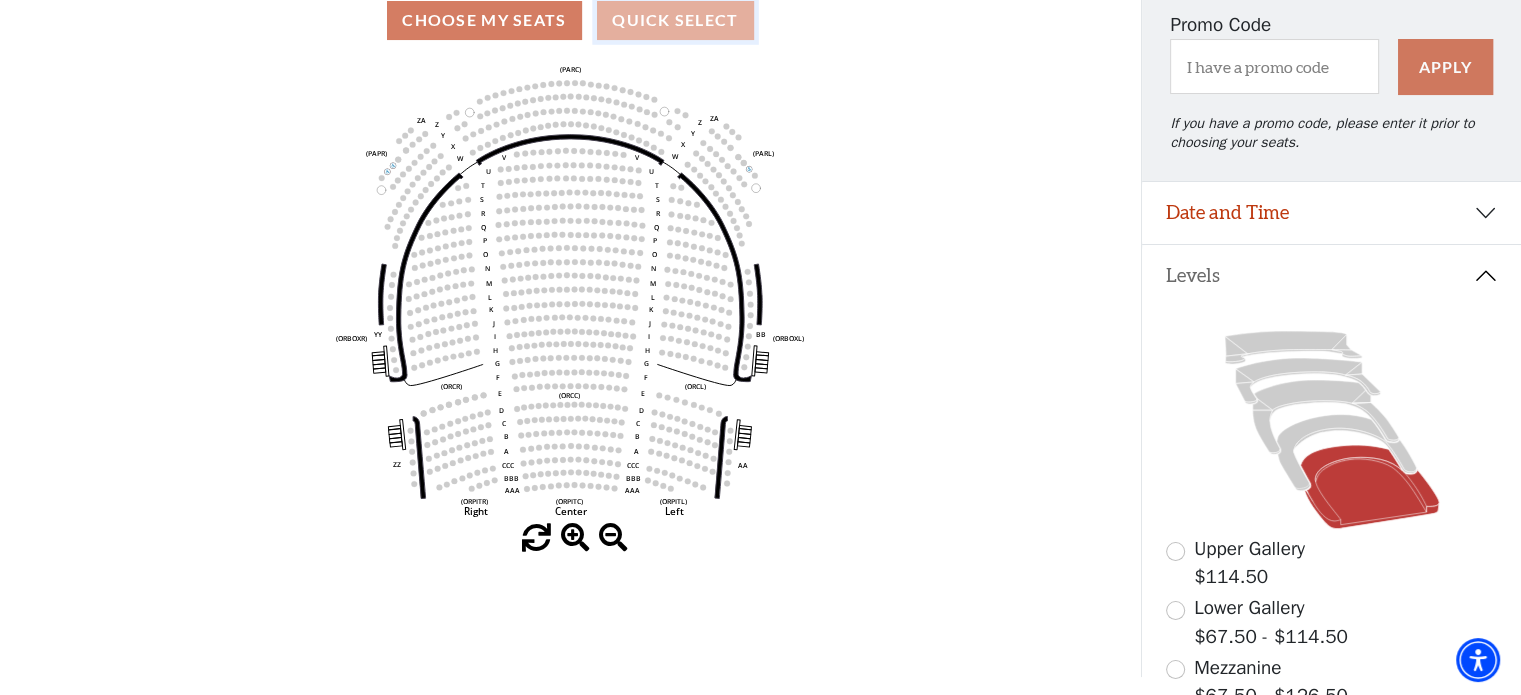 click on "Quick Select" at bounding box center (675, 20) 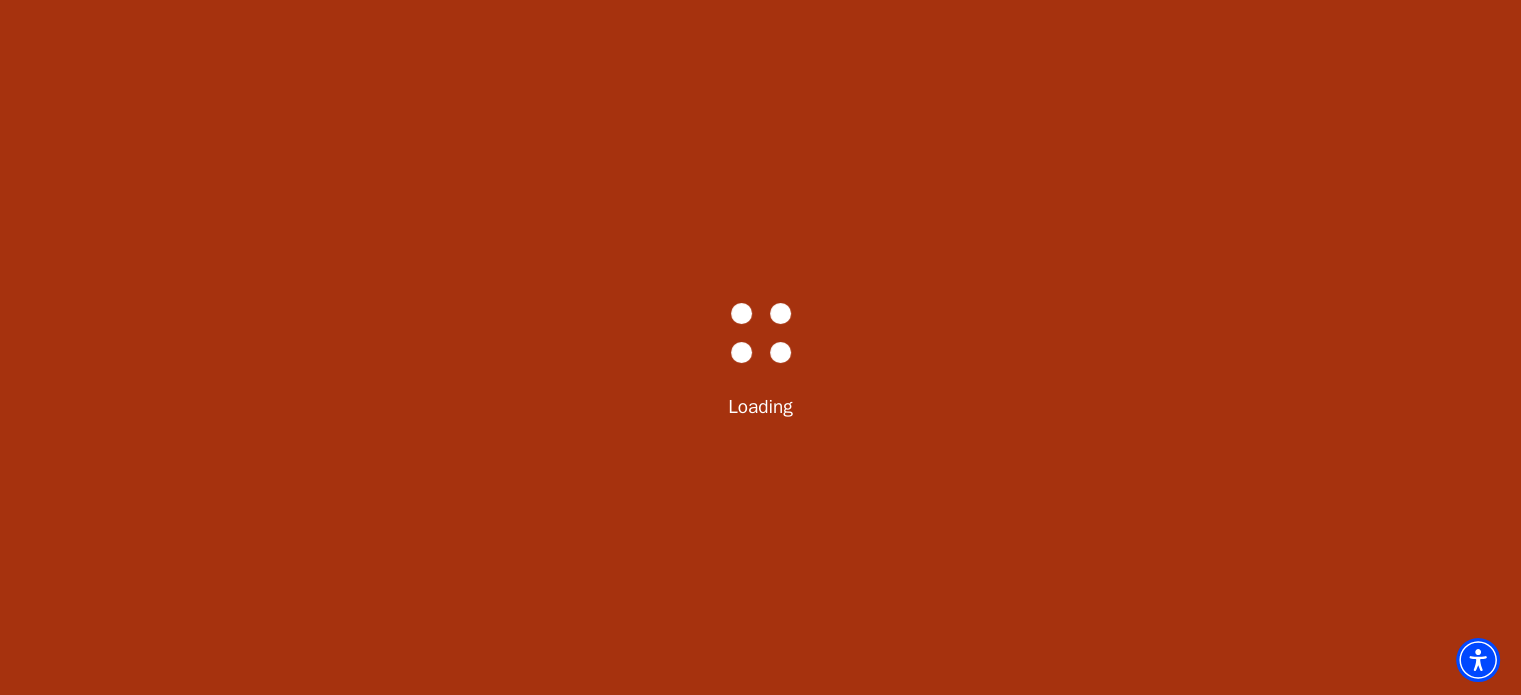 scroll, scrollTop: 0, scrollLeft: 0, axis: both 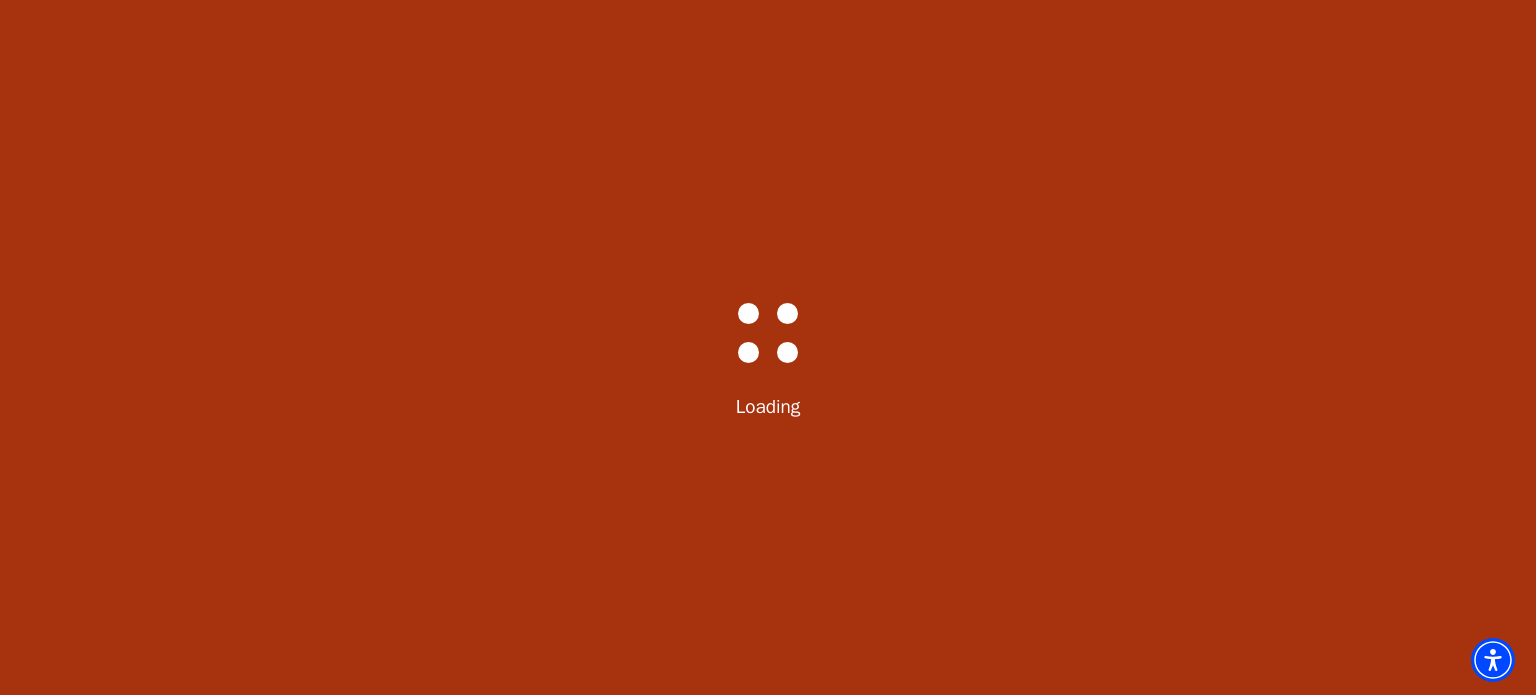 select on "6289" 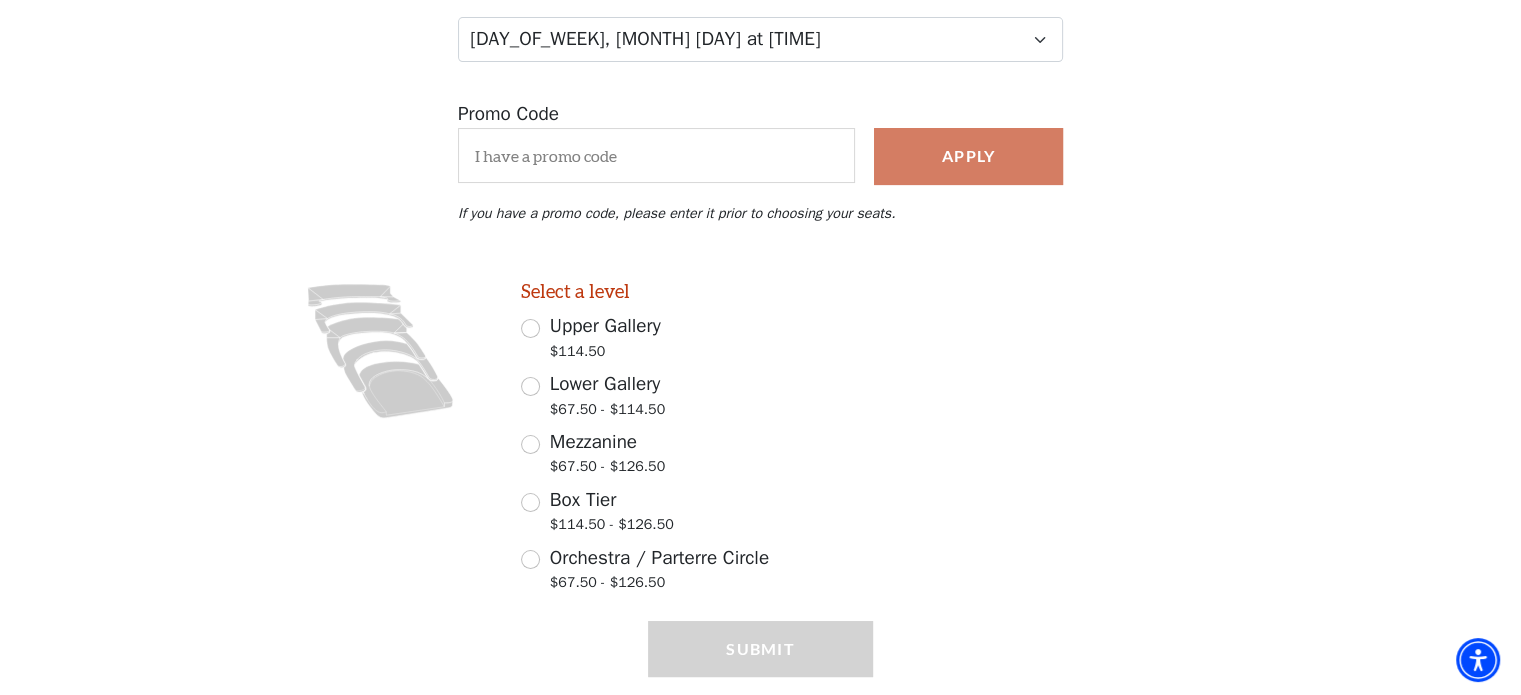 scroll, scrollTop: 356, scrollLeft: 0, axis: vertical 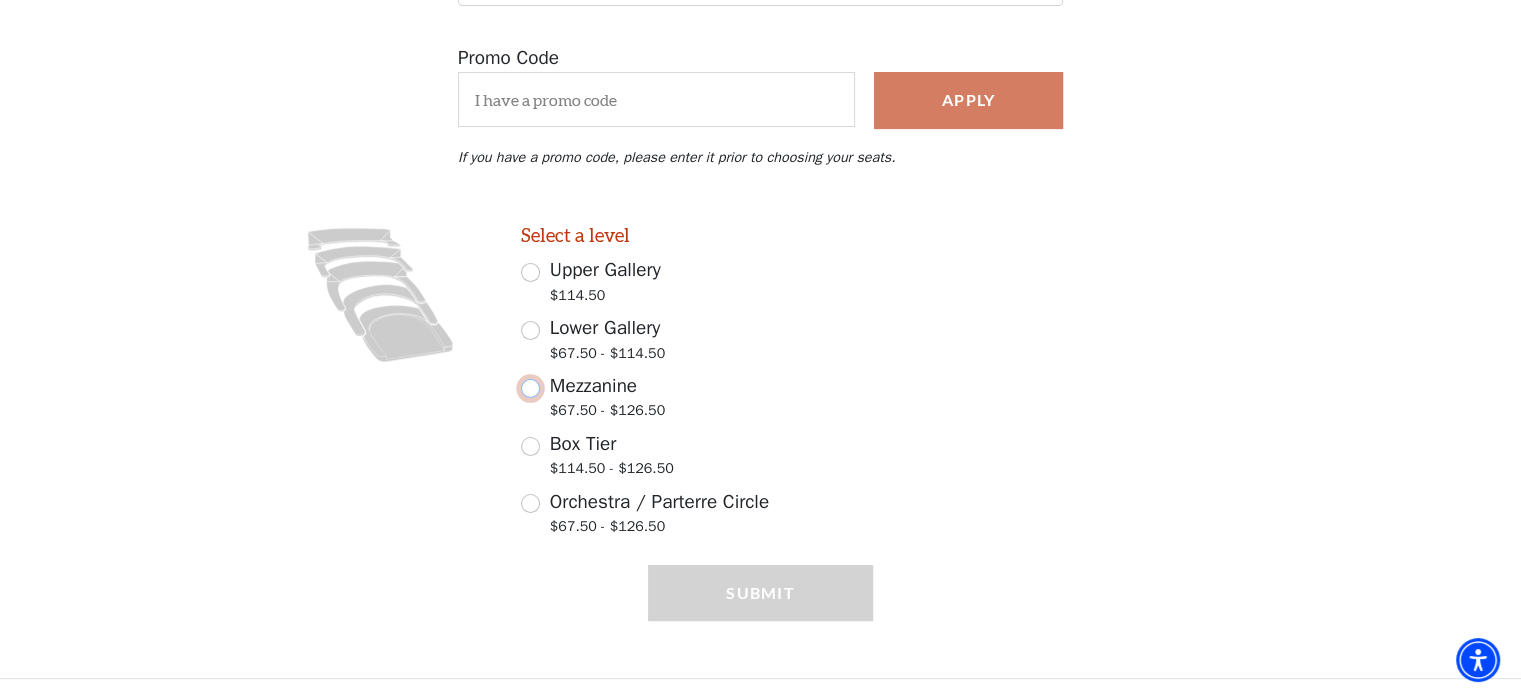 click on "Mezzanine     $67.50 - $126.50" at bounding box center [530, 388] 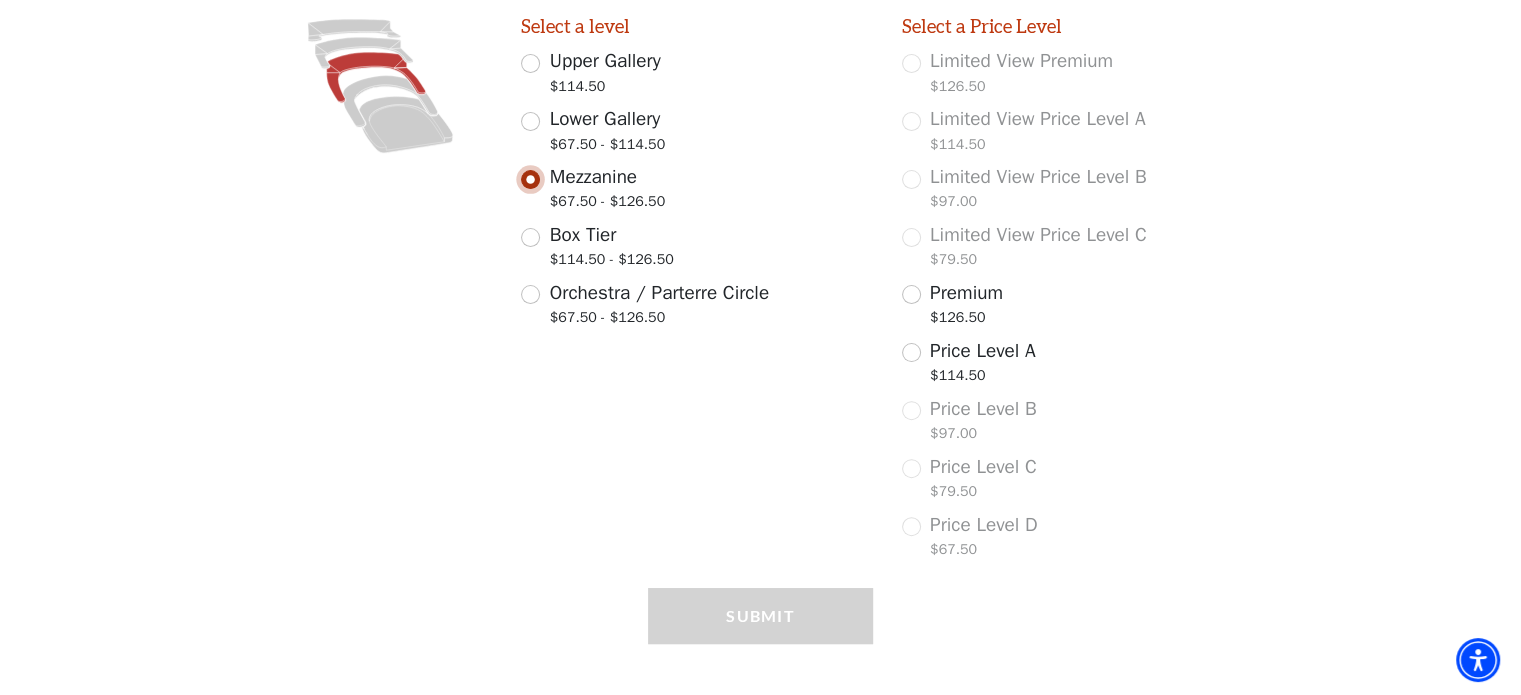 scroll, scrollTop: 576, scrollLeft: 0, axis: vertical 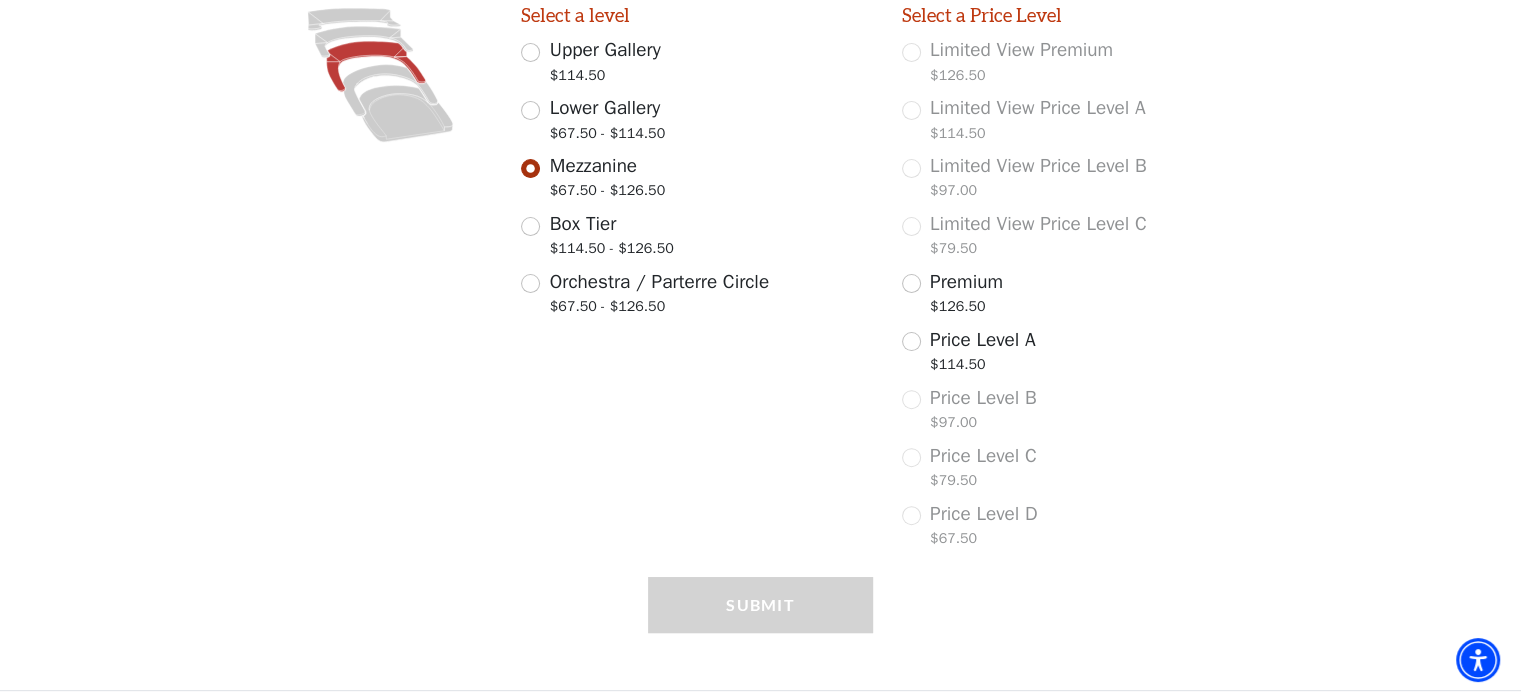 click on "Price Level D $67.50" at bounding box center [1078, 528] 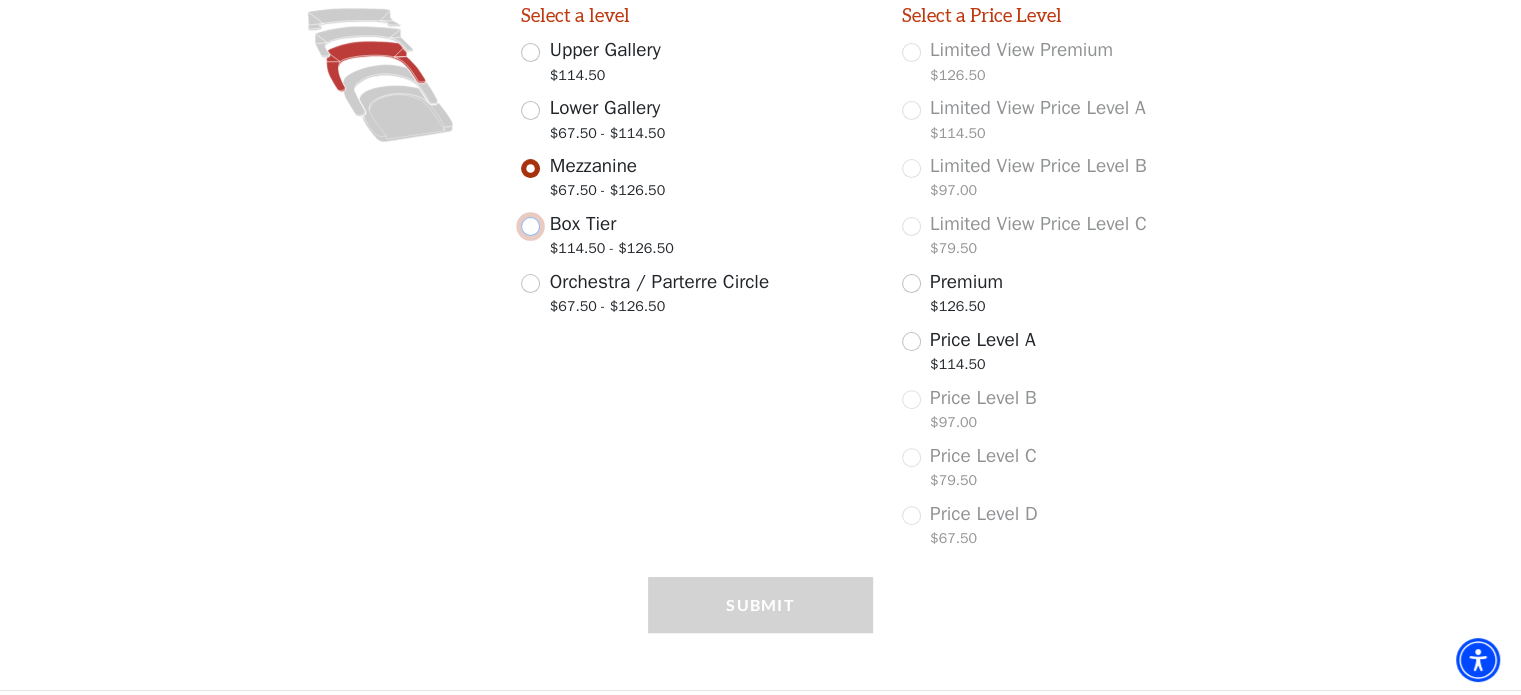 click on "Box Tier     $114.50 - $126.50" at bounding box center (530, 226) 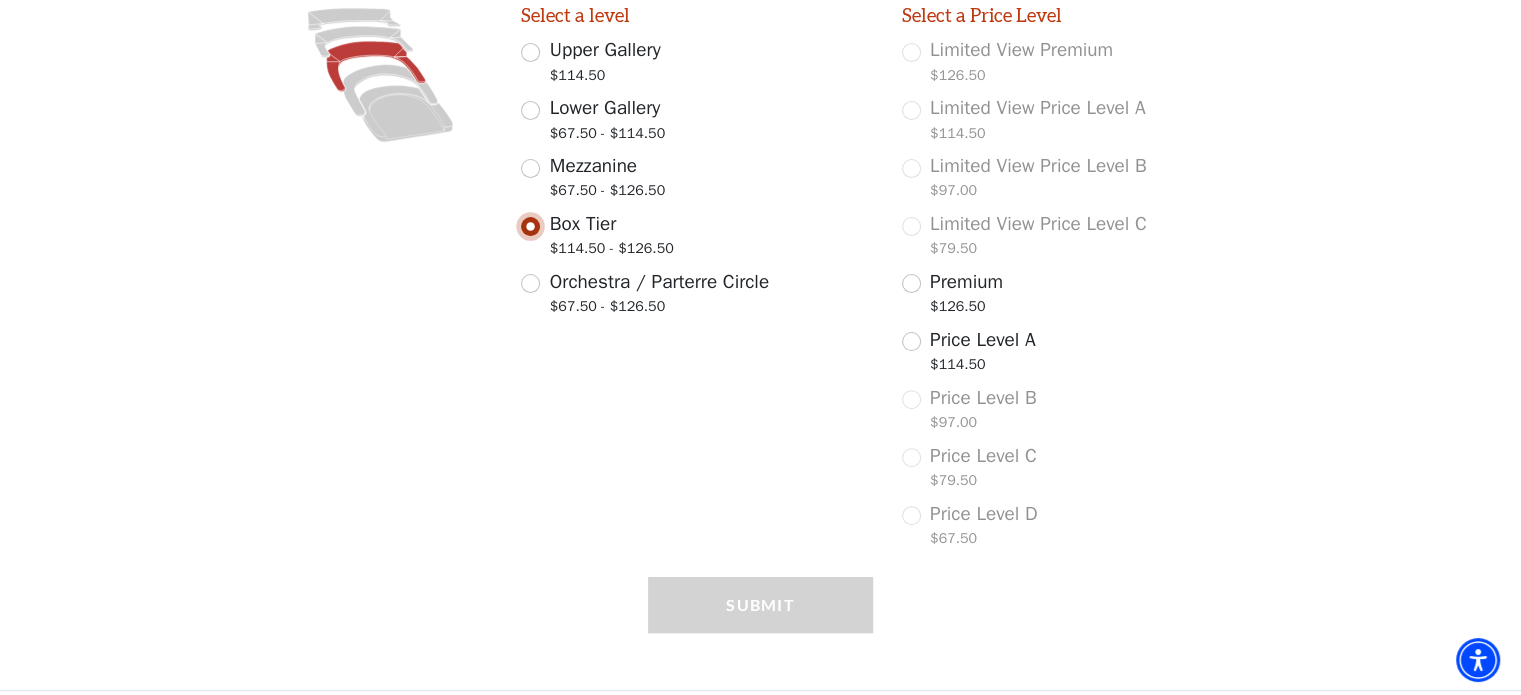 scroll, scrollTop: 356, scrollLeft: 0, axis: vertical 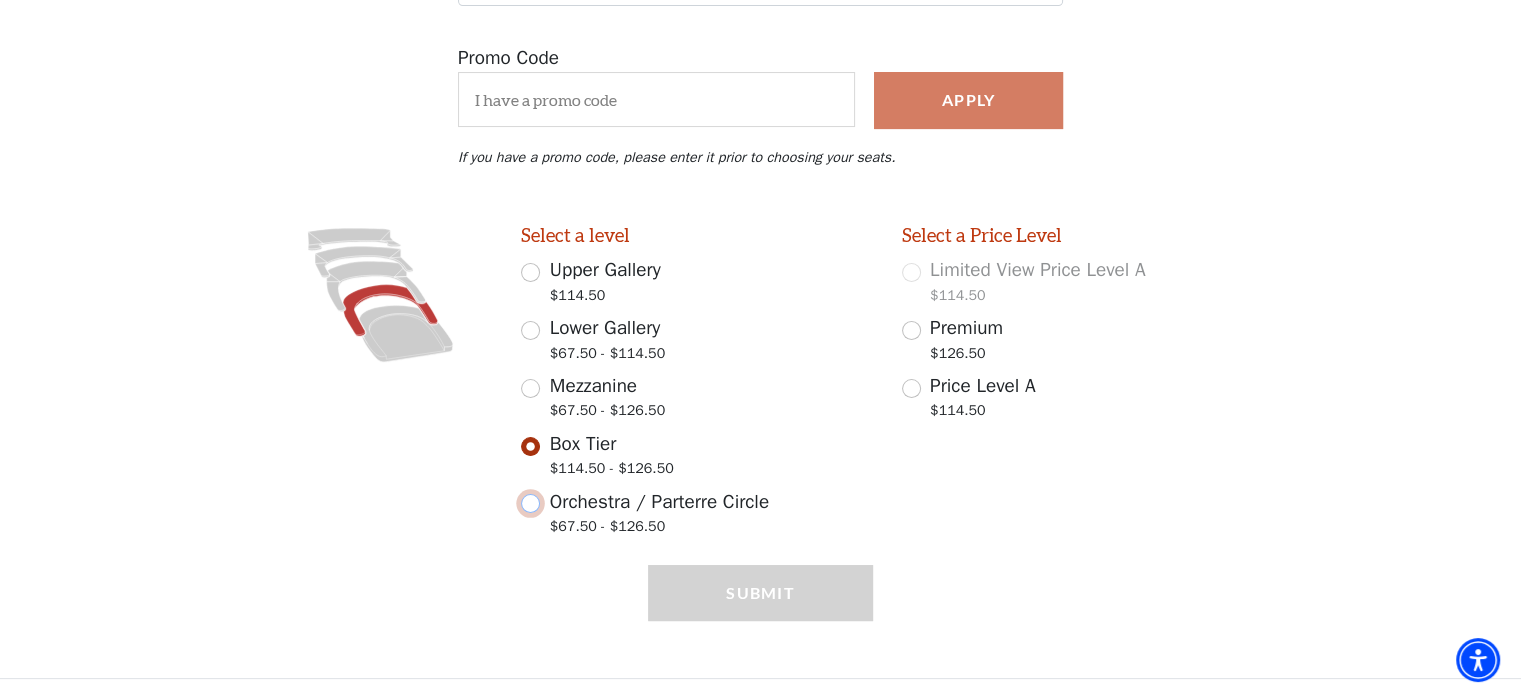 click on "Orchestra / Parterre Circle     $67.50 - $126.50" at bounding box center [530, 503] 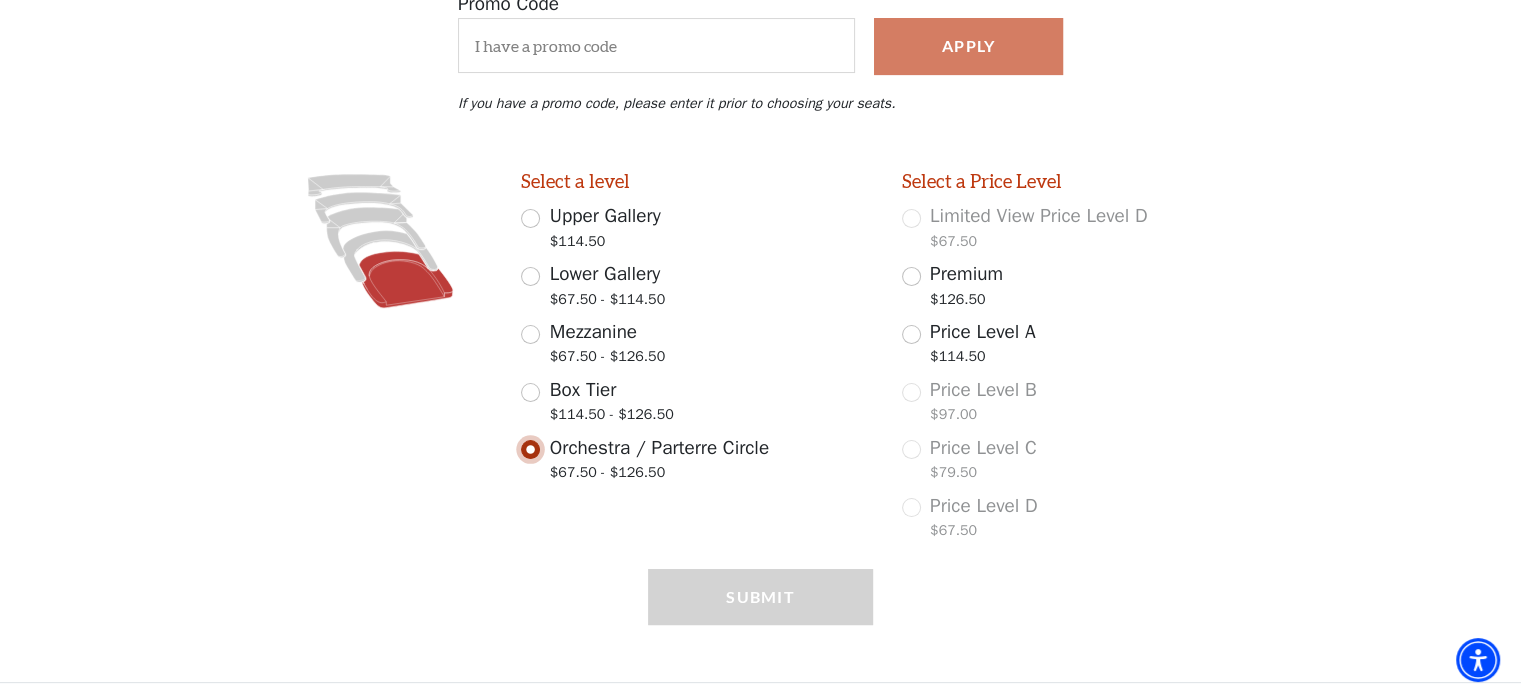 scroll, scrollTop: 413, scrollLeft: 0, axis: vertical 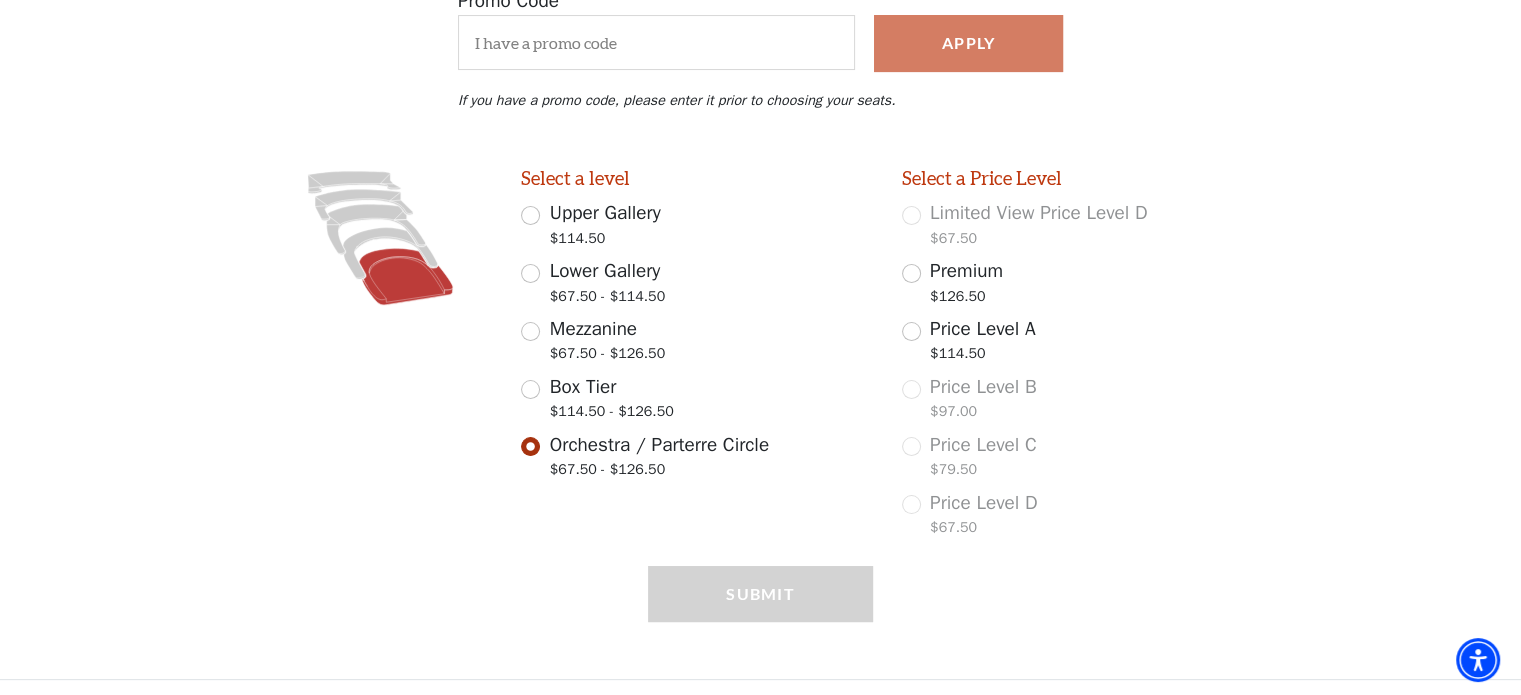 click on "Price Level D $67.50" at bounding box center (1078, 517) 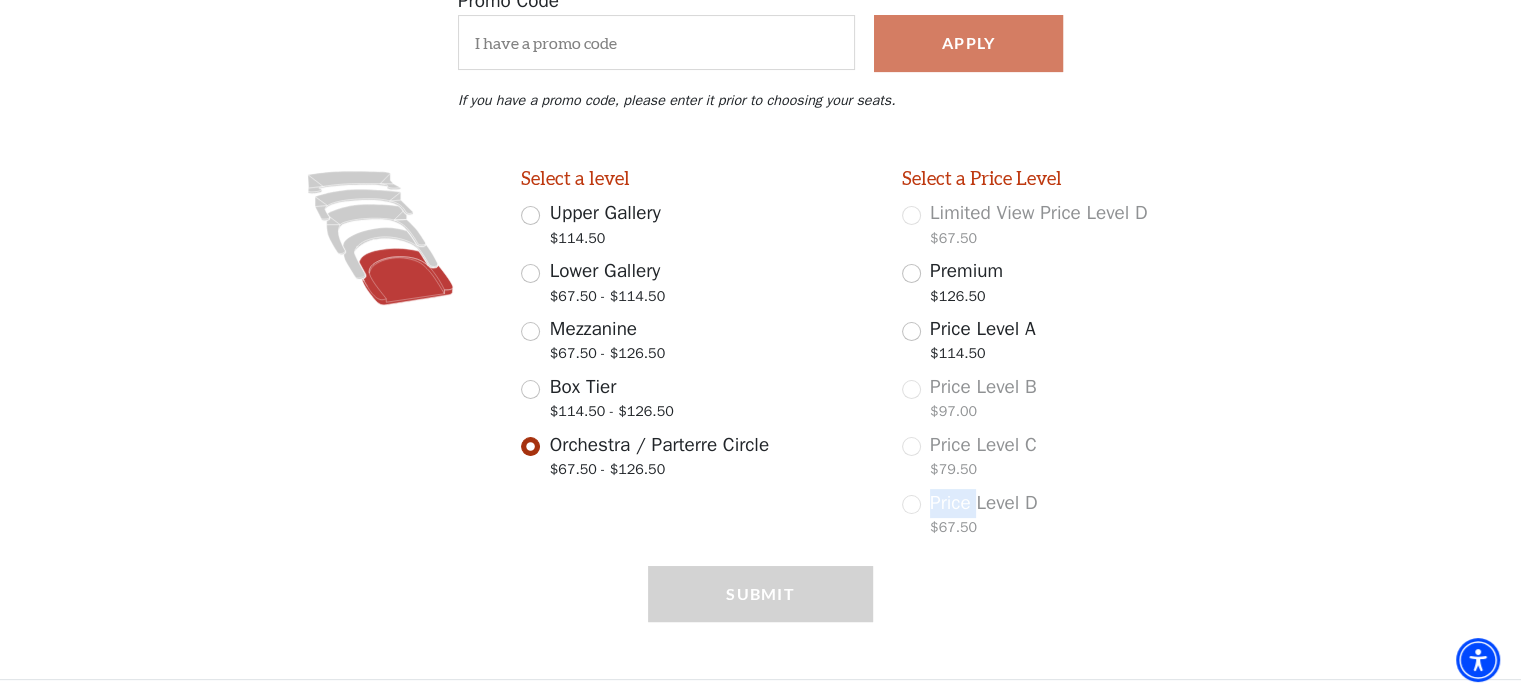 click on "Select a Price Level     Limited View Price Level D $67.50   Premium $126.50   Price Level A $114.50   Price Level B $97.00   Price Level C $79.50   Price Level D $67.50" at bounding box center (1077, 357) 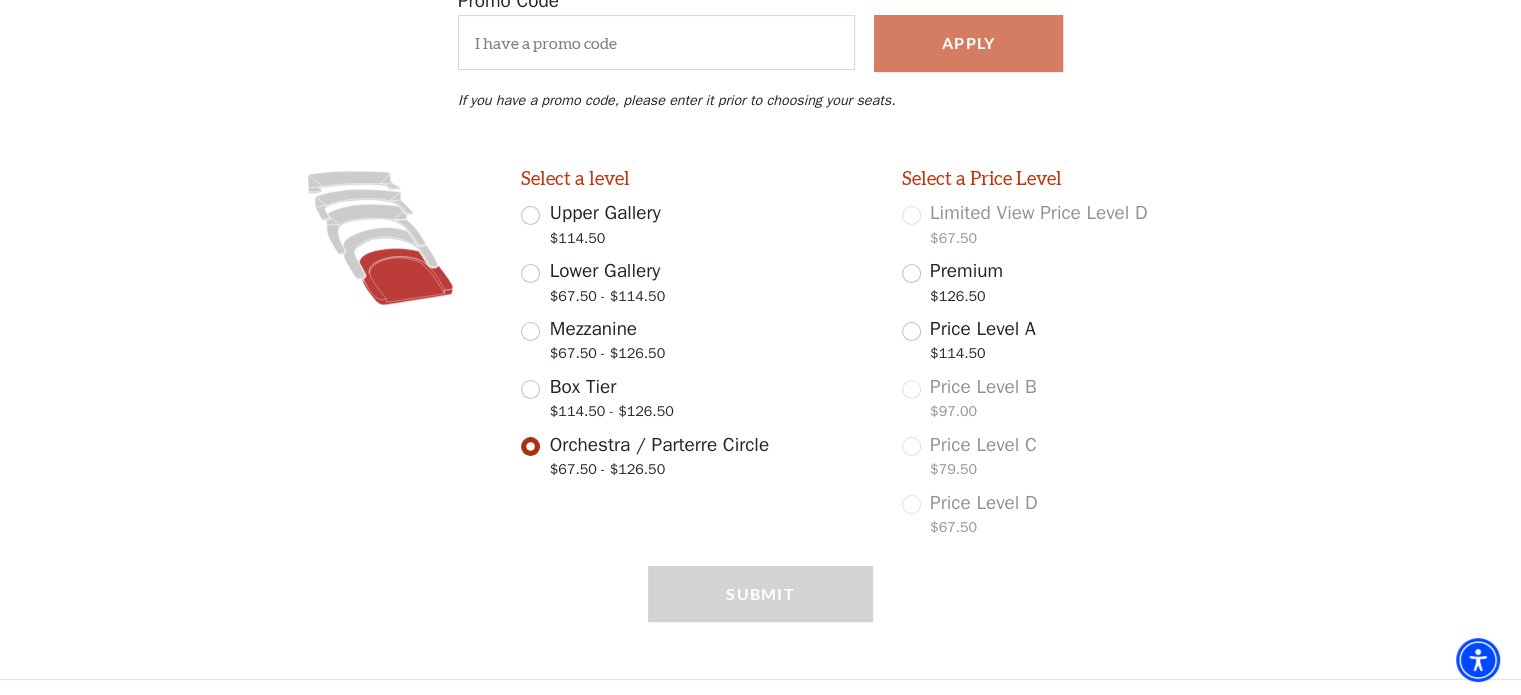 click on "Mezzanine     $67.50 - $126.50" at bounding box center (697, 343) 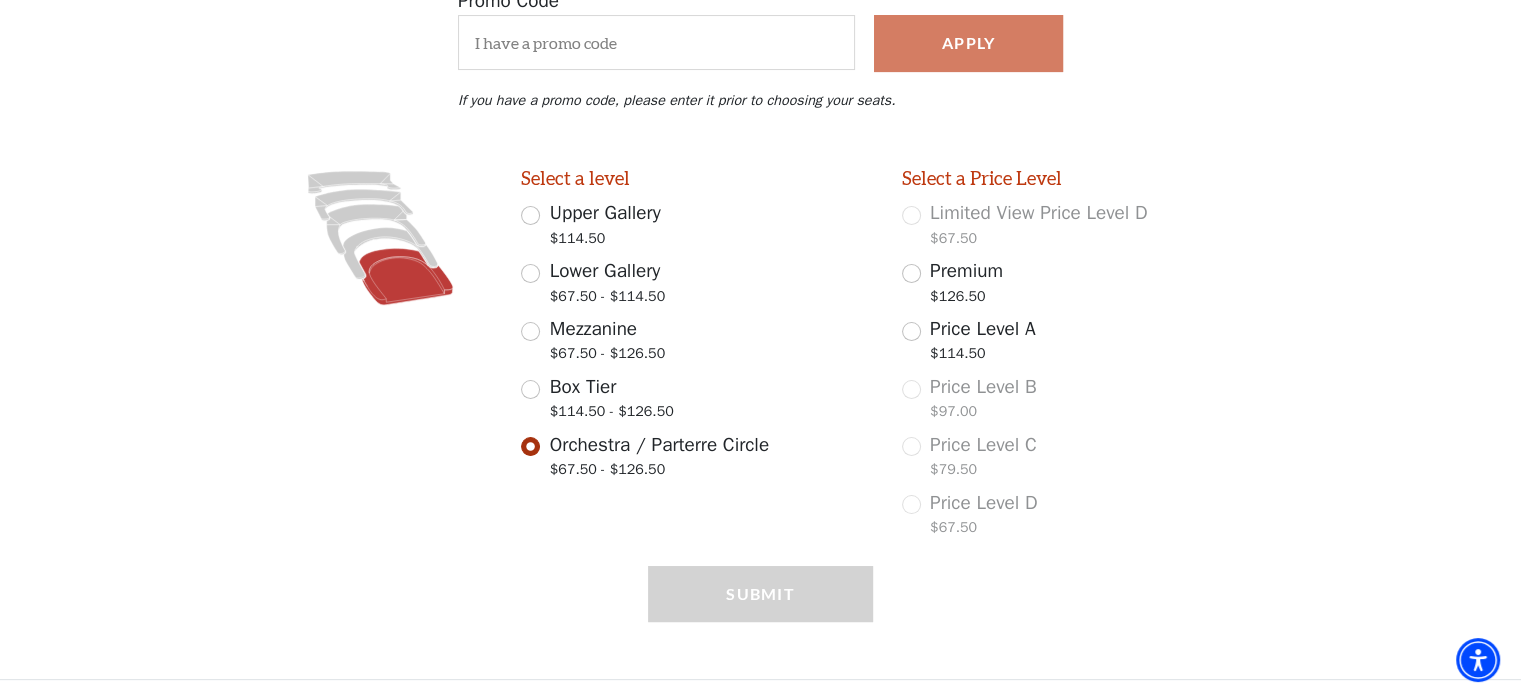 click on "Limited View Price Level D $67.50" at bounding box center [1078, 227] 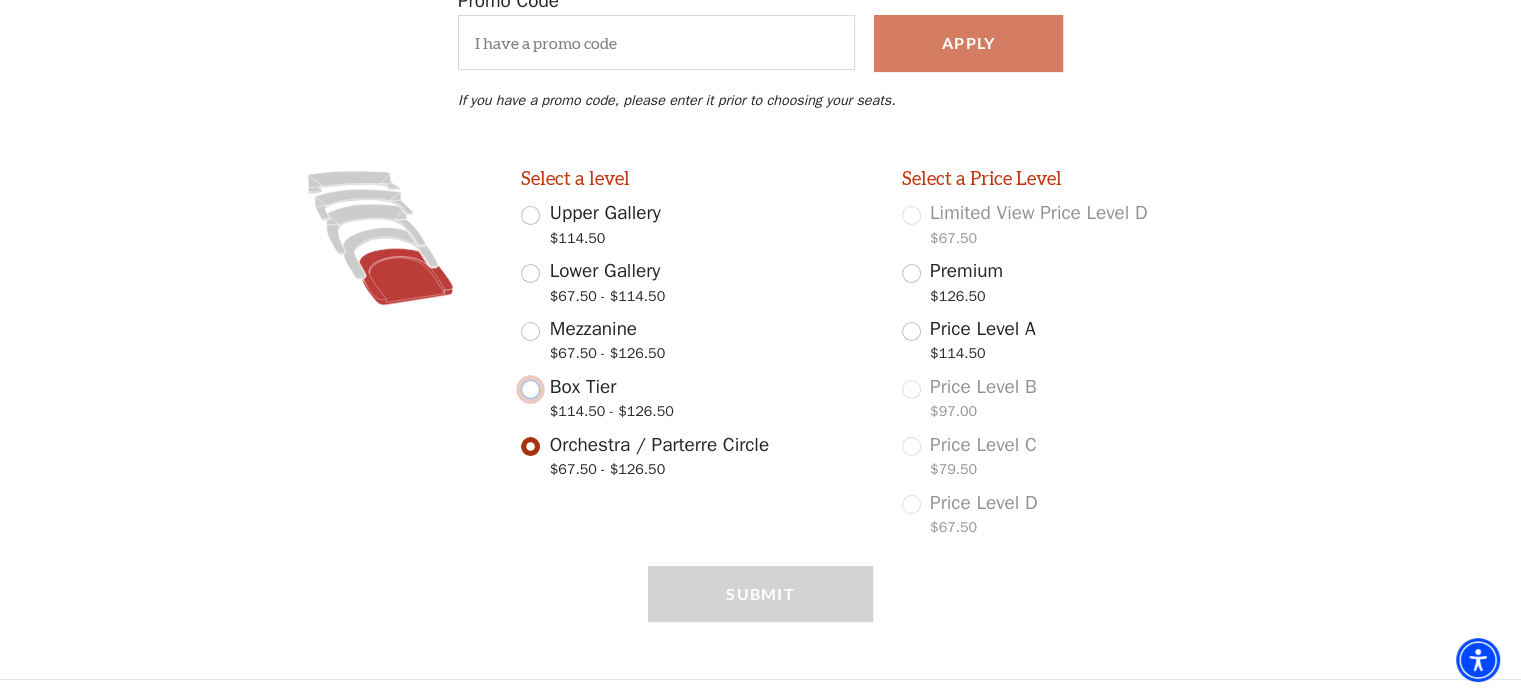 click on "Box Tier     $114.50 - $126.50" at bounding box center [530, 389] 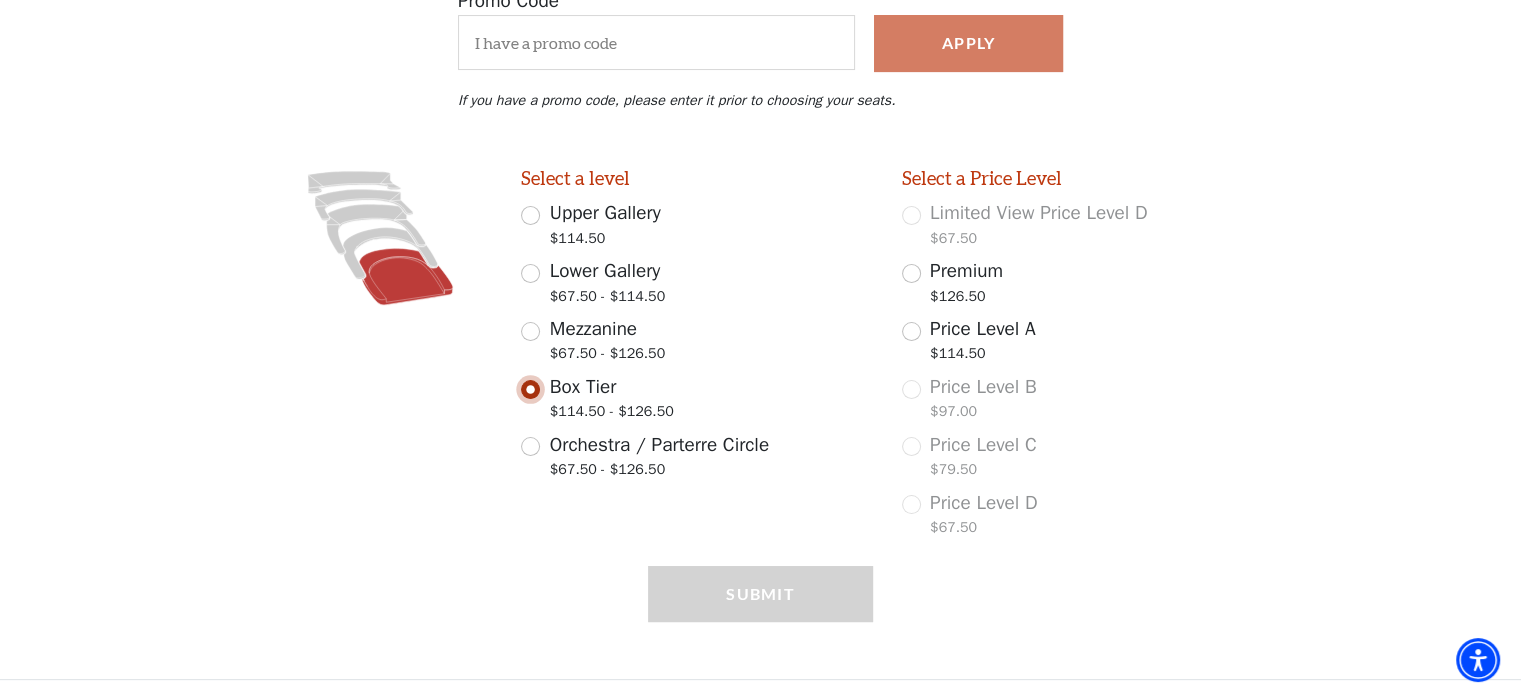 scroll, scrollTop: 356, scrollLeft: 0, axis: vertical 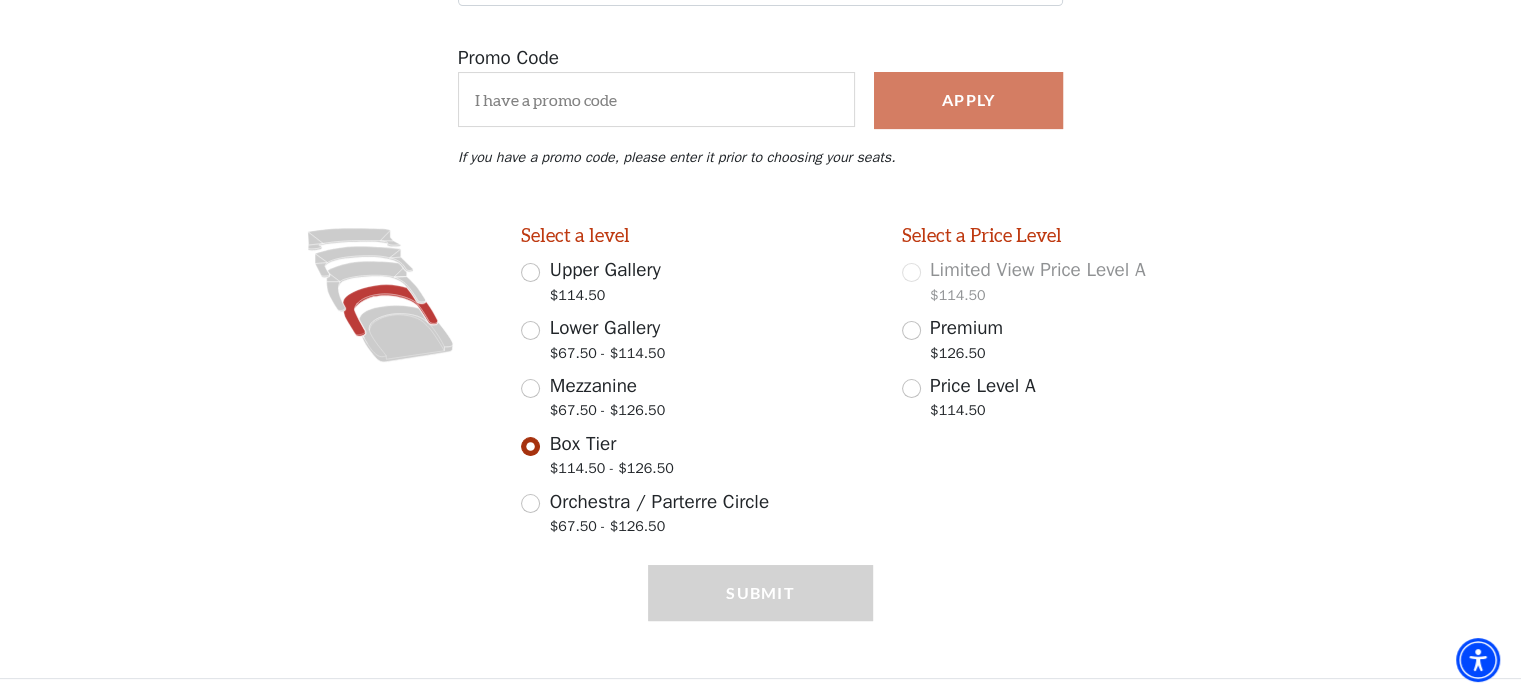 click on "Mezzanine     $67.50 - $126.50" at bounding box center [697, 400] 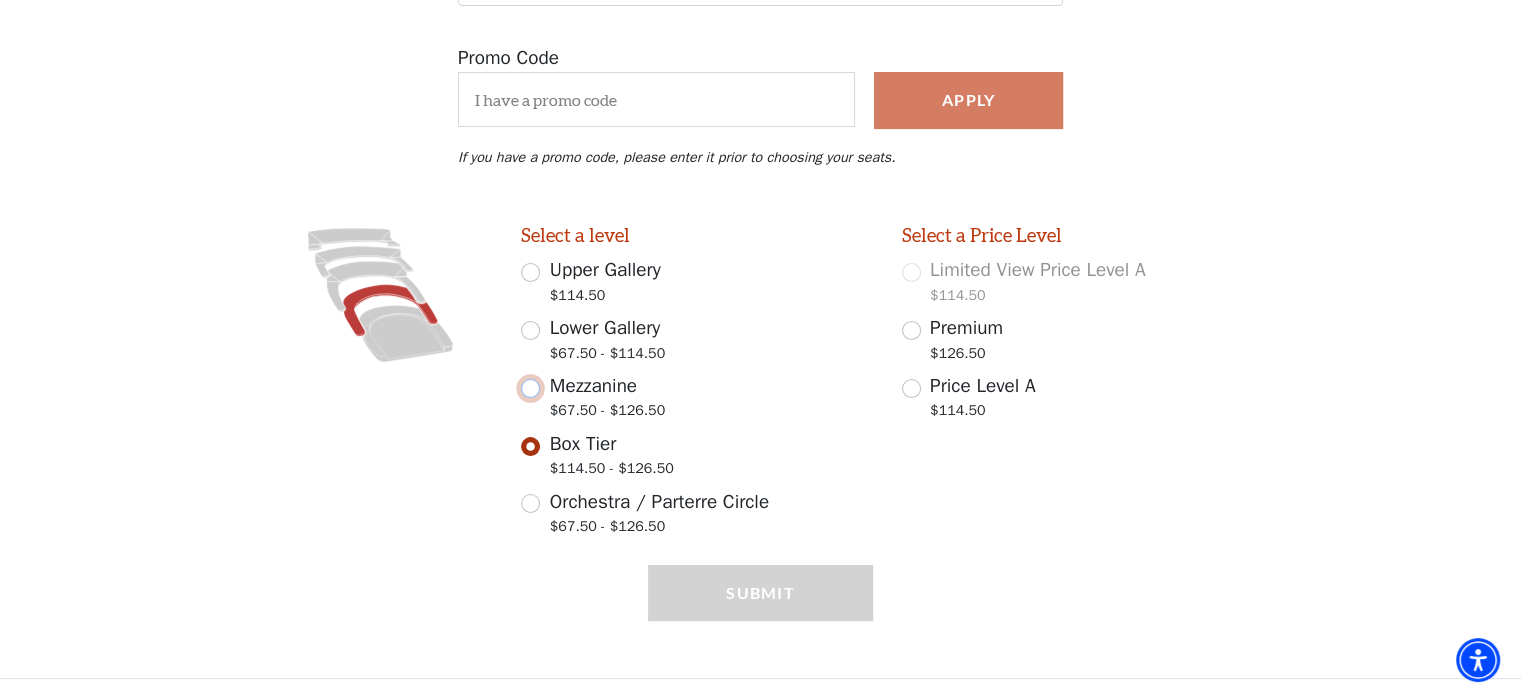 click on "Mezzanine     $67.50 - $126.50" at bounding box center (530, 388) 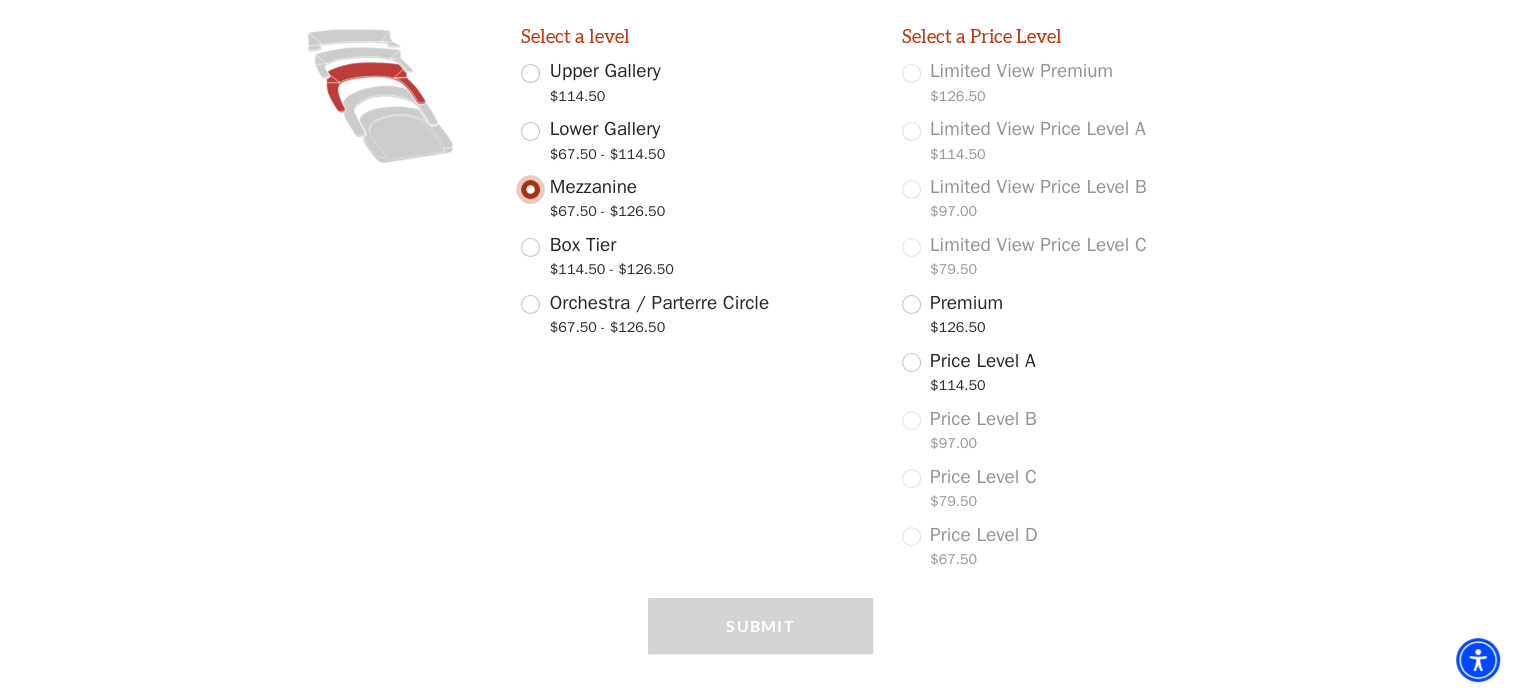 scroll, scrollTop: 576, scrollLeft: 0, axis: vertical 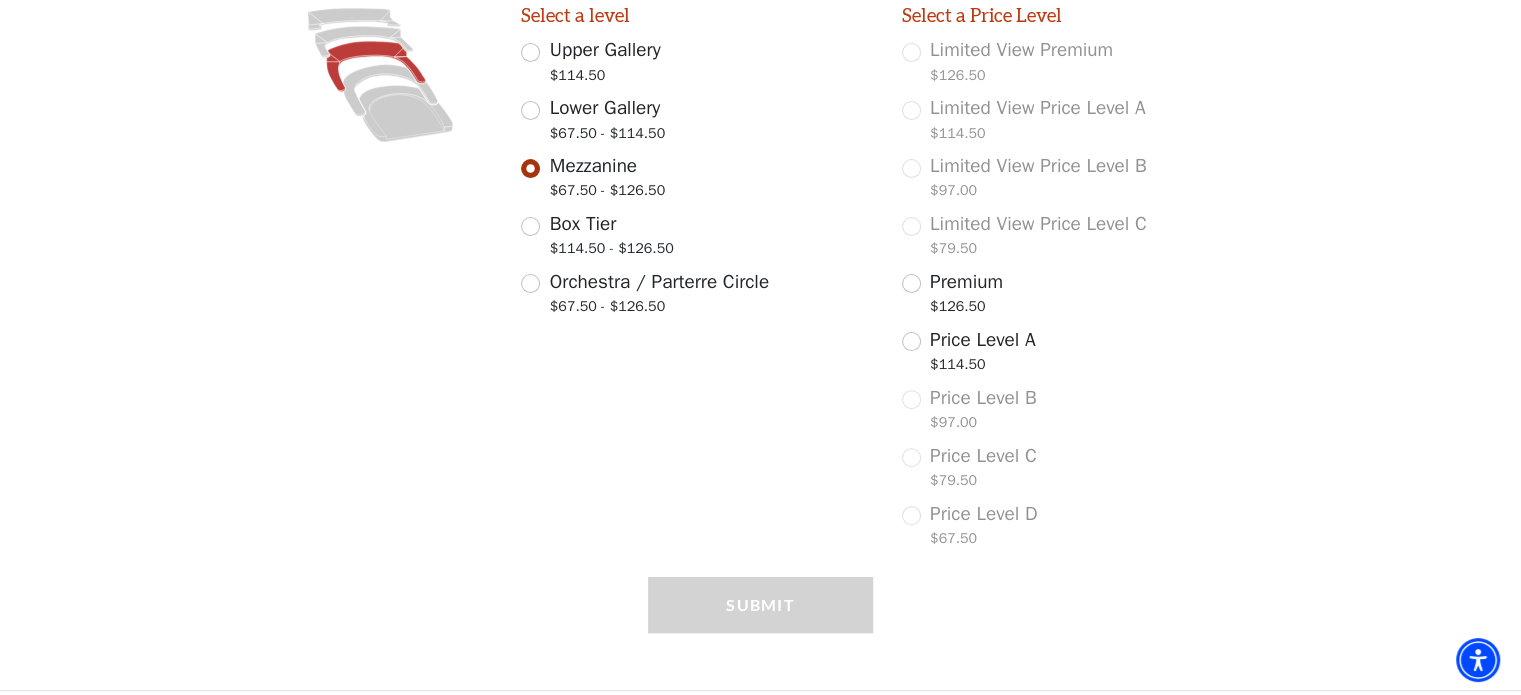 click on "Price Level C" at bounding box center [983, 456] 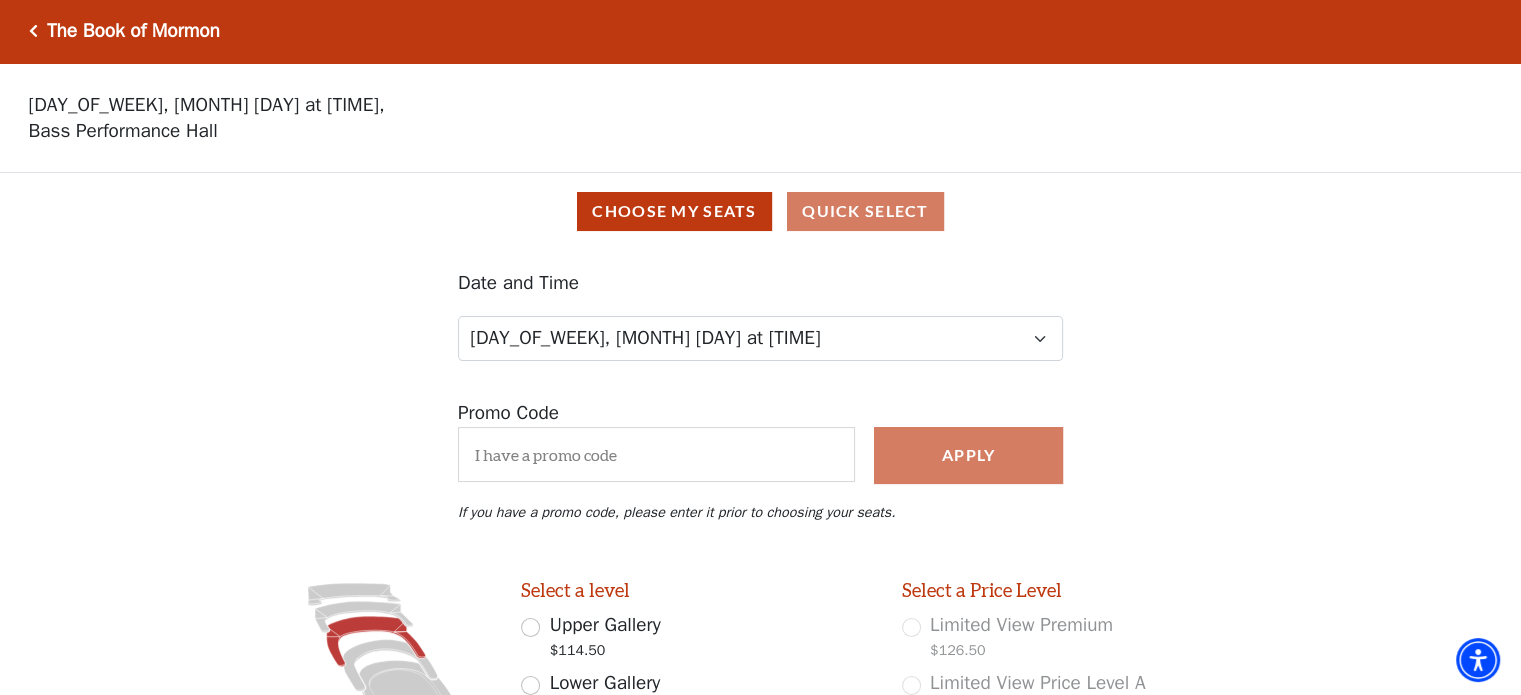 scroll, scrollTop: 0, scrollLeft: 0, axis: both 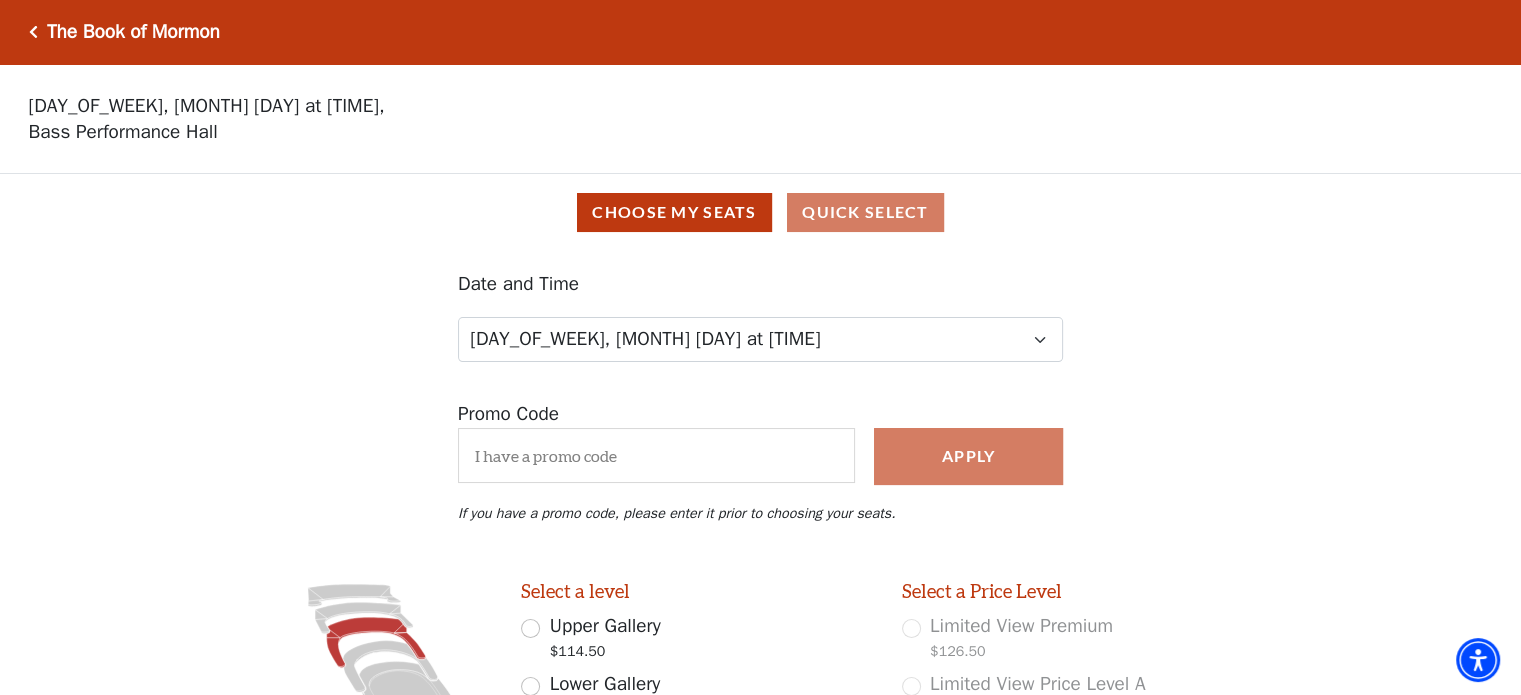 click on "The Book of Mormon" at bounding box center [133, 32] 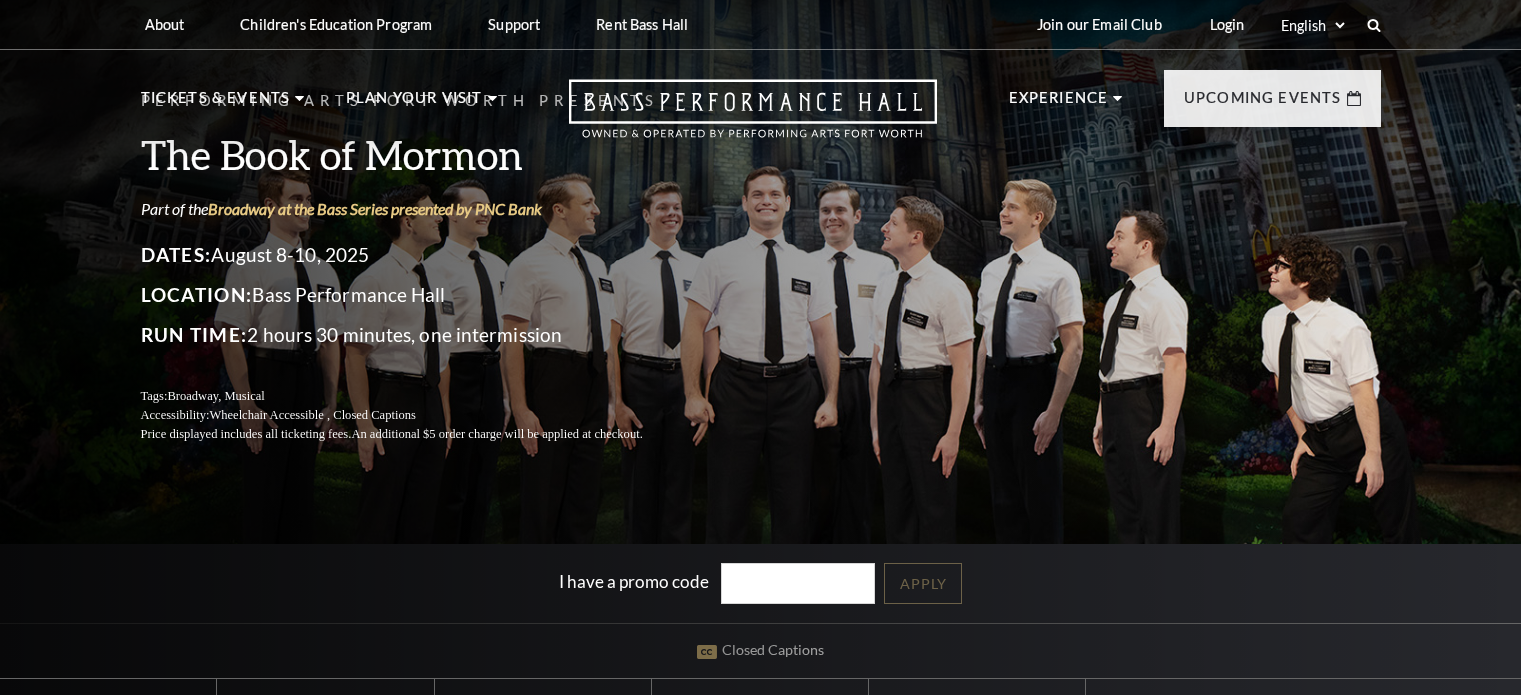 scroll, scrollTop: 0, scrollLeft: 0, axis: both 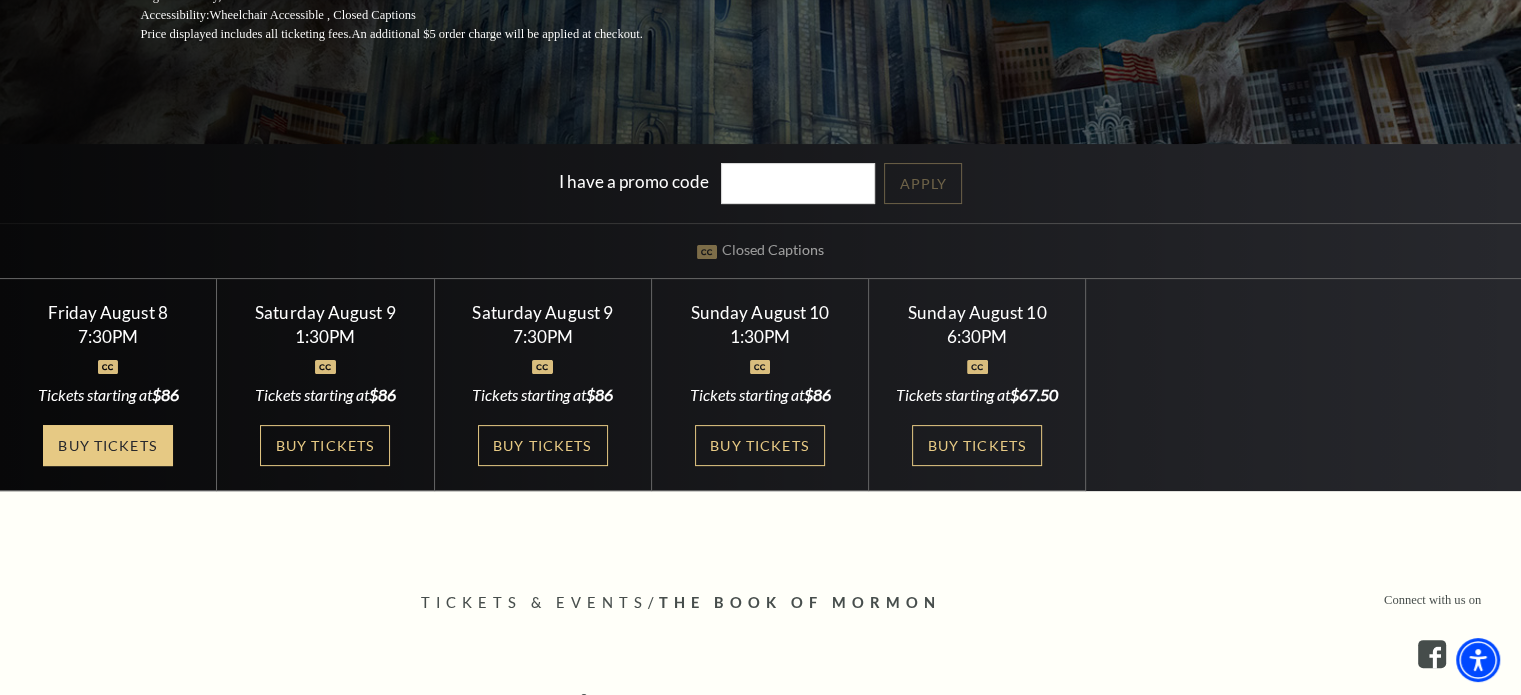 click on "Buy Tickets" at bounding box center [108, 445] 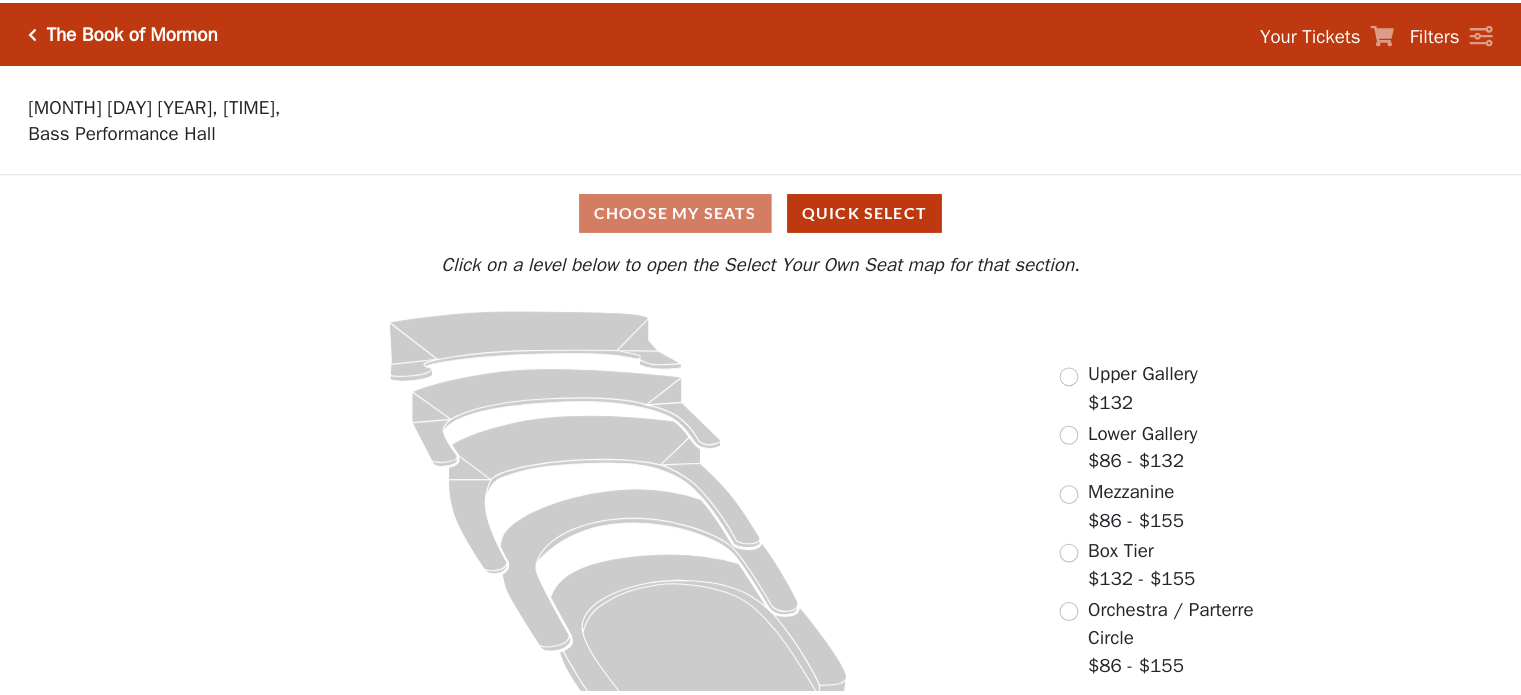 scroll, scrollTop: 0, scrollLeft: 0, axis: both 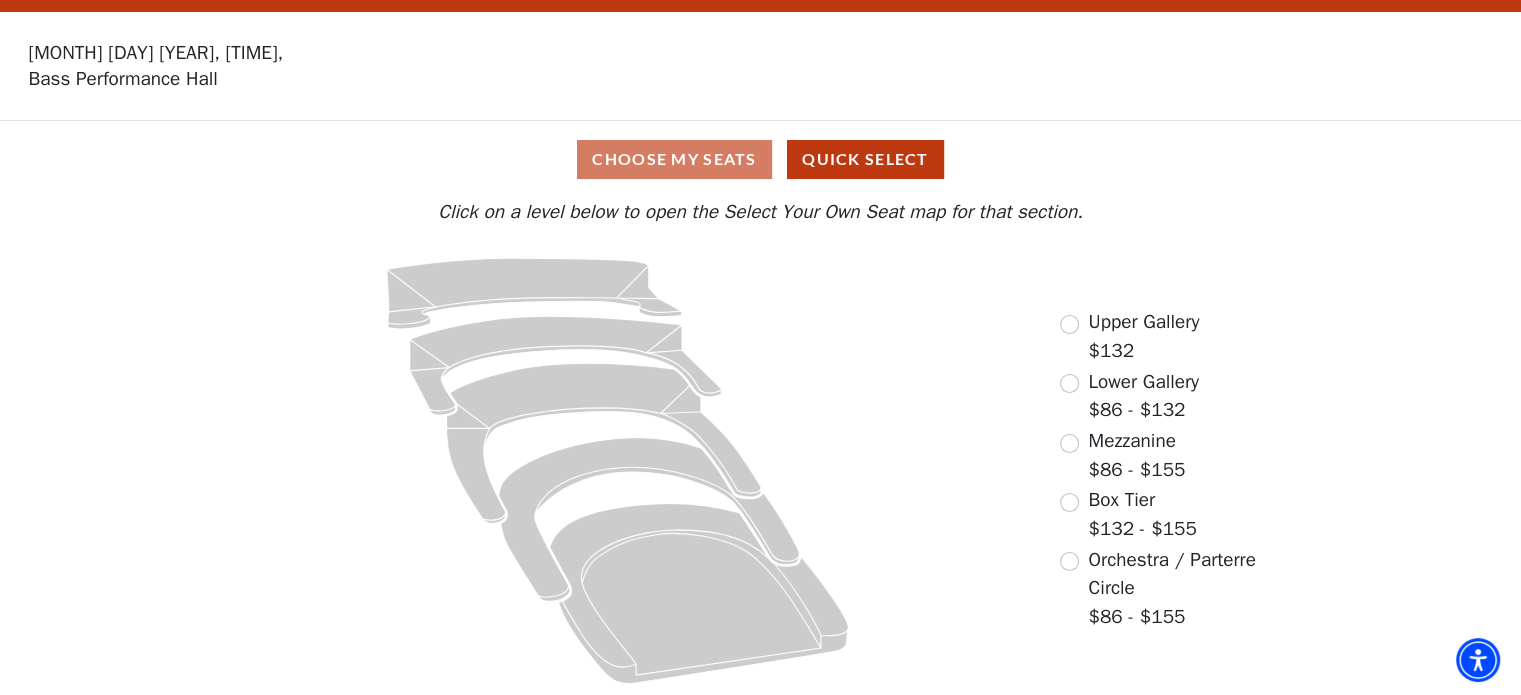 click on "Choose My Seats
Quick Select" at bounding box center (760, 159) 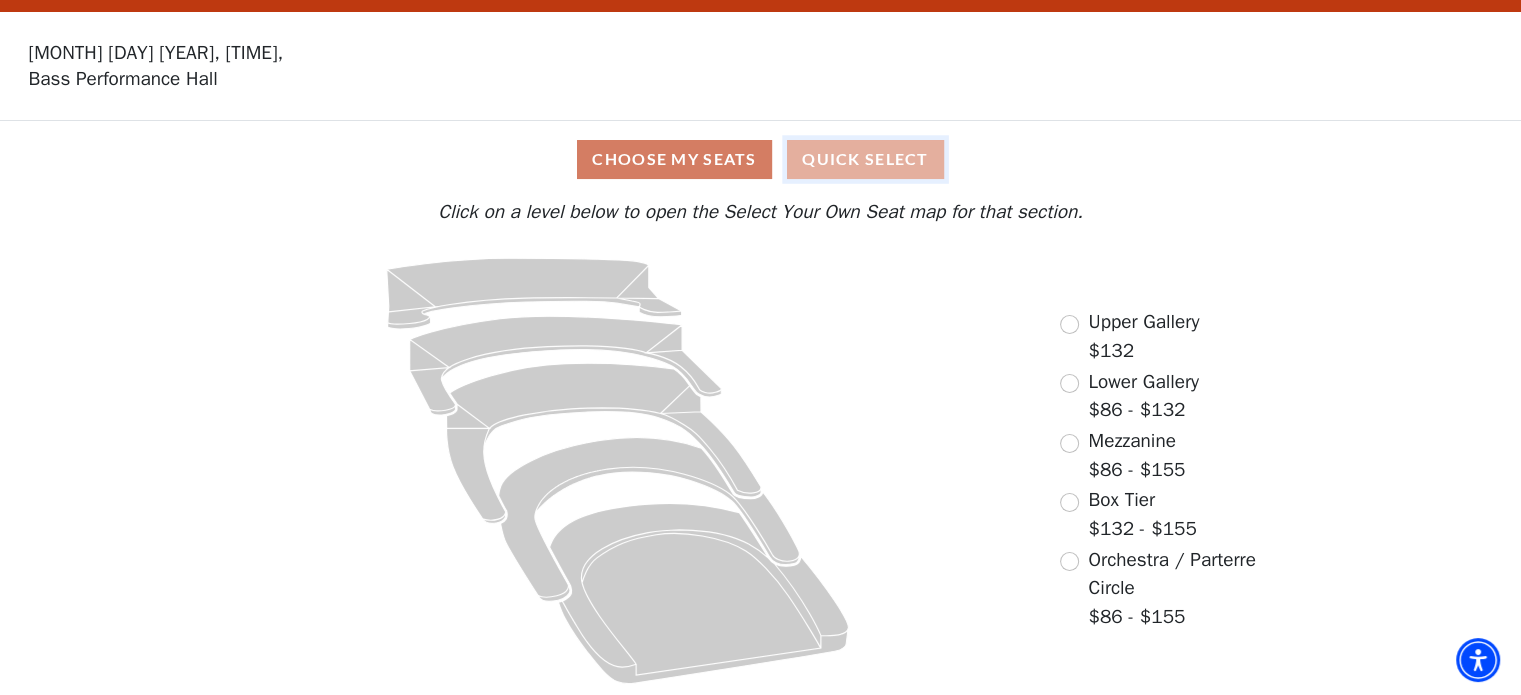 click on "Quick Select" at bounding box center [865, 159] 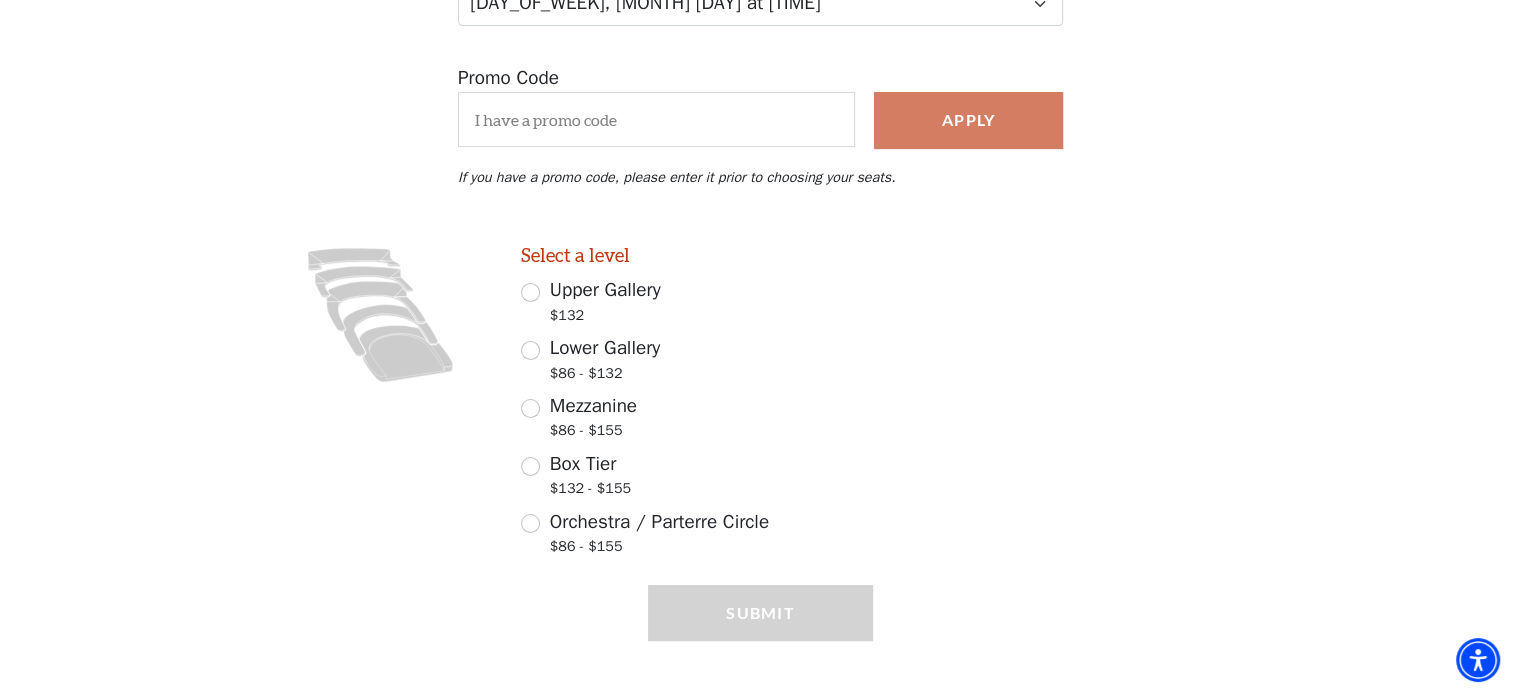 scroll, scrollTop: 356, scrollLeft: 0, axis: vertical 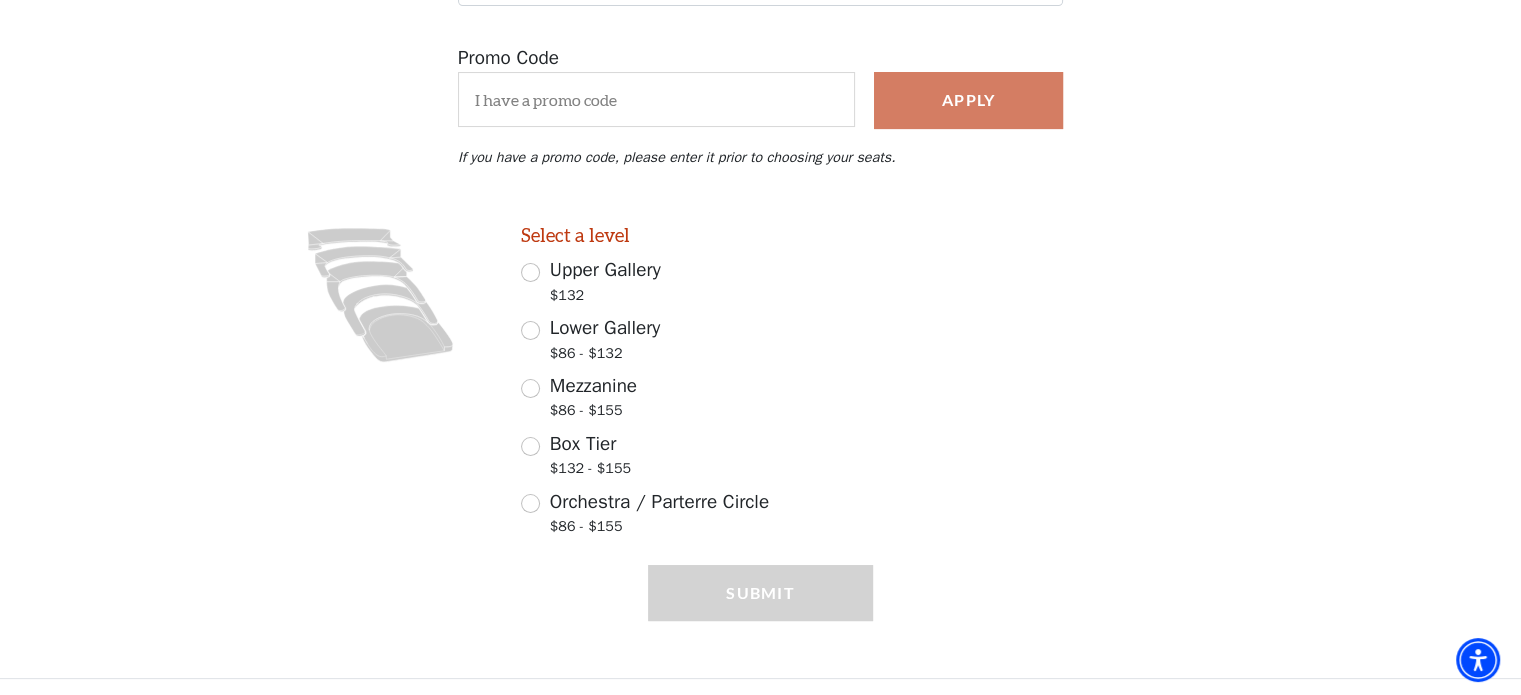click on "Lower Gallery     $86 - $132" at bounding box center (697, 342) 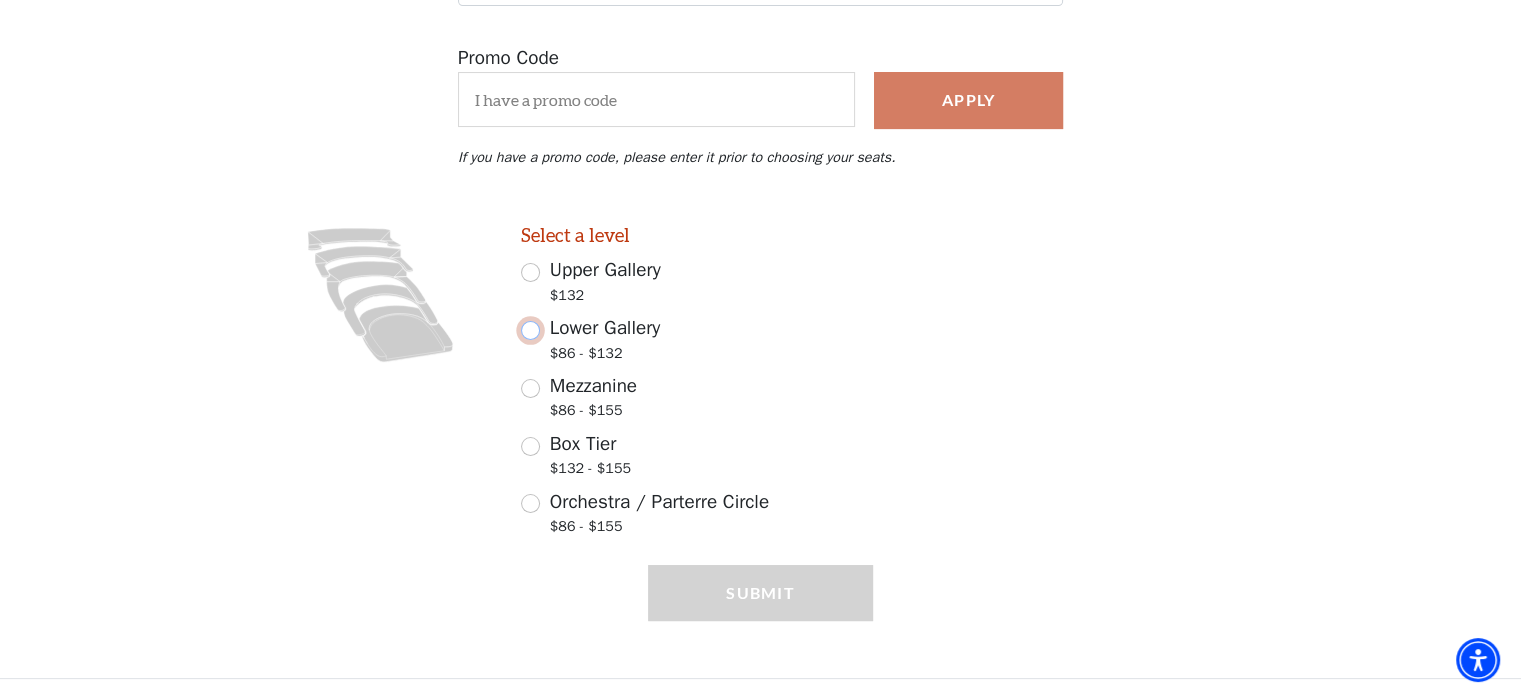 click on "Lower Gallery     $86 - $132" at bounding box center [530, 330] 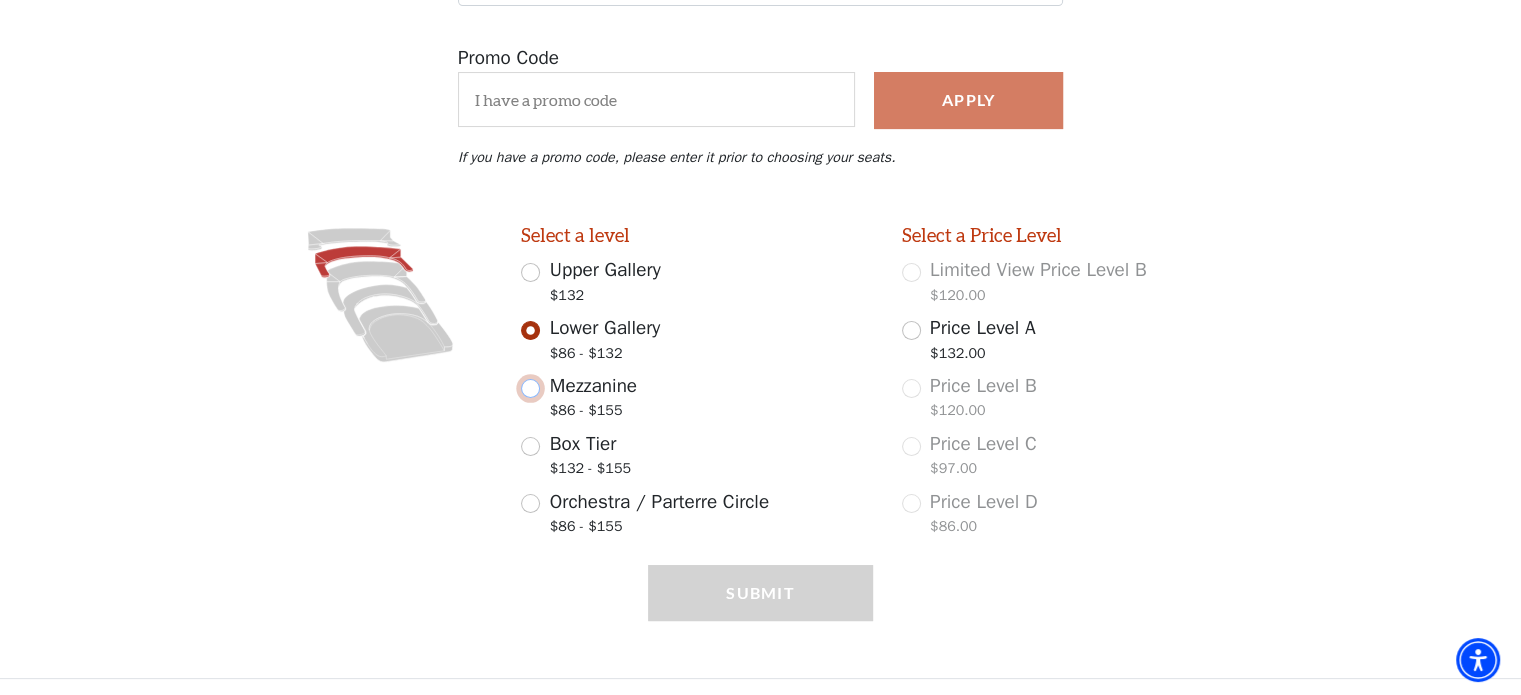 click on "Mezzanine     $86 - $155" at bounding box center (530, 388) 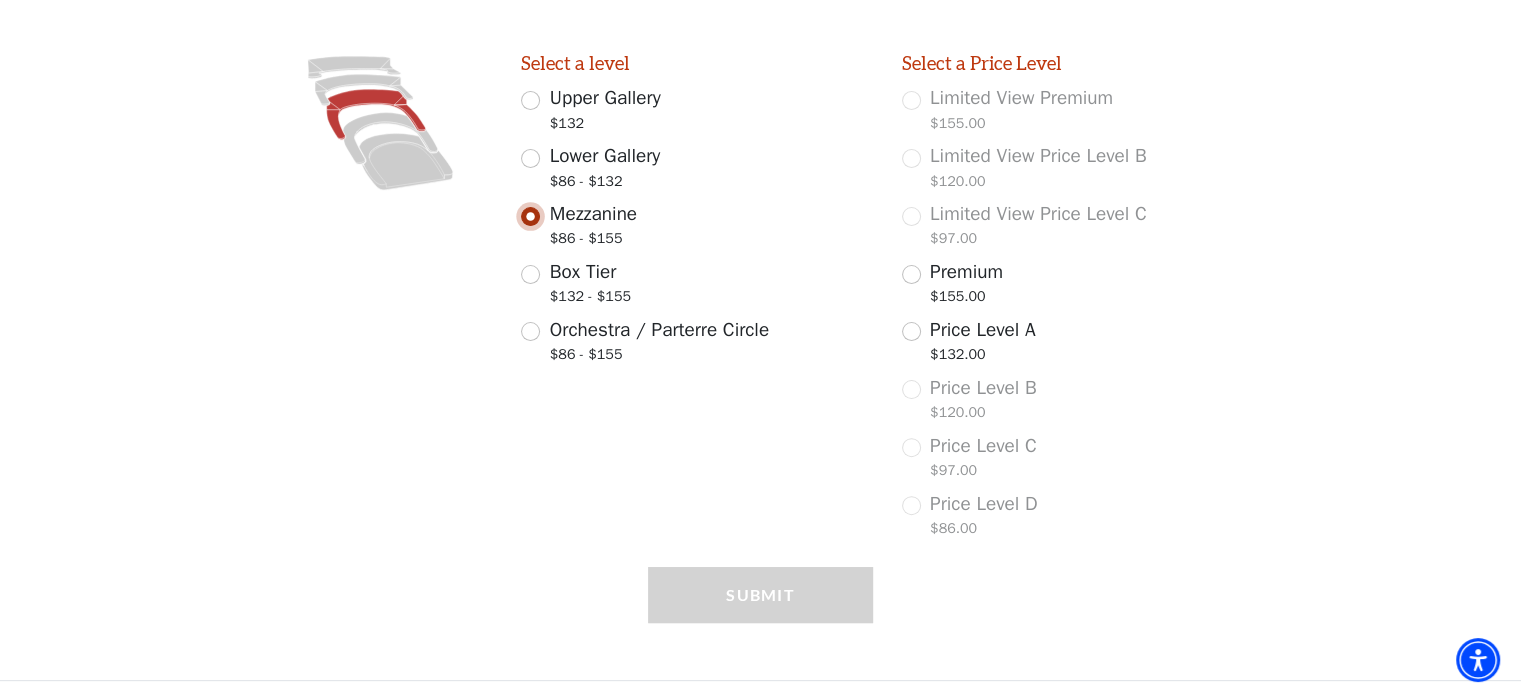 scroll, scrollTop: 529, scrollLeft: 0, axis: vertical 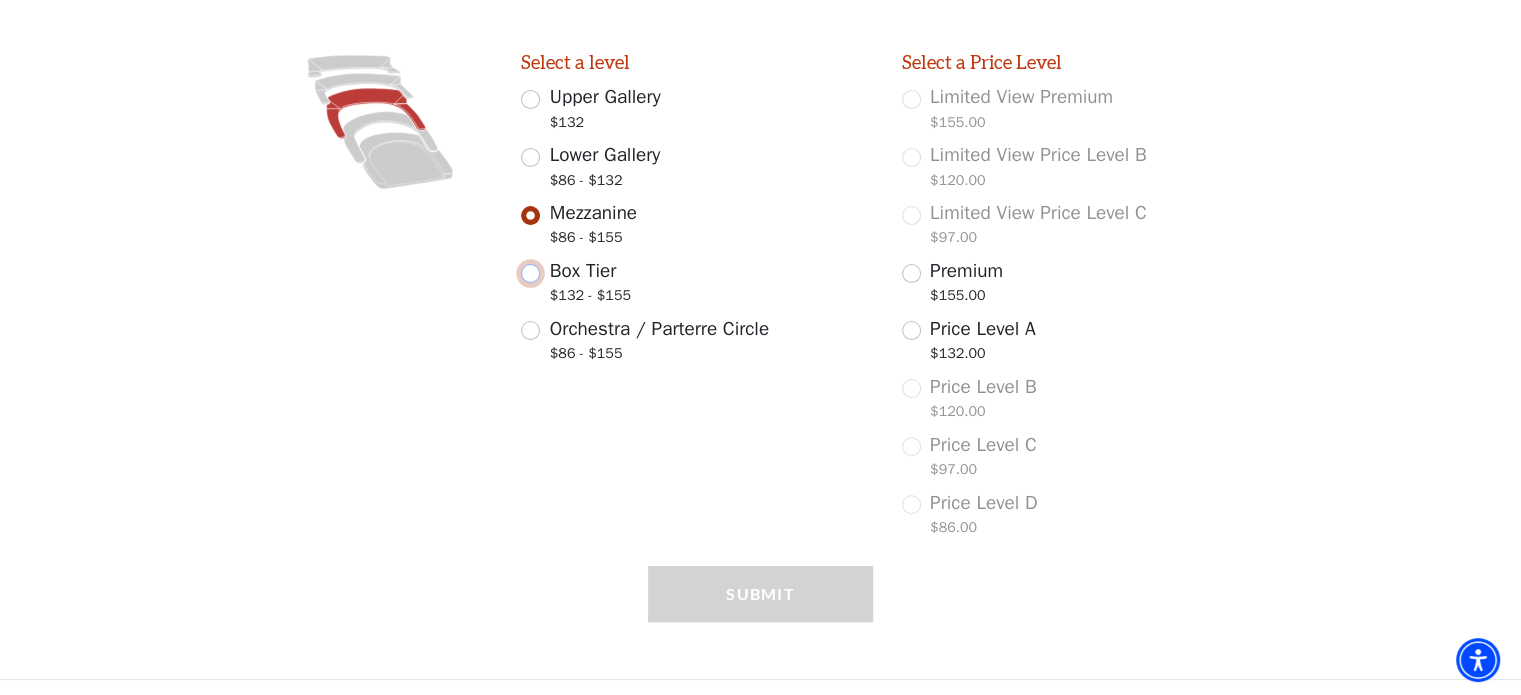 click on "Box Tier     $132 - $155" at bounding box center (530, 273) 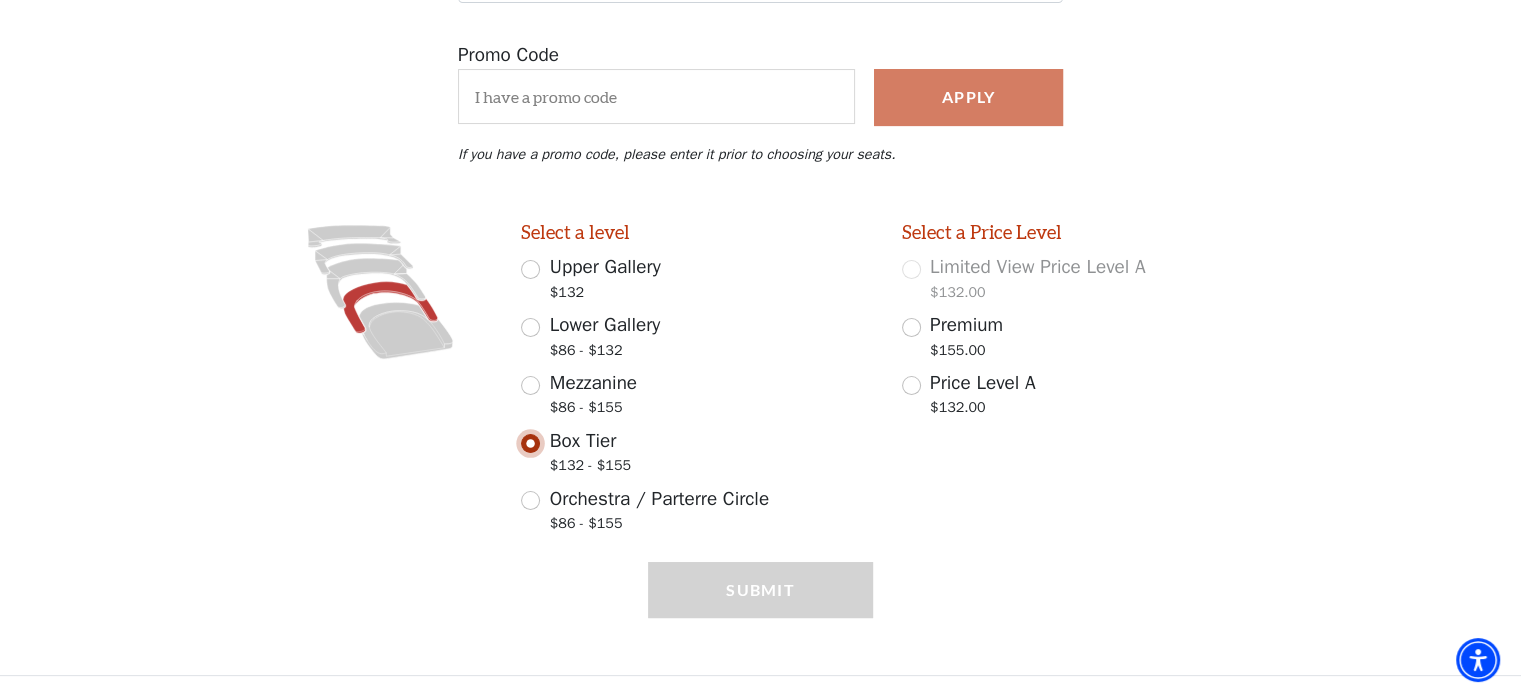 scroll, scrollTop: 356, scrollLeft: 0, axis: vertical 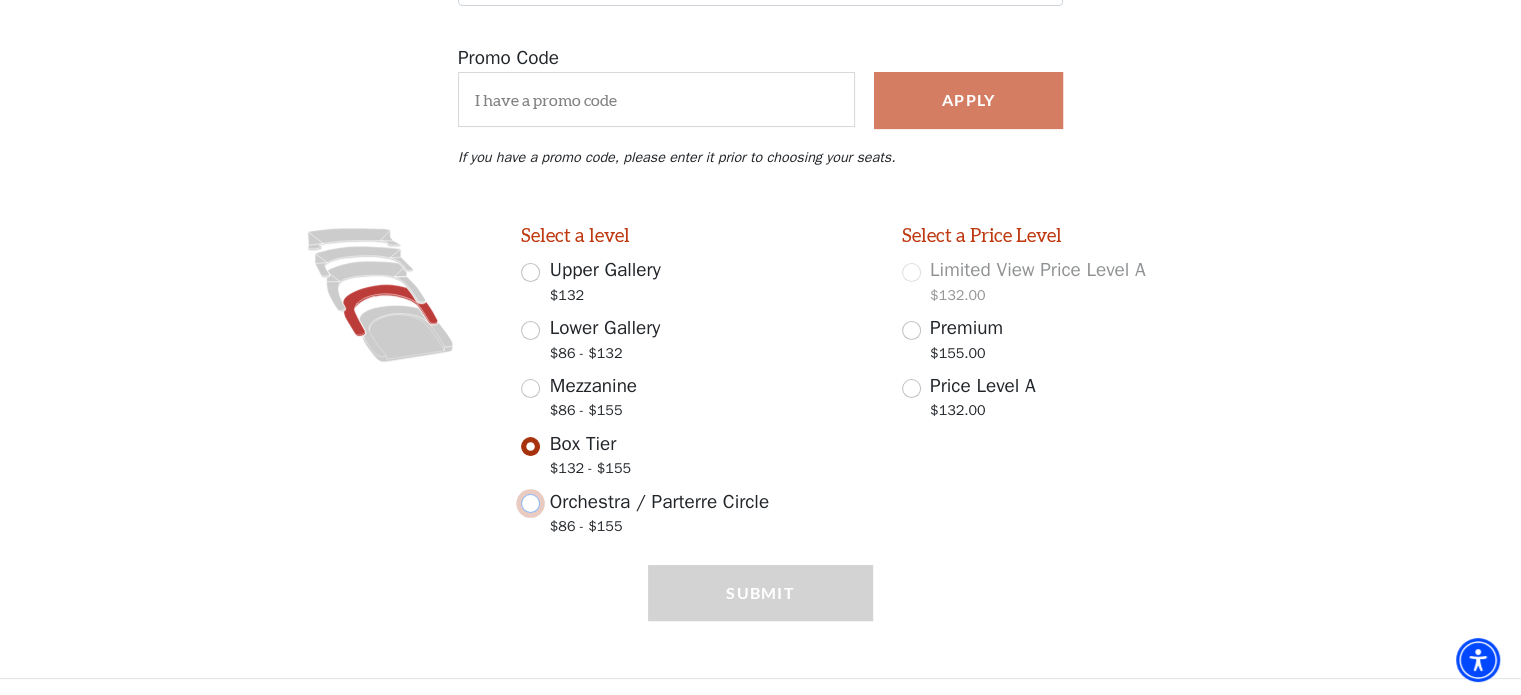 click on "Orchestra / Parterre Circle     $86 - $155" at bounding box center (530, 503) 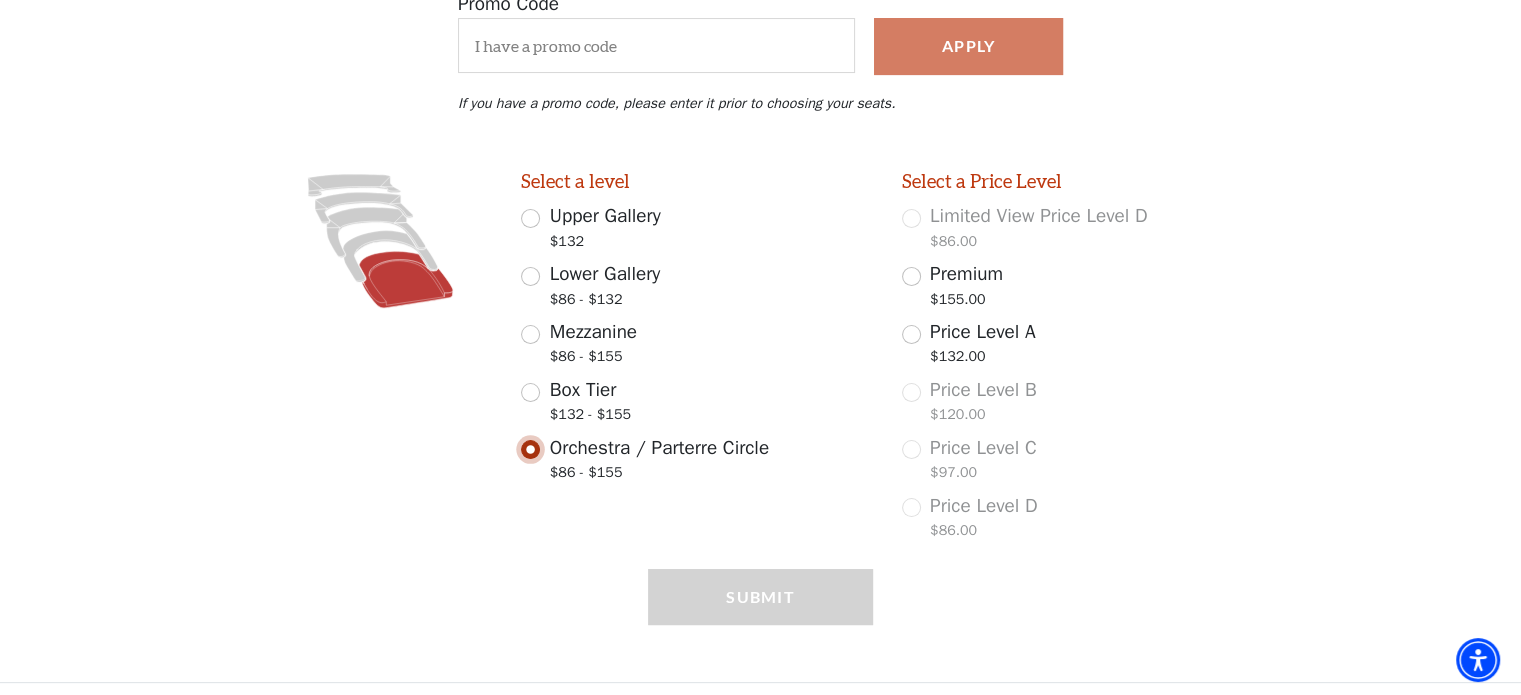 scroll, scrollTop: 413, scrollLeft: 0, axis: vertical 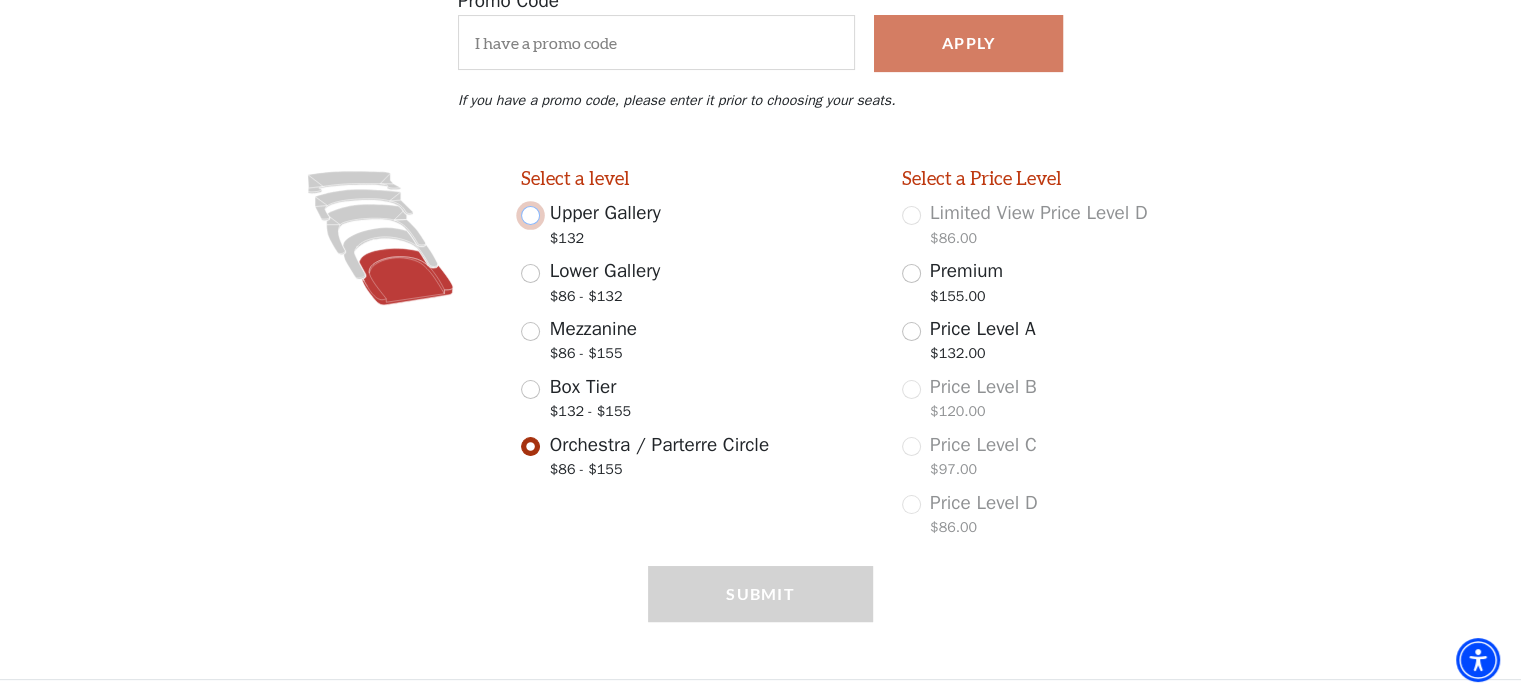 click on "Upper Gallery     $132" at bounding box center (530, 215) 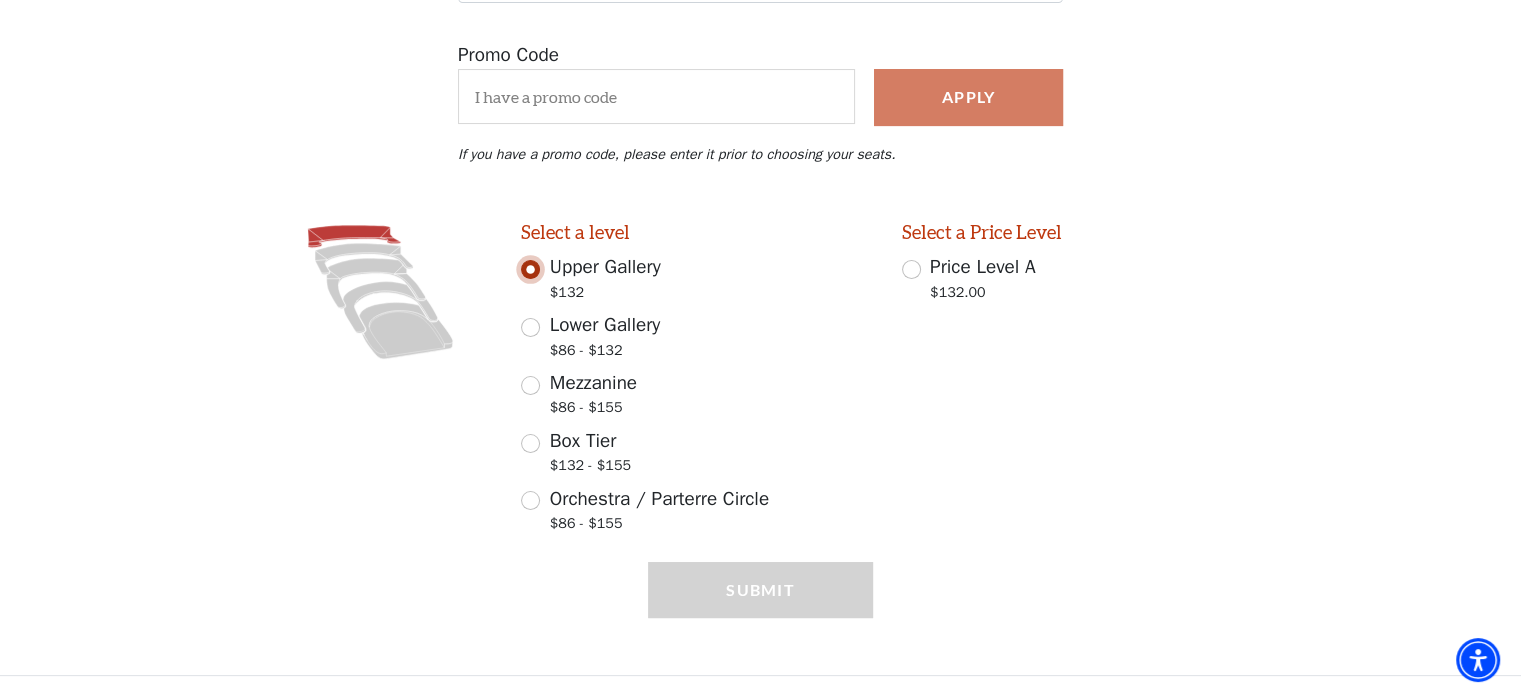 scroll, scrollTop: 356, scrollLeft: 0, axis: vertical 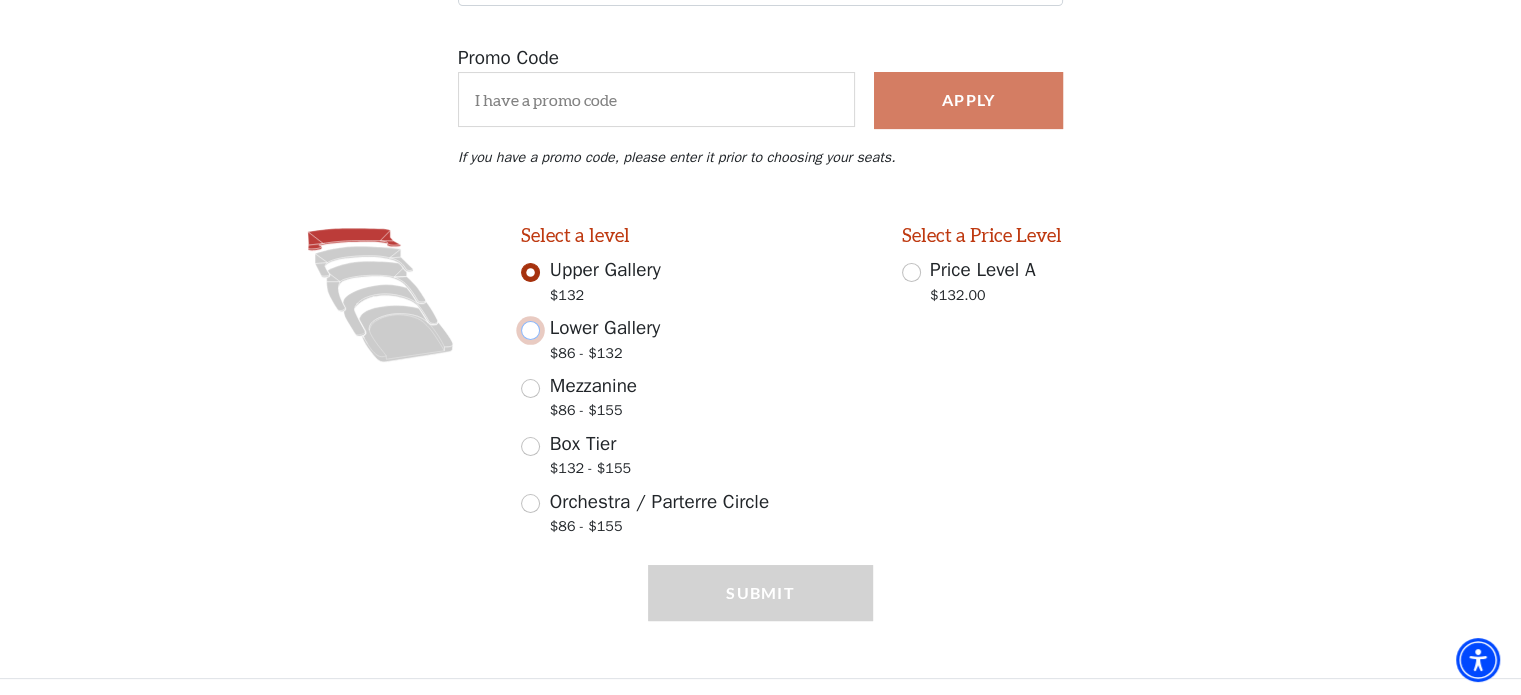 click on "Lower Gallery     $86 - $132" at bounding box center [530, 330] 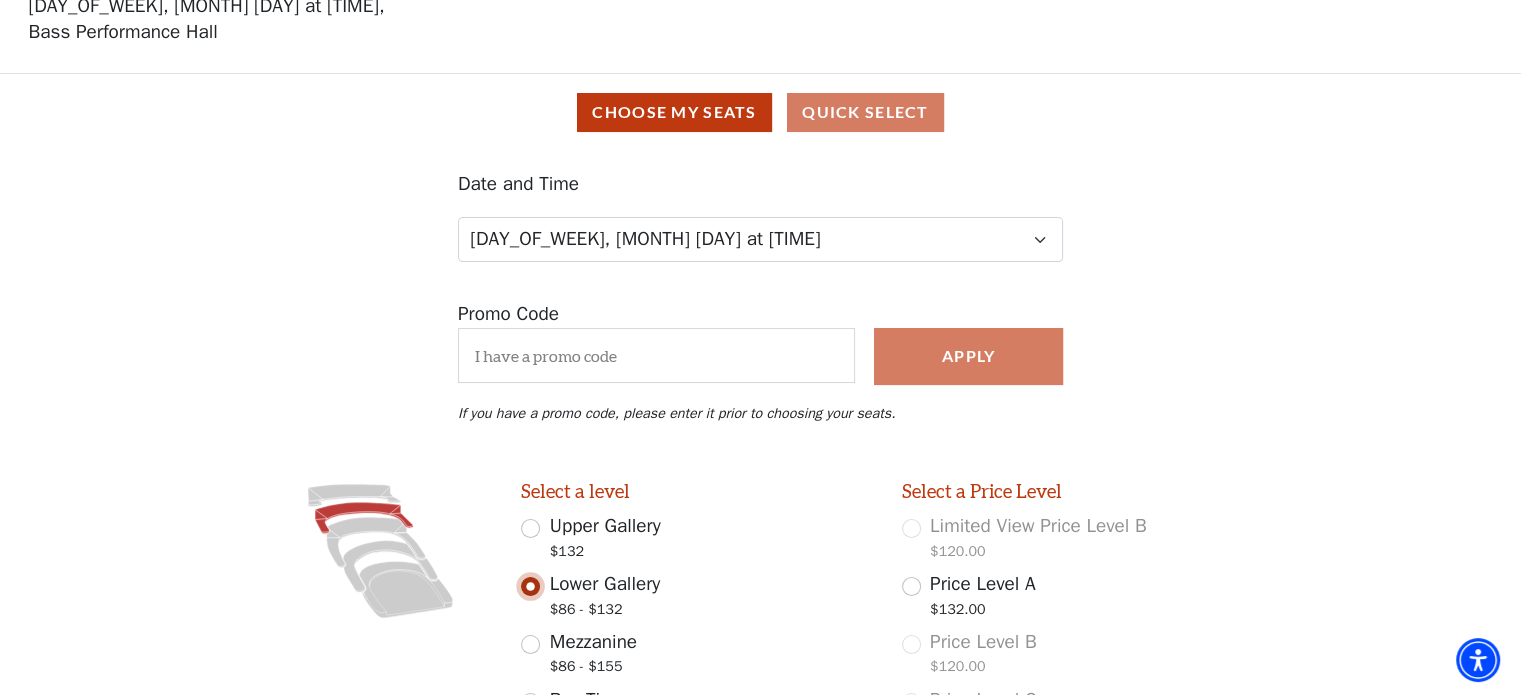 scroll, scrollTop: 56, scrollLeft: 0, axis: vertical 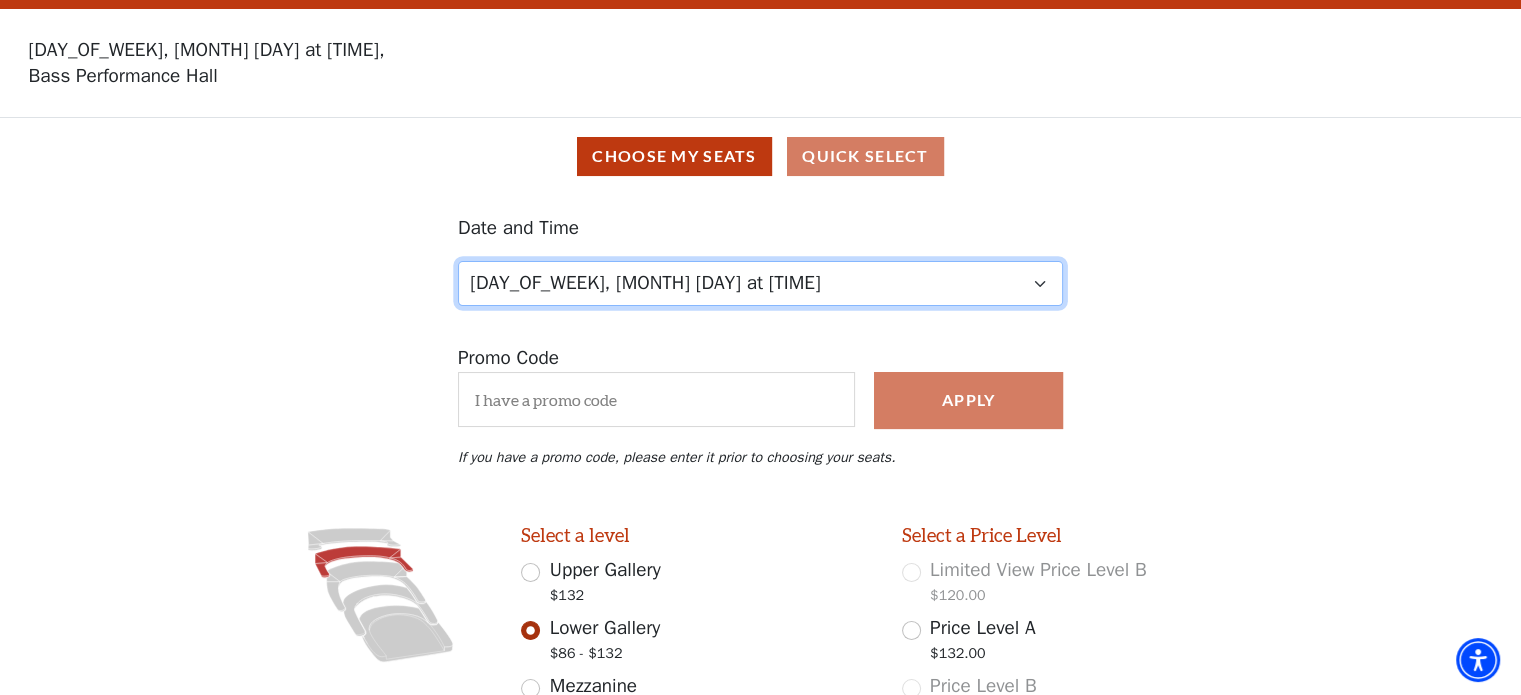 click on "Friday, August 8 at 7:30 PM Saturday, August 9 at 1:30 PM Saturday, August 9 at 7:30 PM Sunday, August 10 at 1:30 PM Sunday, August 10 at 6:30 PM" at bounding box center [760, 283] 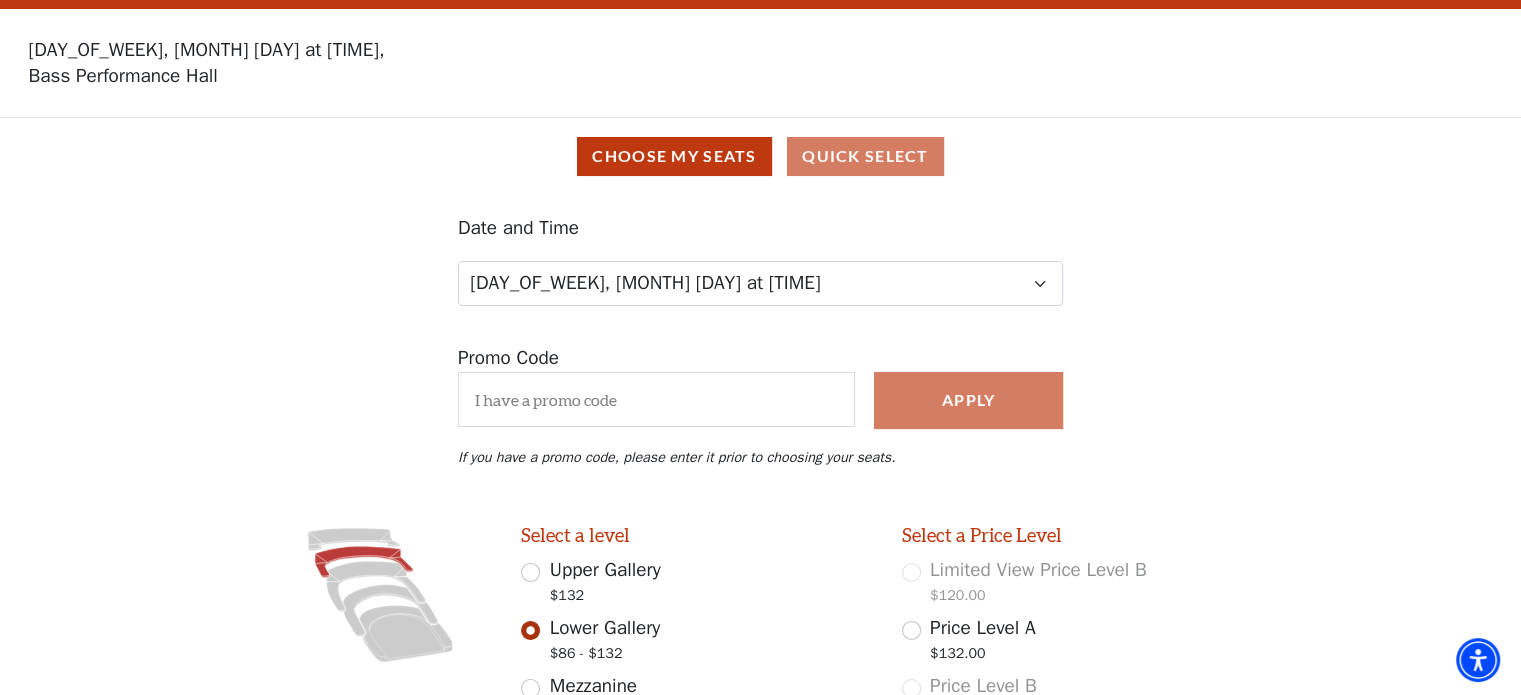 click on "Choose My Seats
Quick Select" at bounding box center (760, 156) 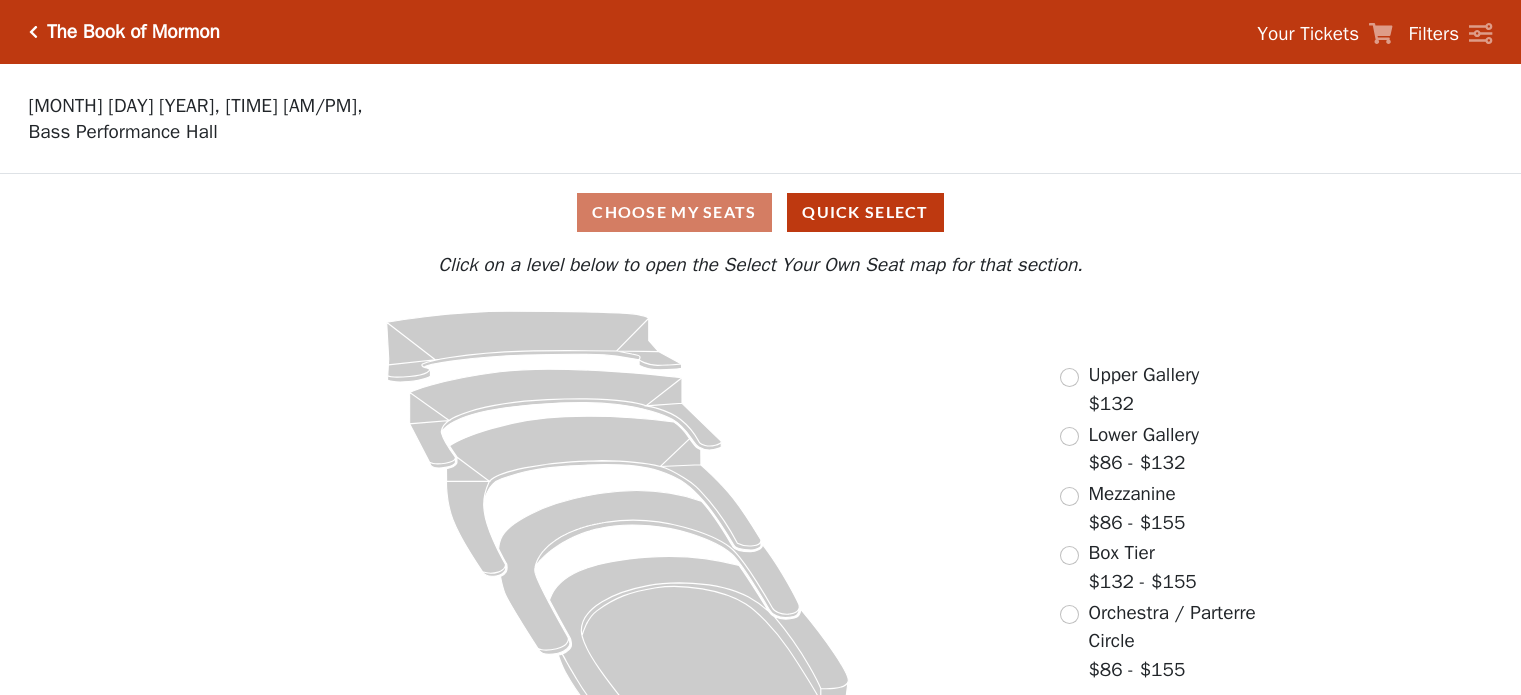scroll, scrollTop: 0, scrollLeft: 0, axis: both 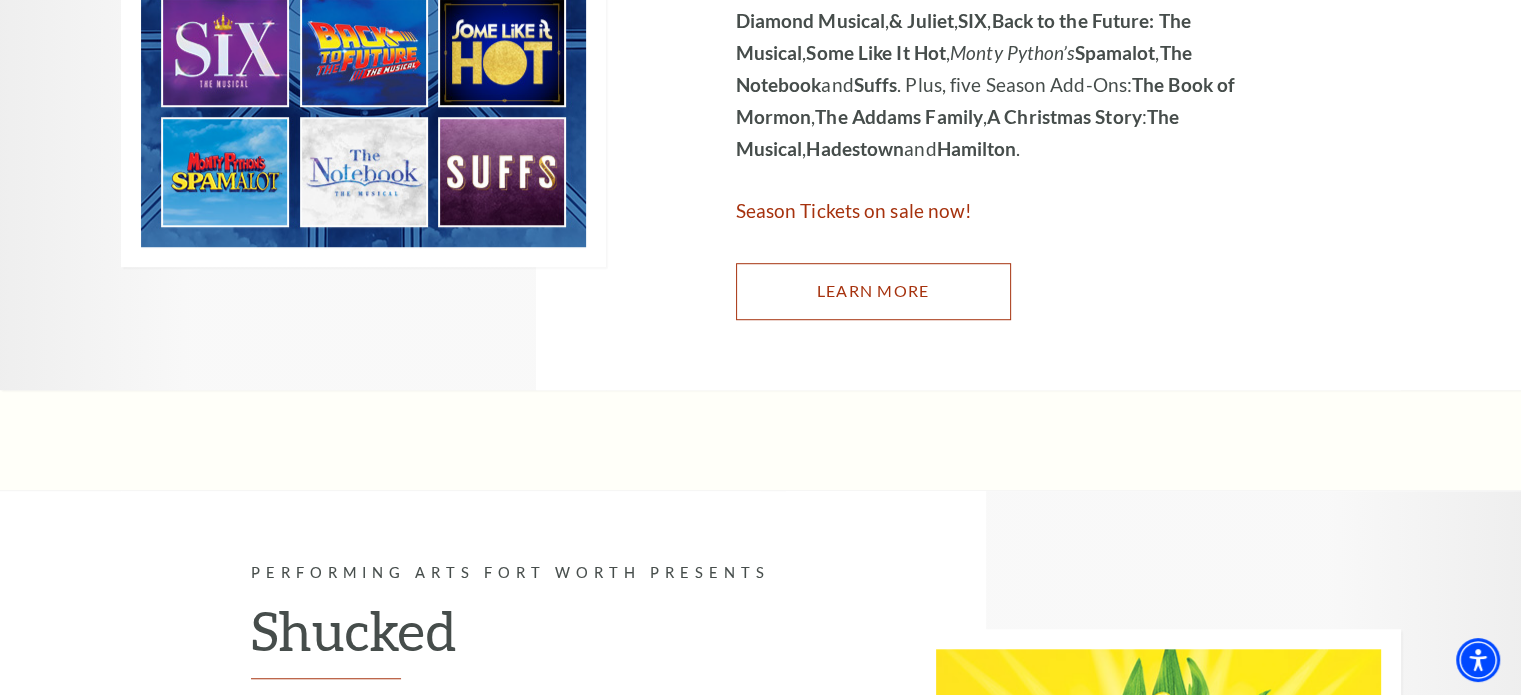 click on "Learn More" at bounding box center [873, 291] 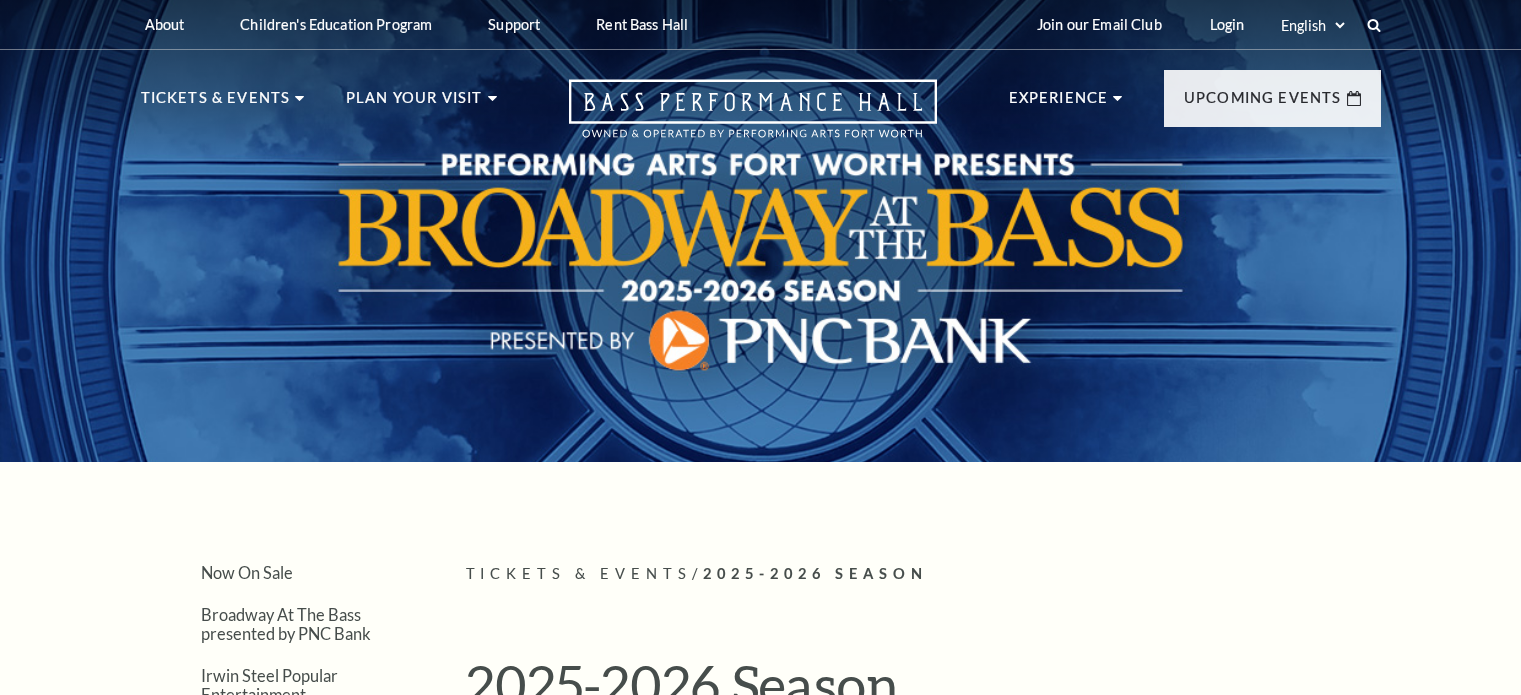scroll, scrollTop: 0, scrollLeft: 0, axis: both 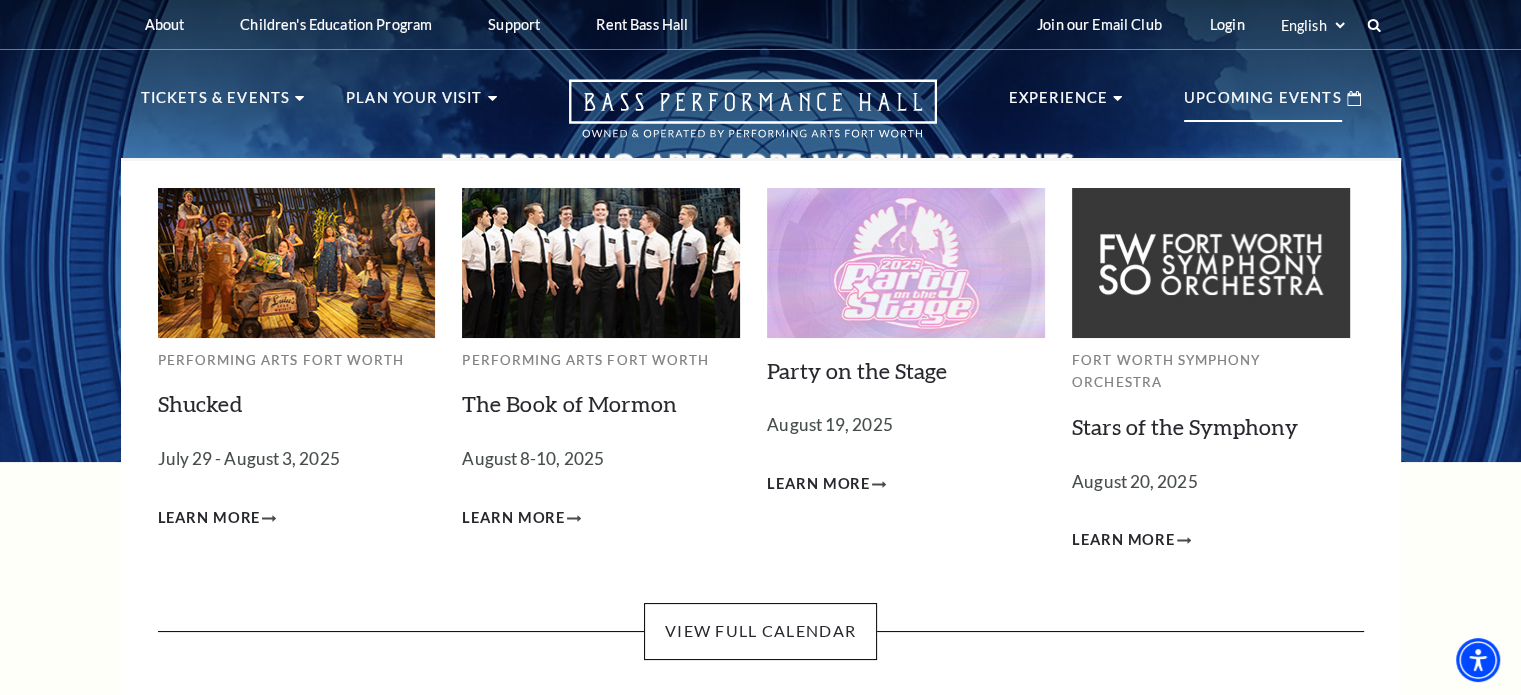 click at bounding box center [601, 262] 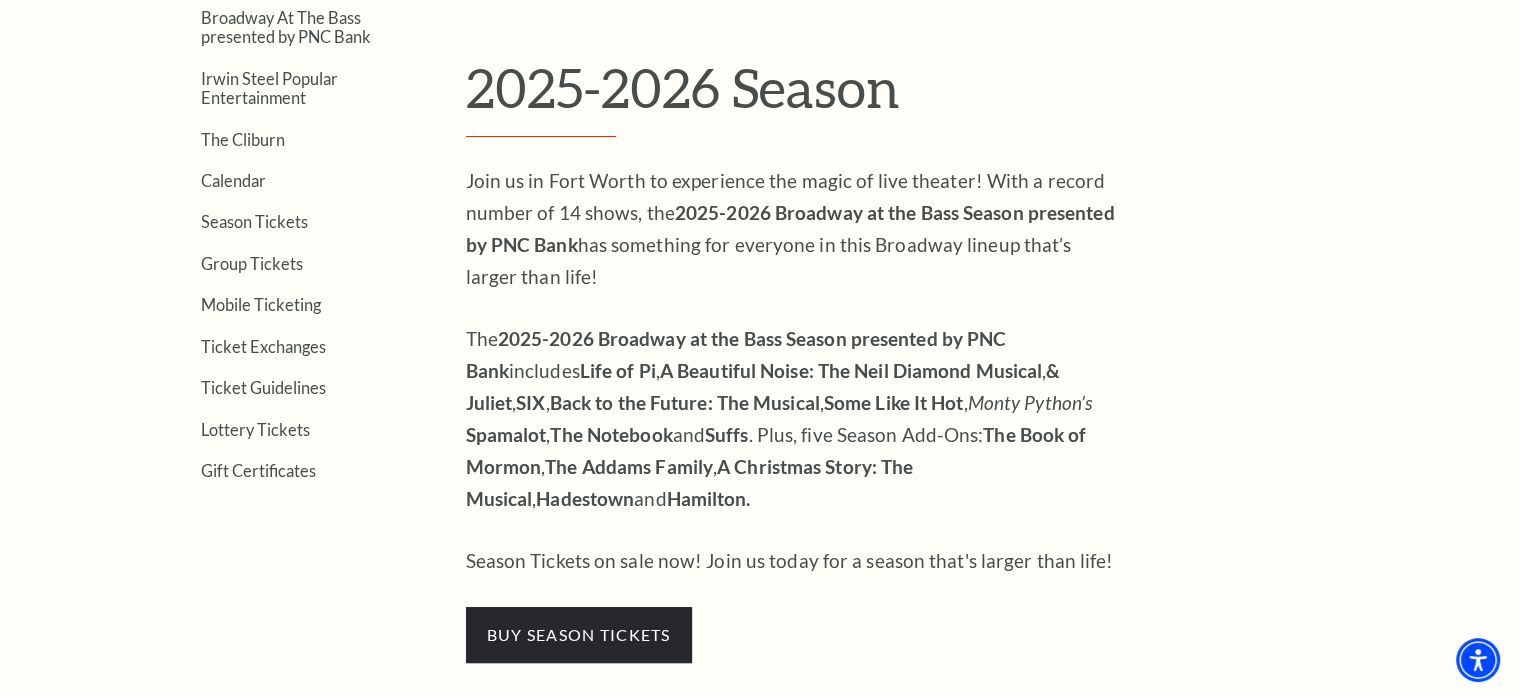 scroll, scrollTop: 600, scrollLeft: 0, axis: vertical 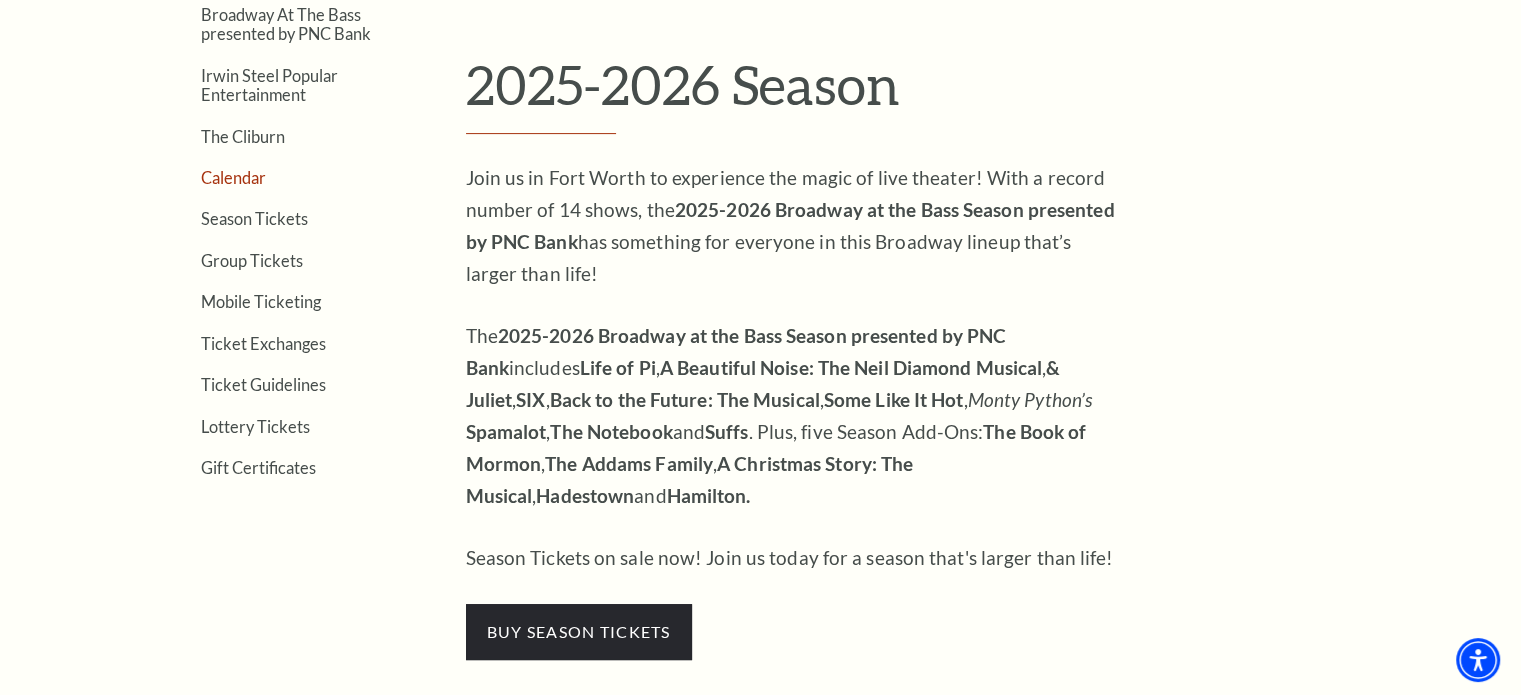 click on "Calendar" at bounding box center [233, 177] 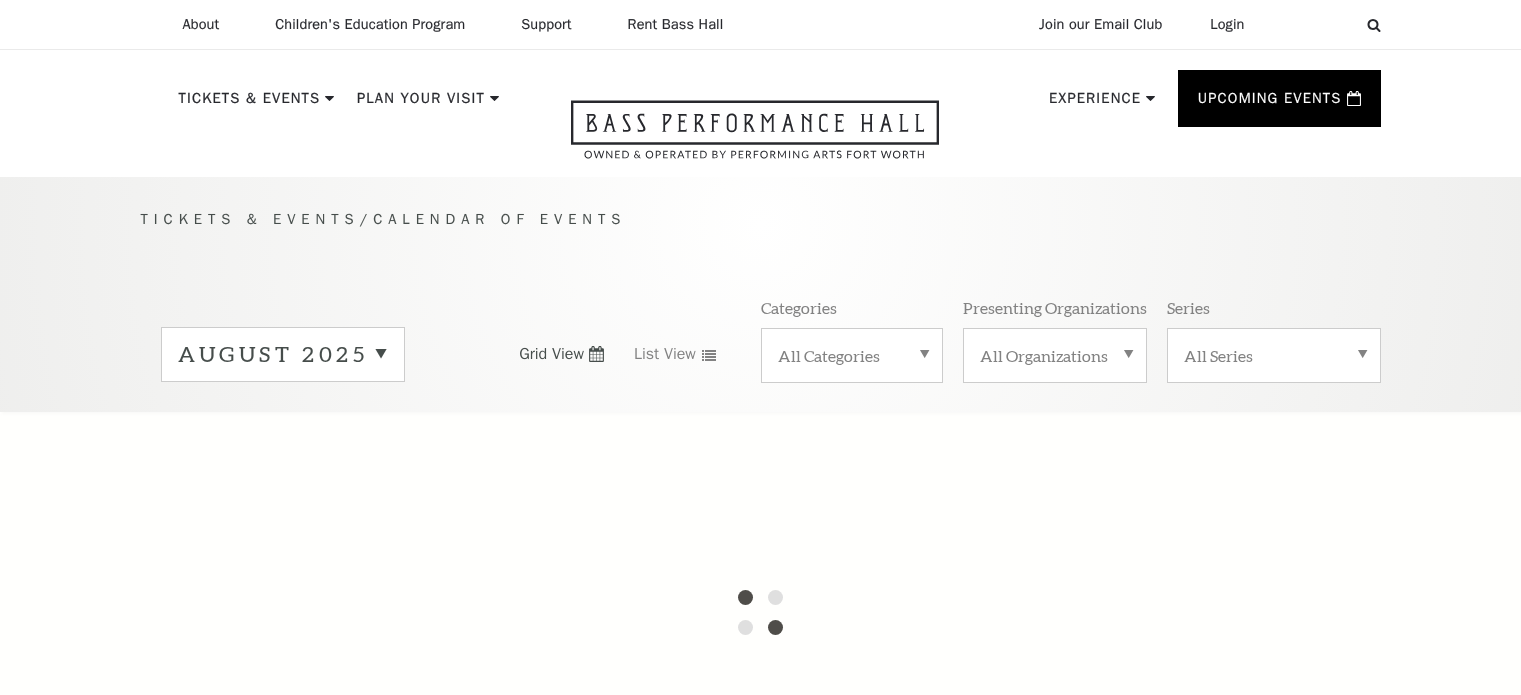 scroll, scrollTop: 0, scrollLeft: 0, axis: both 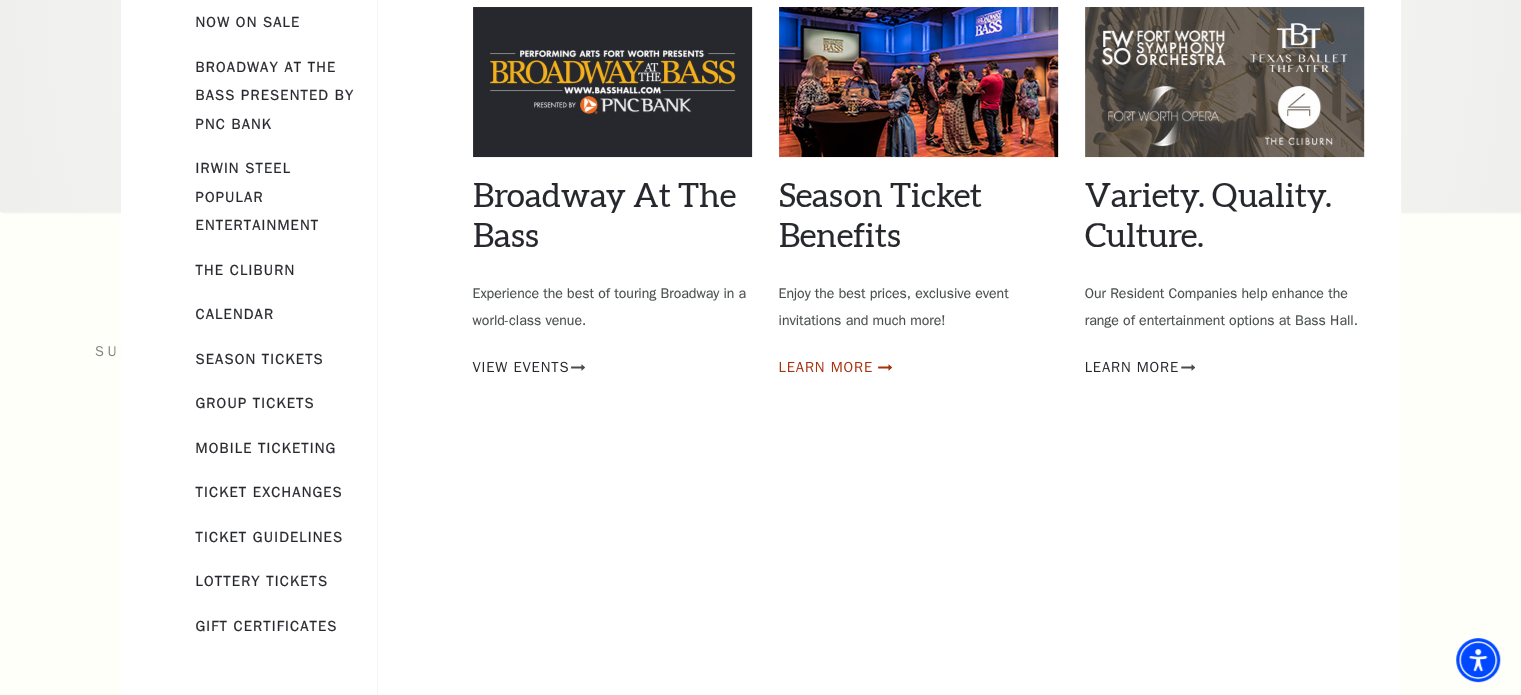 click on "Learn More" at bounding box center [826, 367] 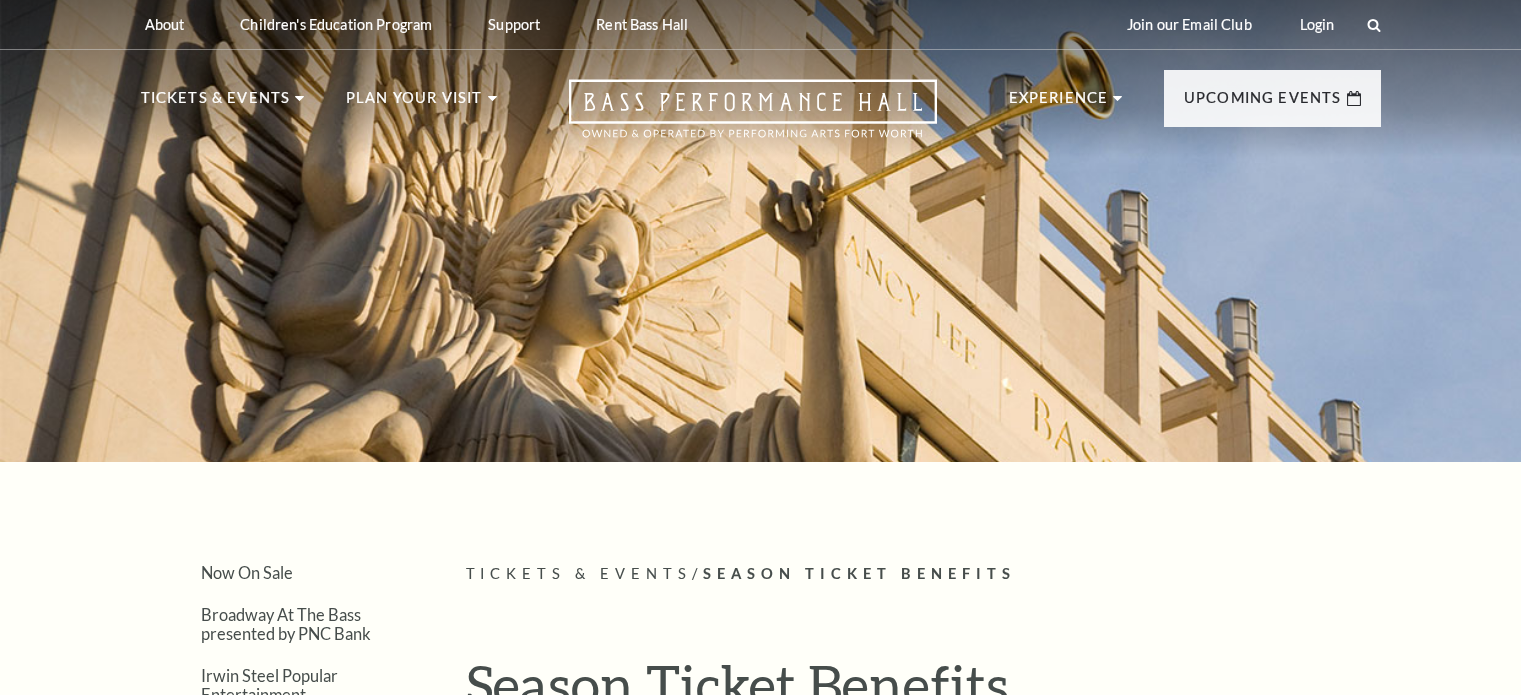 scroll, scrollTop: 0, scrollLeft: 0, axis: both 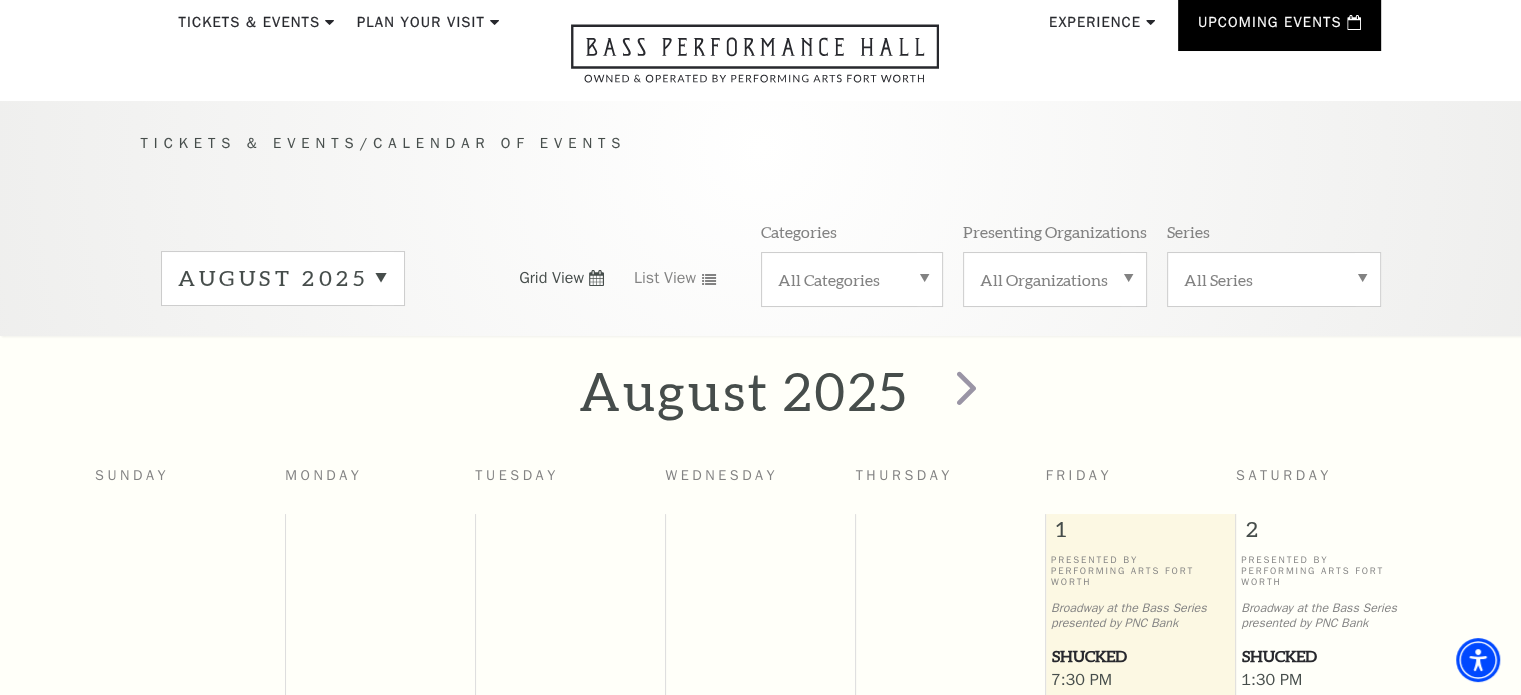 click on "Tickets & Events" at bounding box center [250, 143] 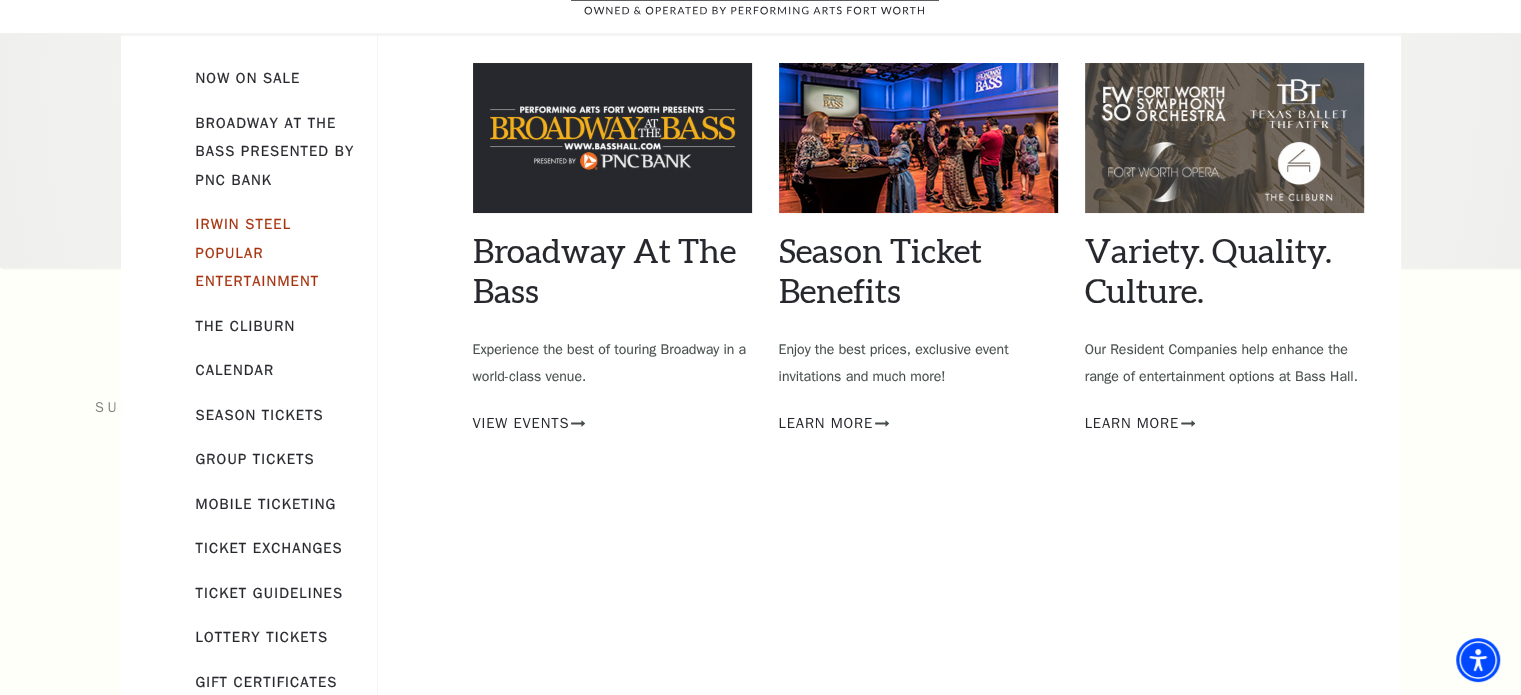 scroll, scrollTop: 500, scrollLeft: 0, axis: vertical 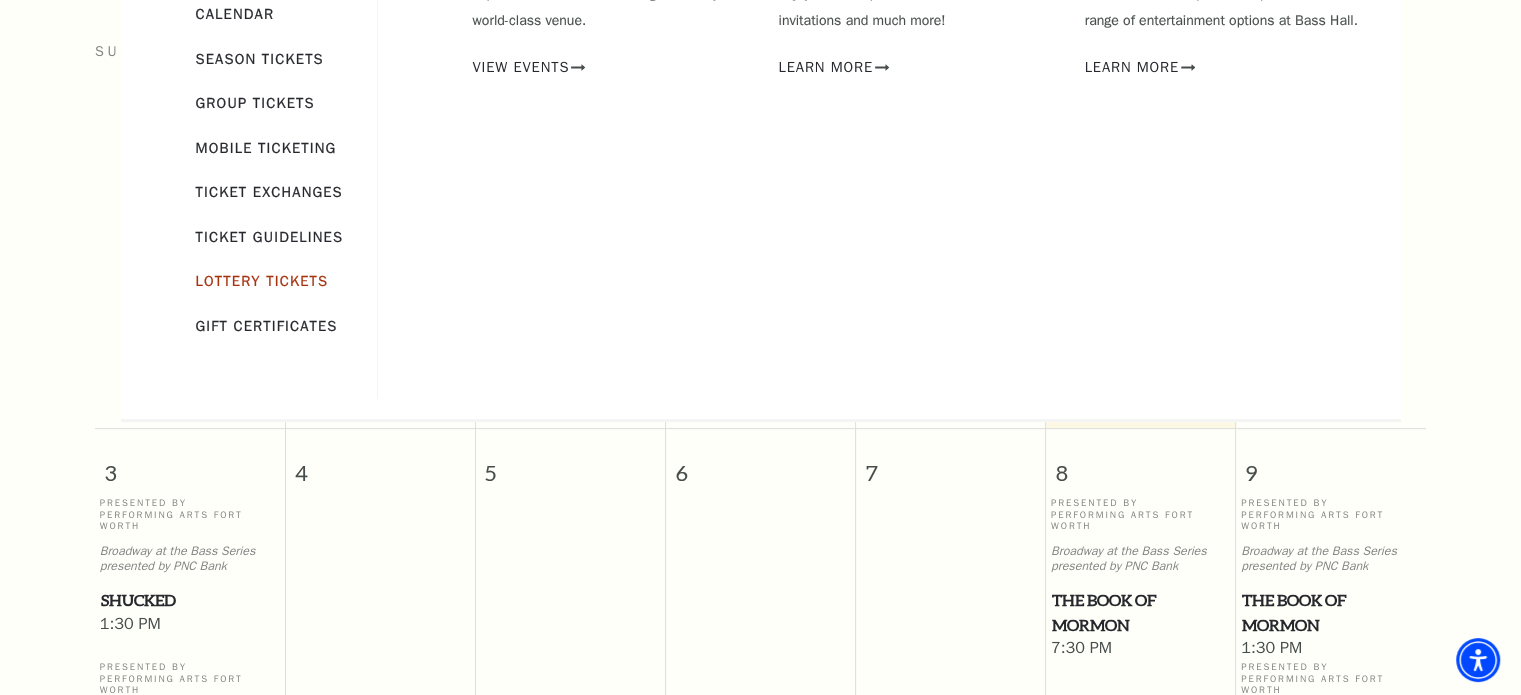 click on "Lottery Tickets" at bounding box center (262, 281) 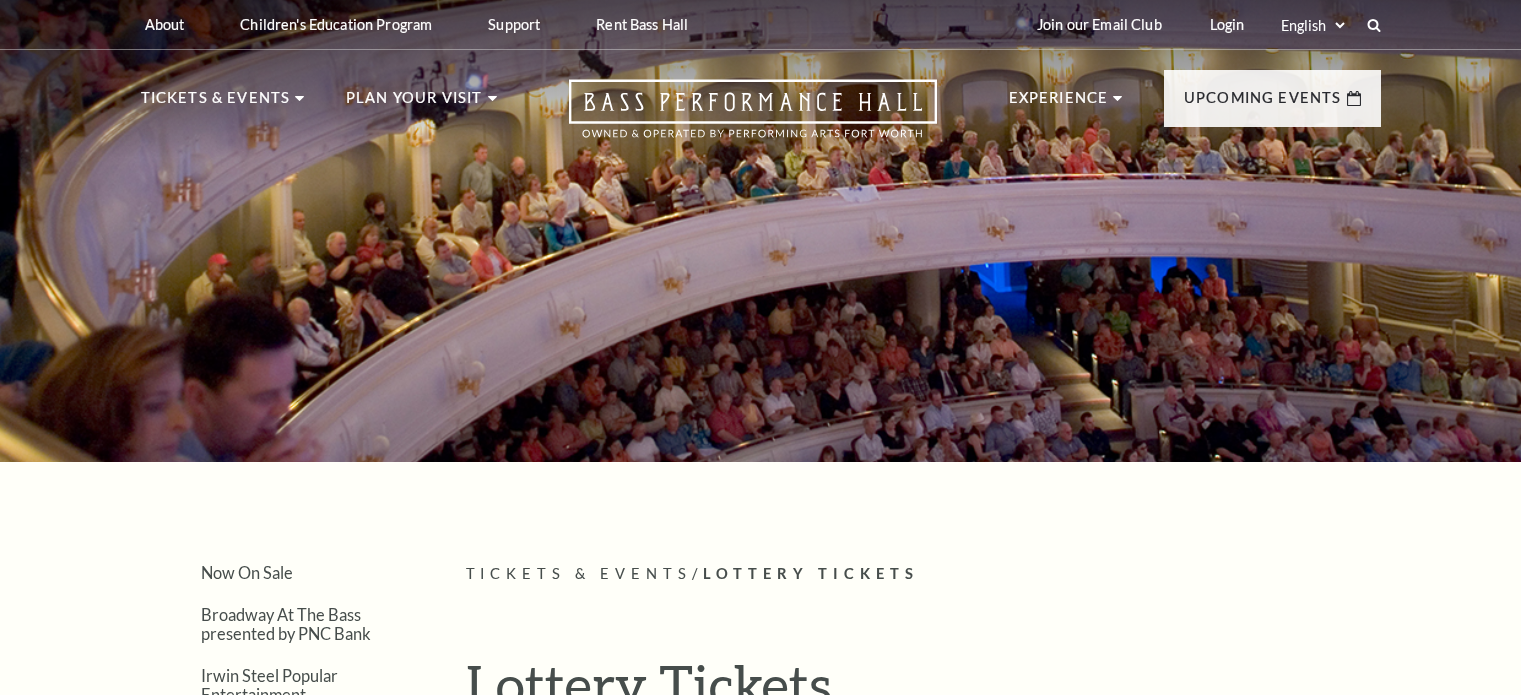 scroll, scrollTop: 0, scrollLeft: 0, axis: both 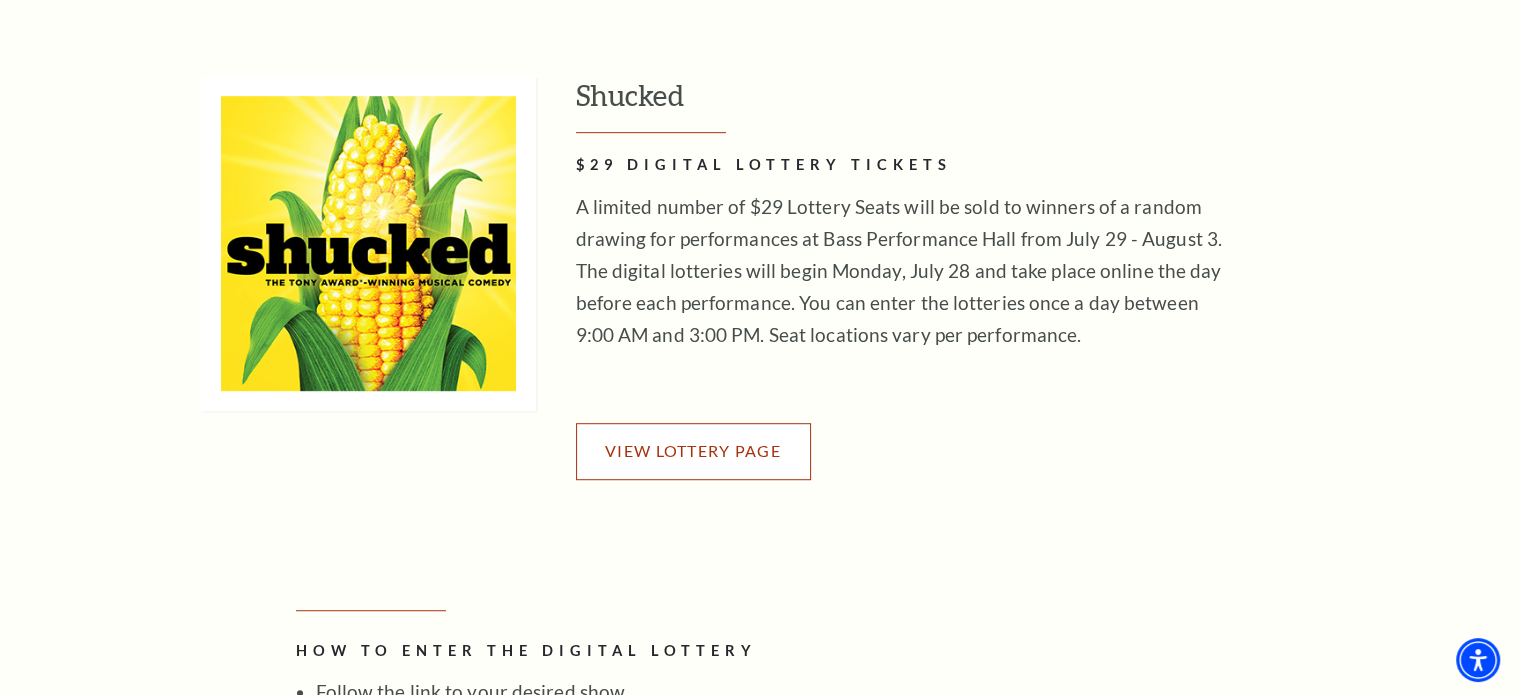 click on "View Lottery Page" at bounding box center (693, 450) 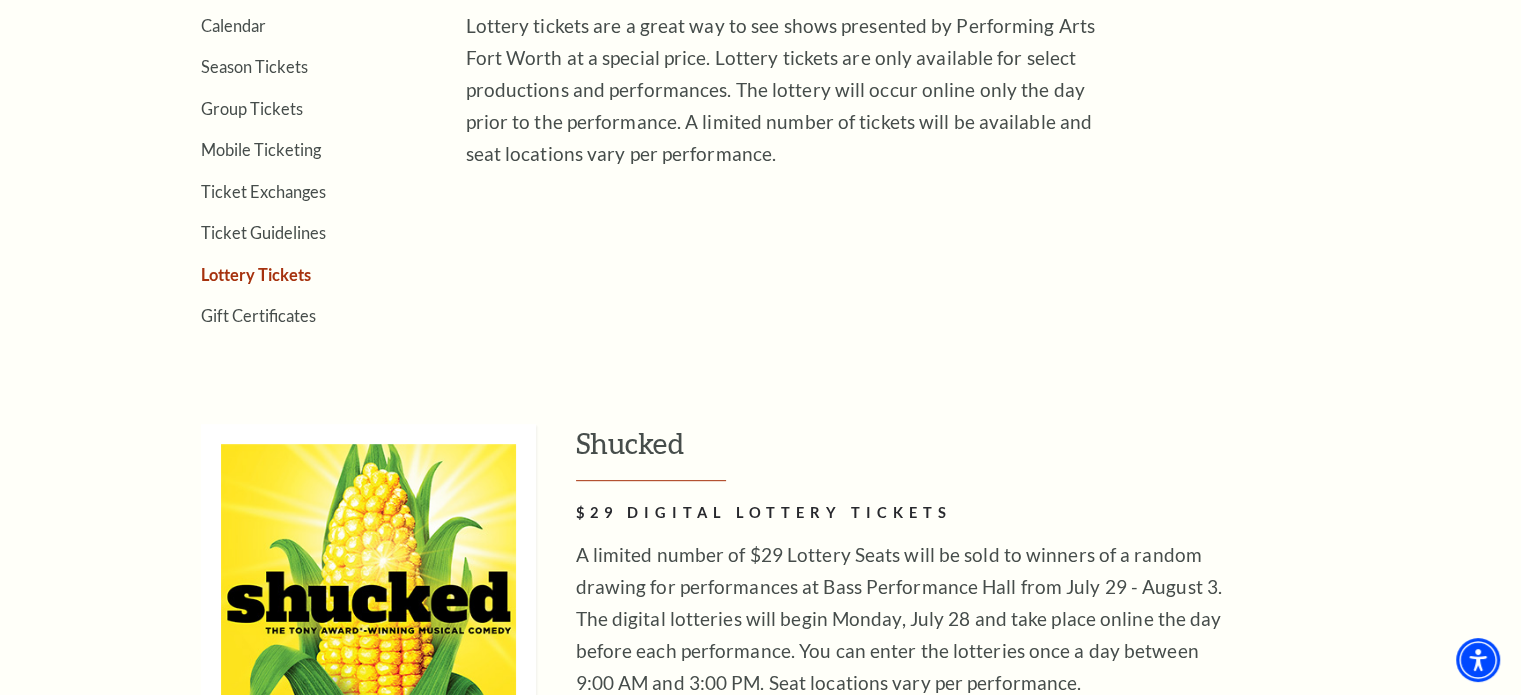 scroll, scrollTop: 700, scrollLeft: 0, axis: vertical 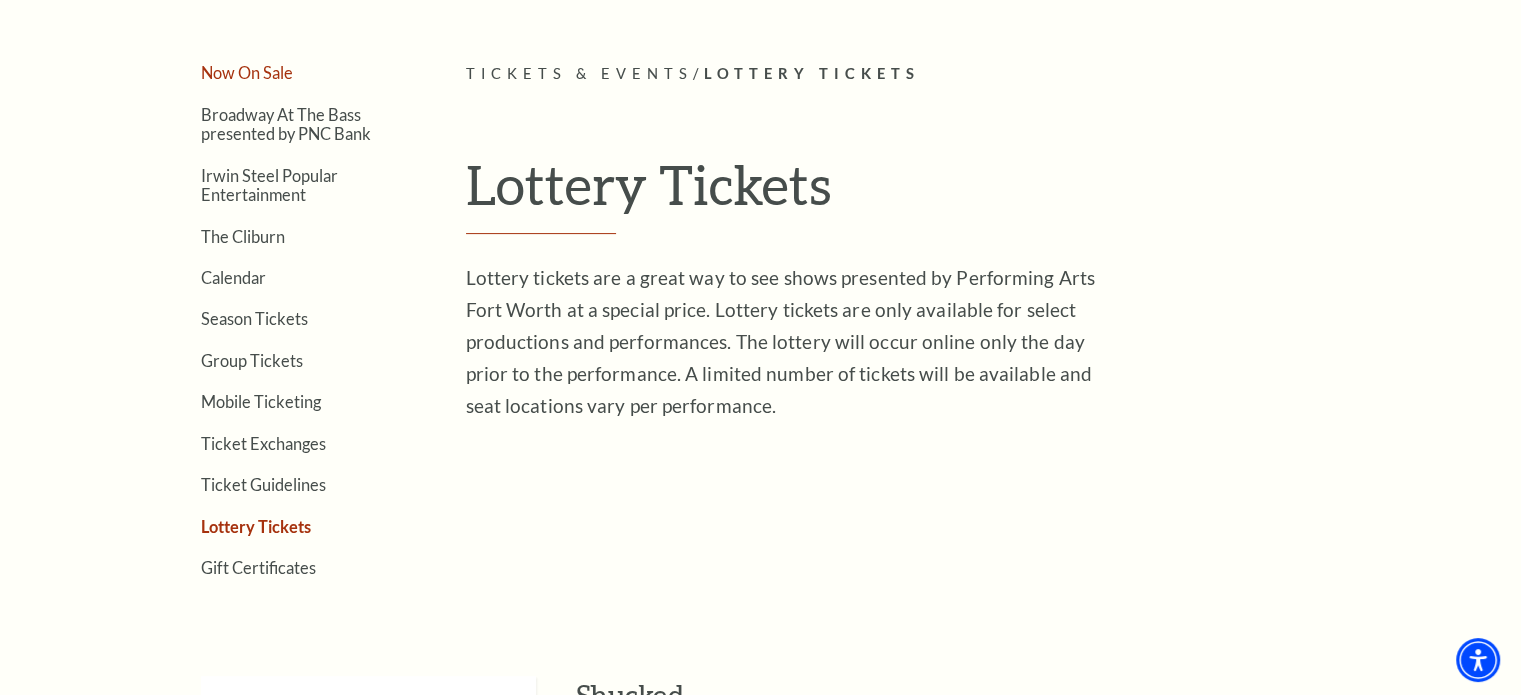 click on "Now On Sale" at bounding box center (247, 72) 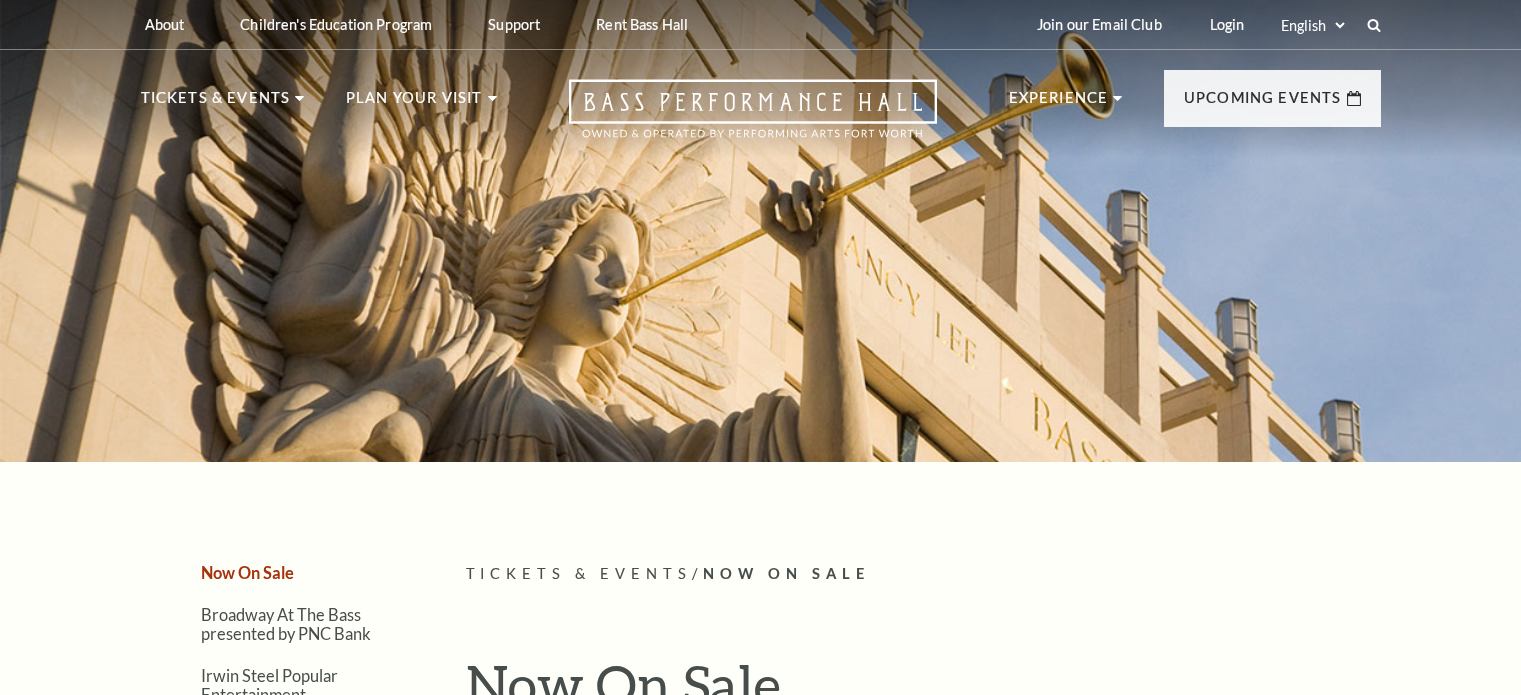scroll, scrollTop: 0, scrollLeft: 0, axis: both 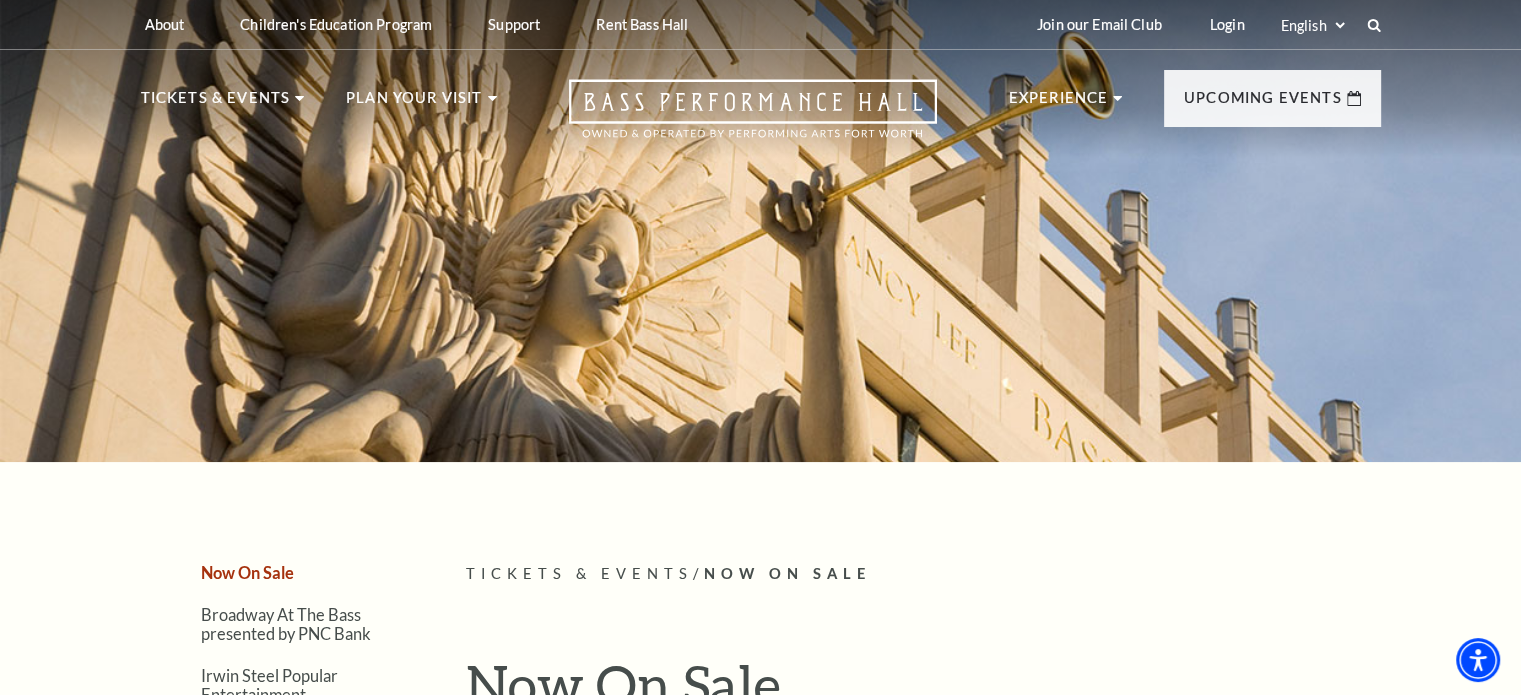 drag, startPoint x: 518, startPoint y: 203, endPoint x: 509, endPoint y: 198, distance: 10.29563 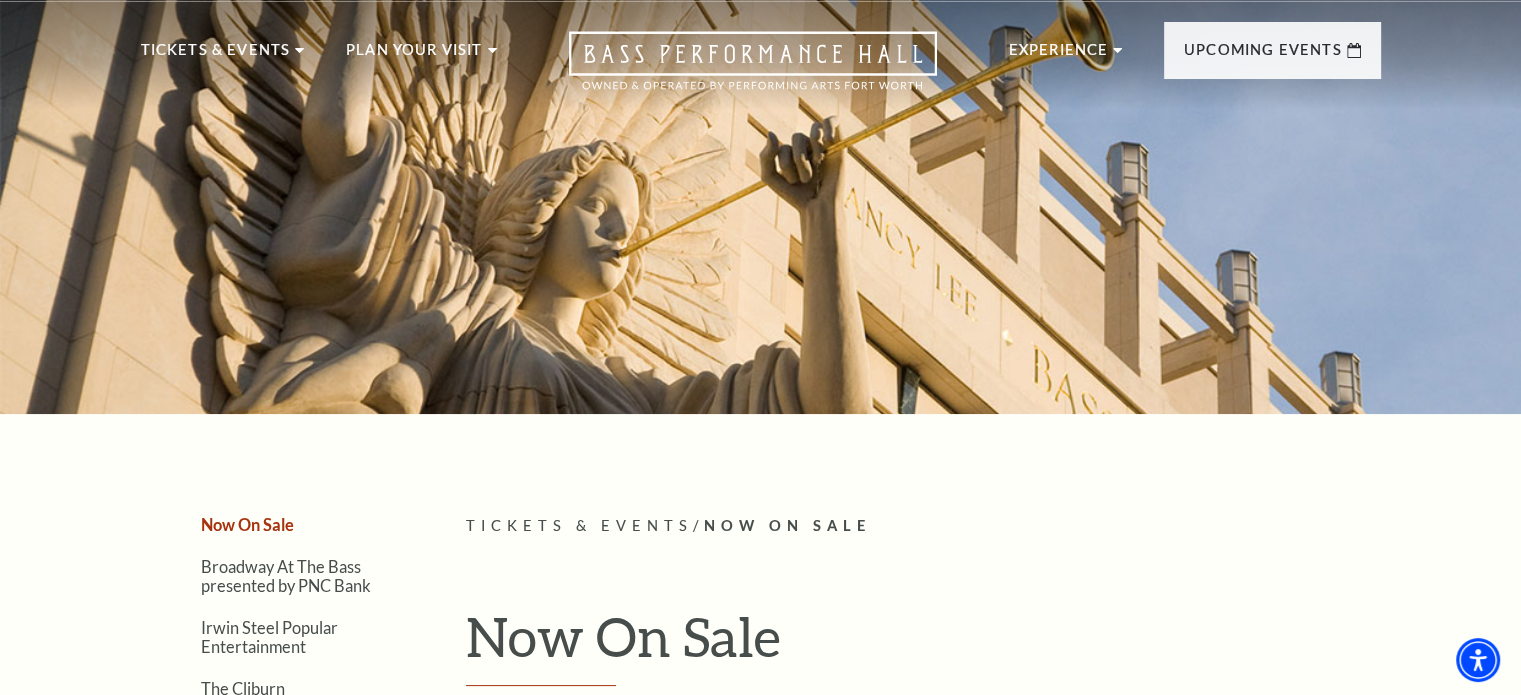 scroll, scrollTop: 0, scrollLeft: 0, axis: both 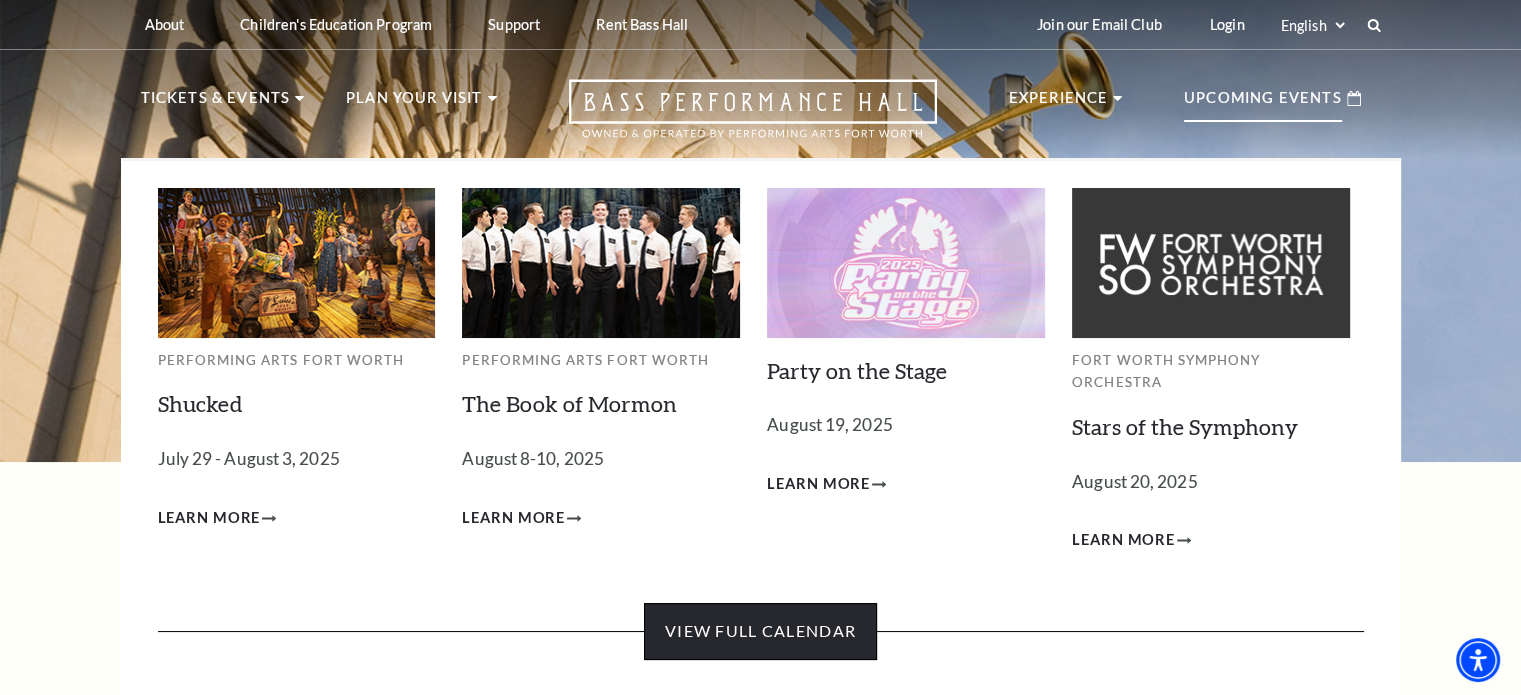 click on "View Full Calendar" at bounding box center [760, 631] 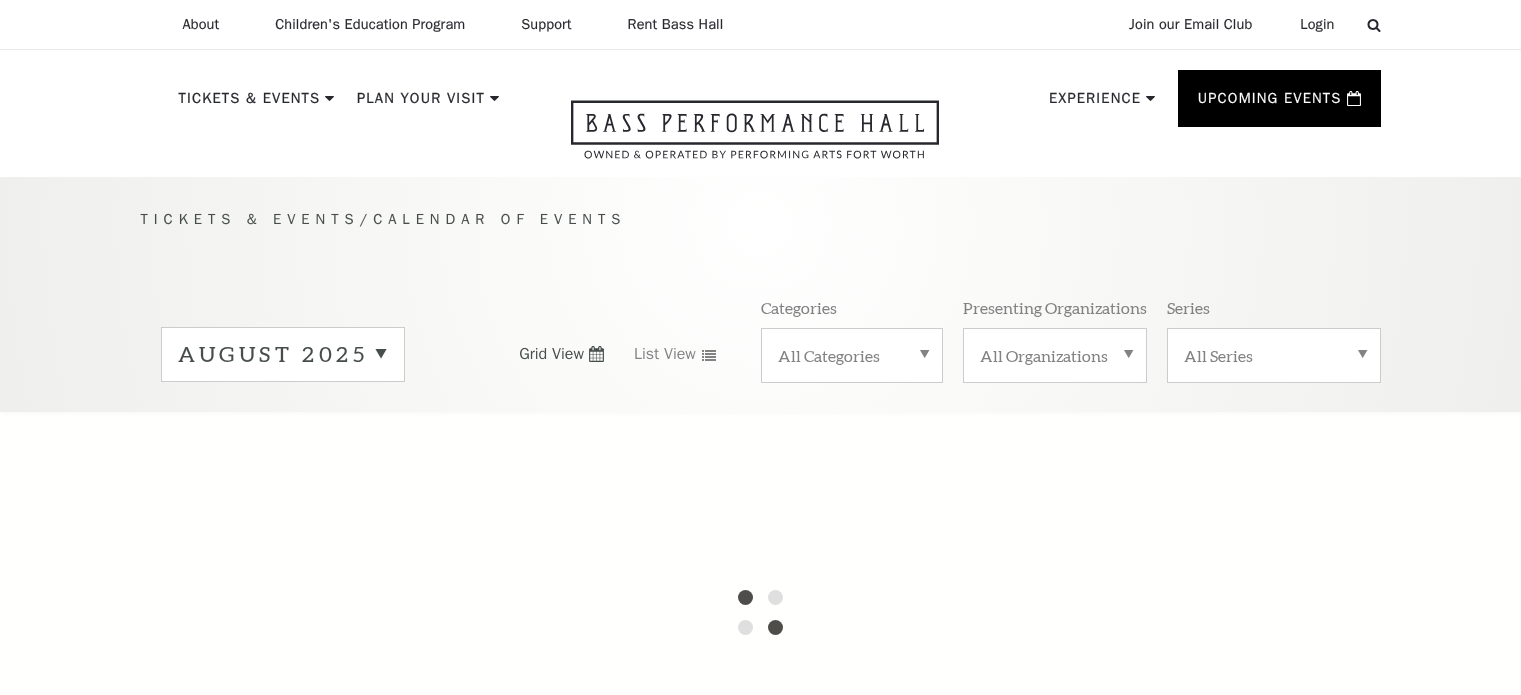 scroll, scrollTop: 0, scrollLeft: 0, axis: both 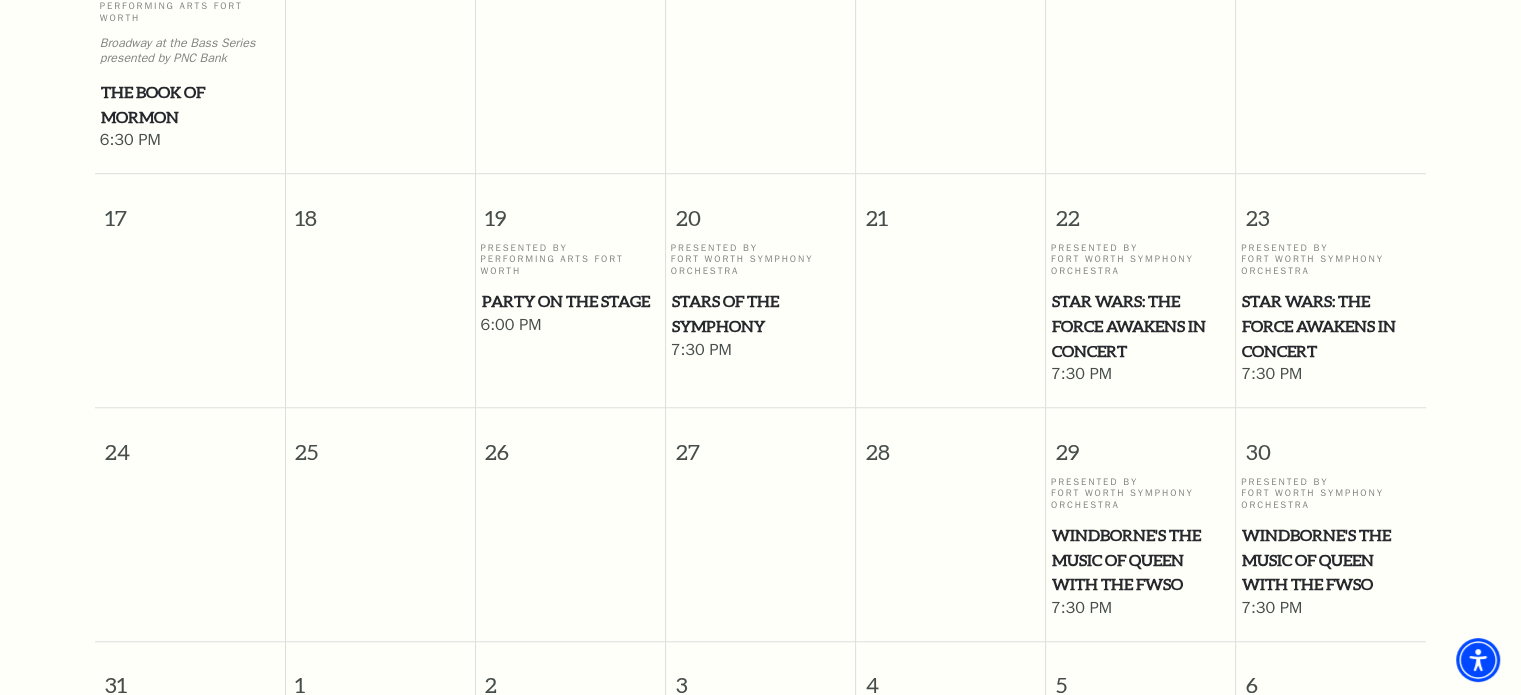 click on "Star Wars: The Force Awakens in Concert" at bounding box center (1141, 326) 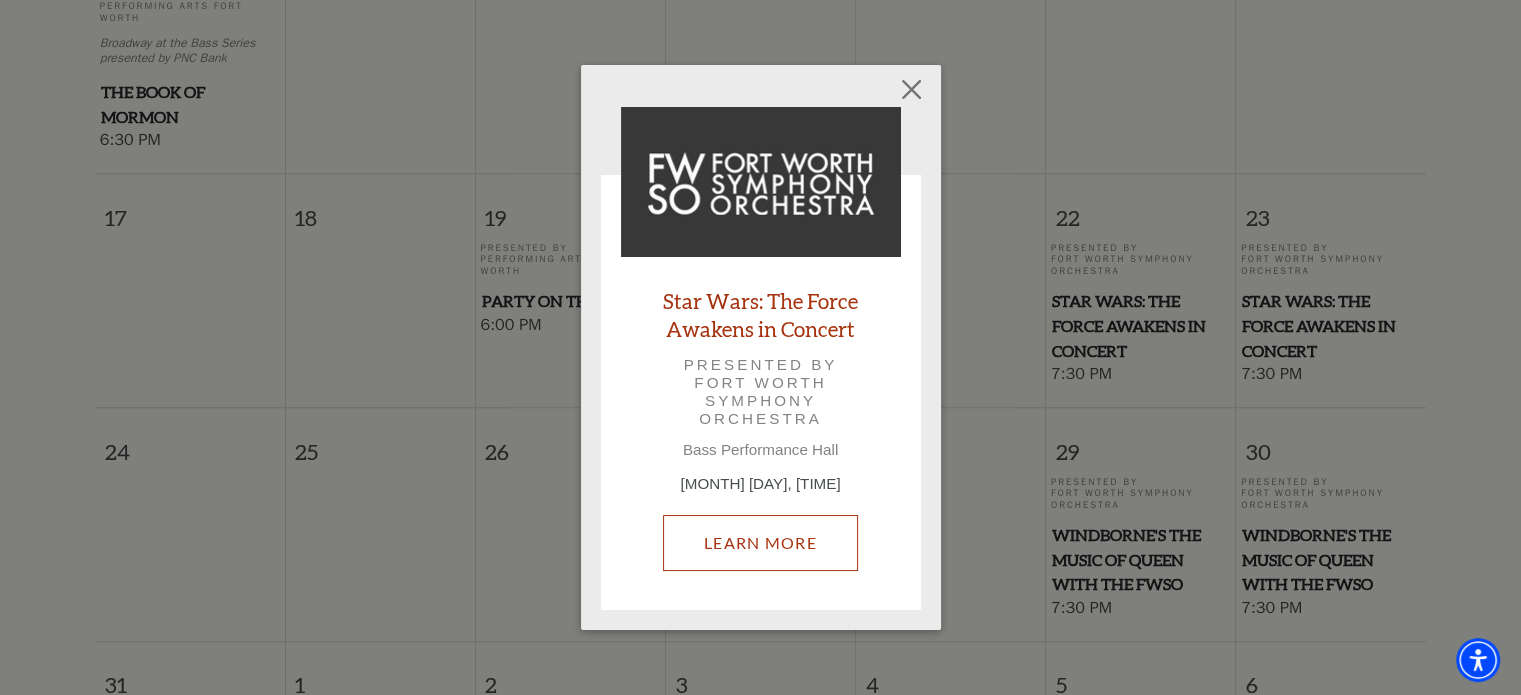 click on "Learn More" at bounding box center [760, 543] 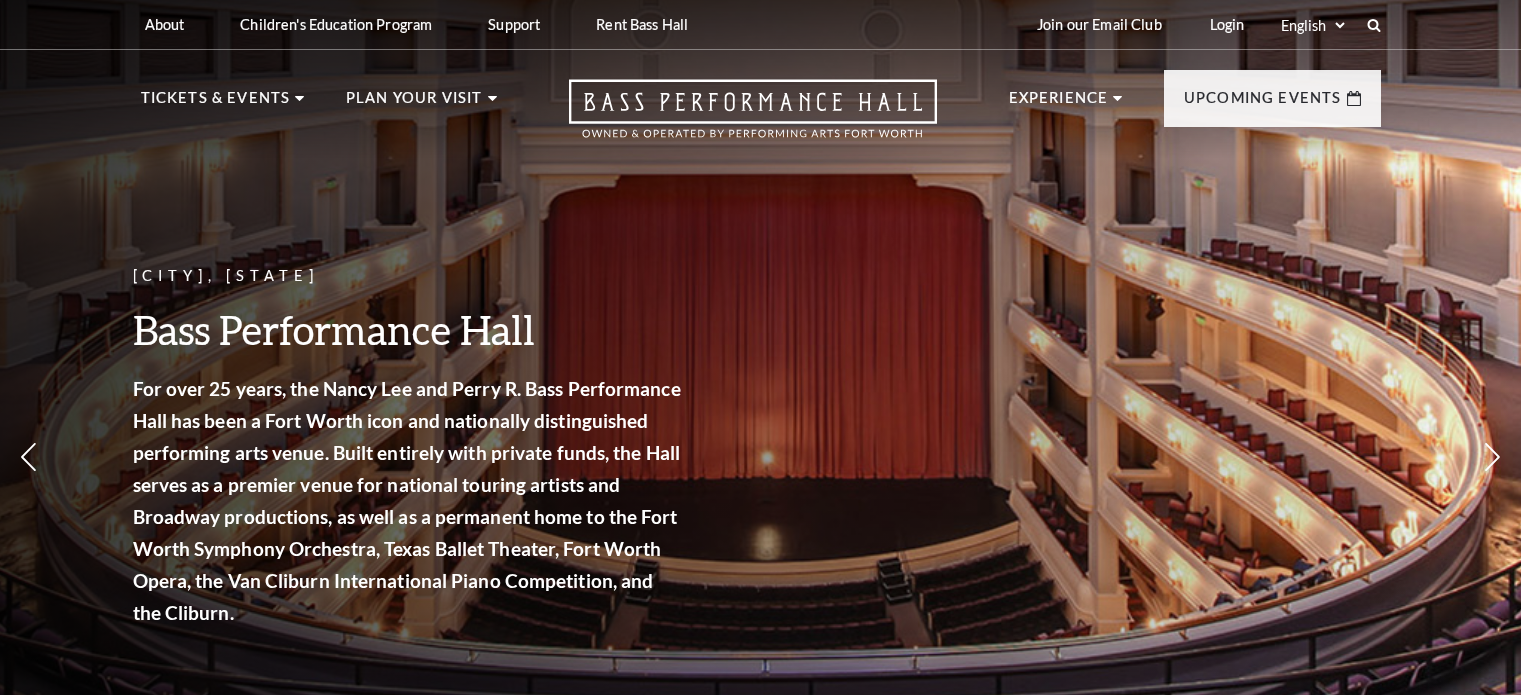 scroll, scrollTop: 0, scrollLeft: 0, axis: both 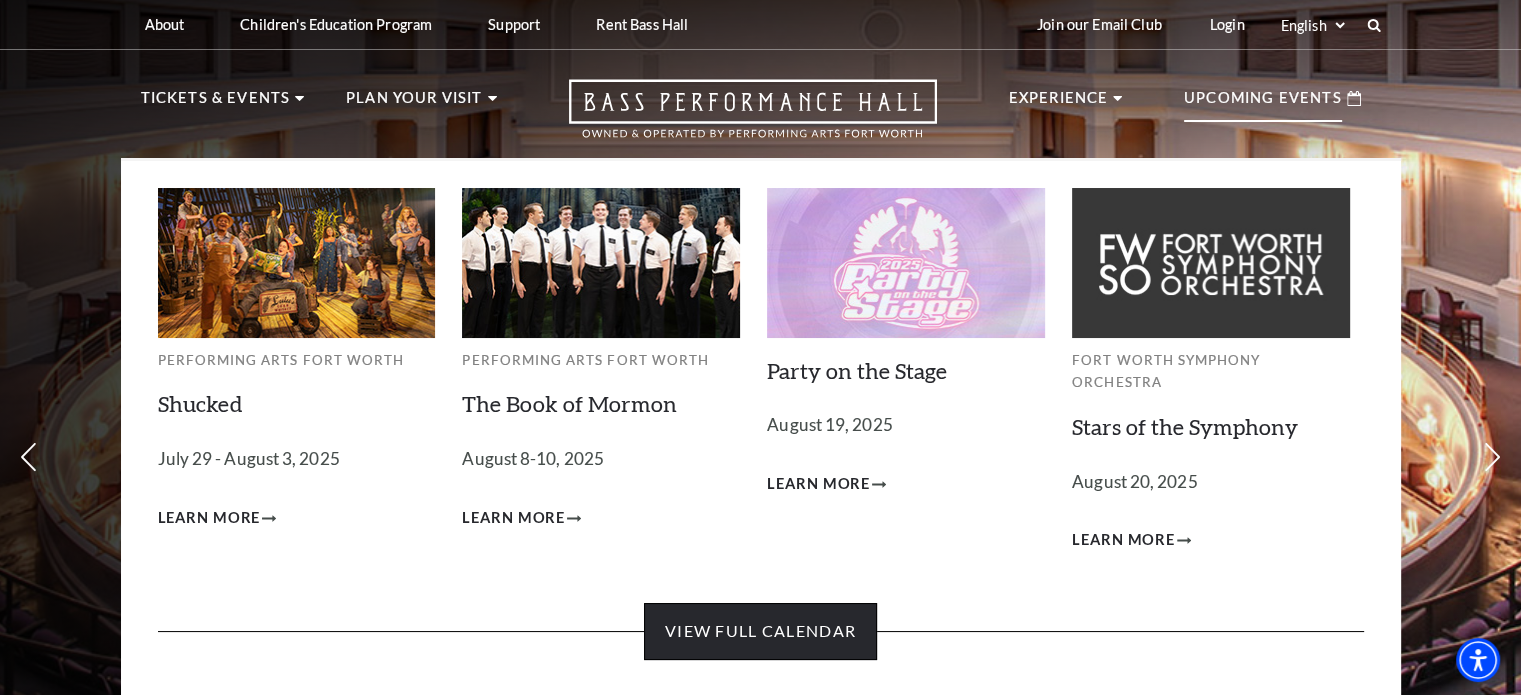 click on "View Full Calendar" at bounding box center (760, 631) 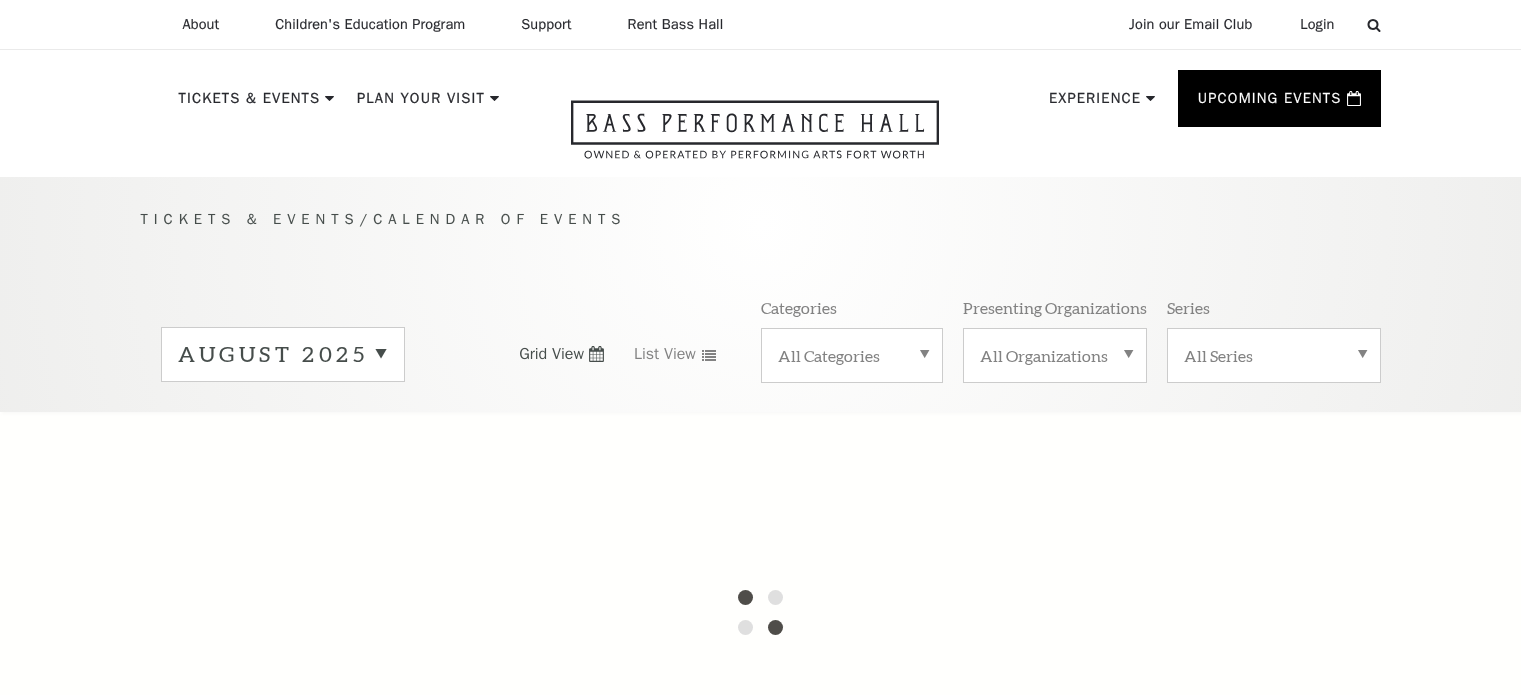 scroll, scrollTop: 0, scrollLeft: 0, axis: both 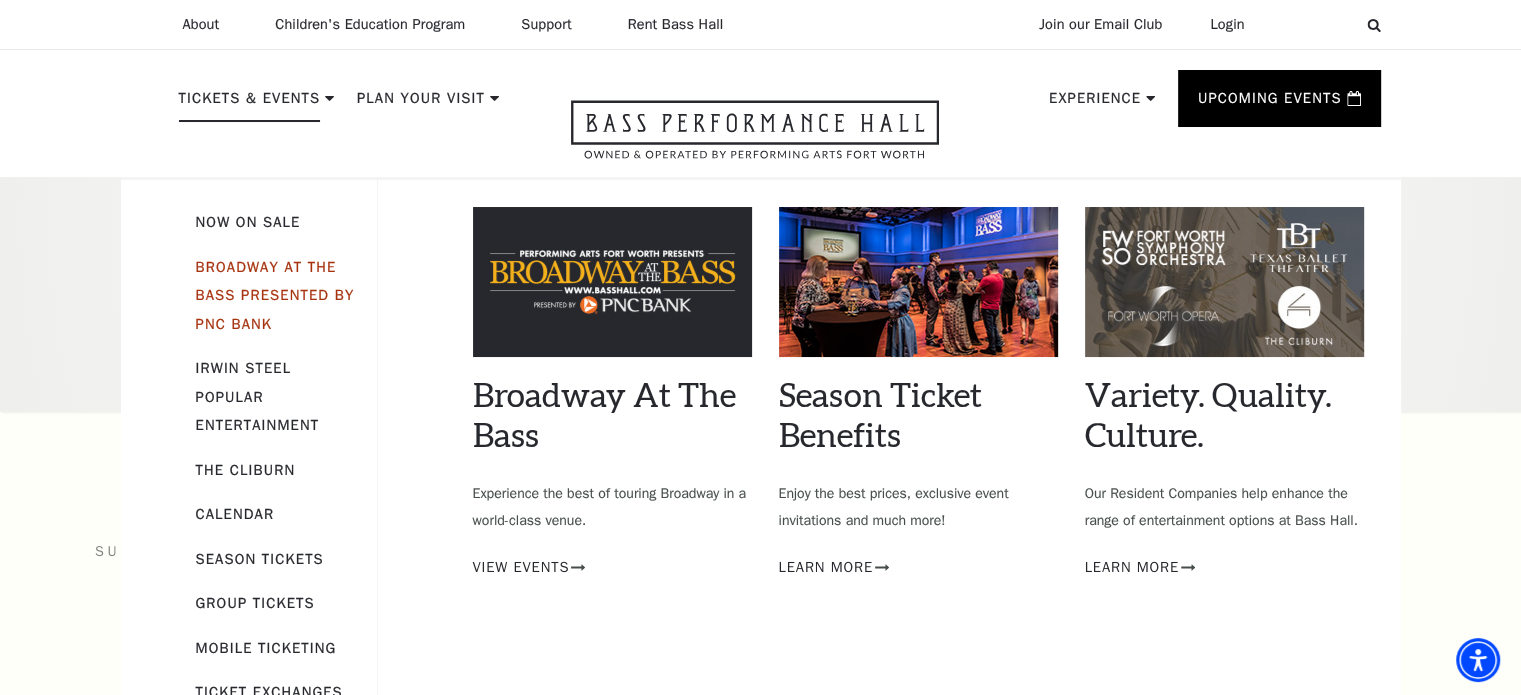 click on "Broadway At The Bass presented by PNC Bank" at bounding box center (275, 295) 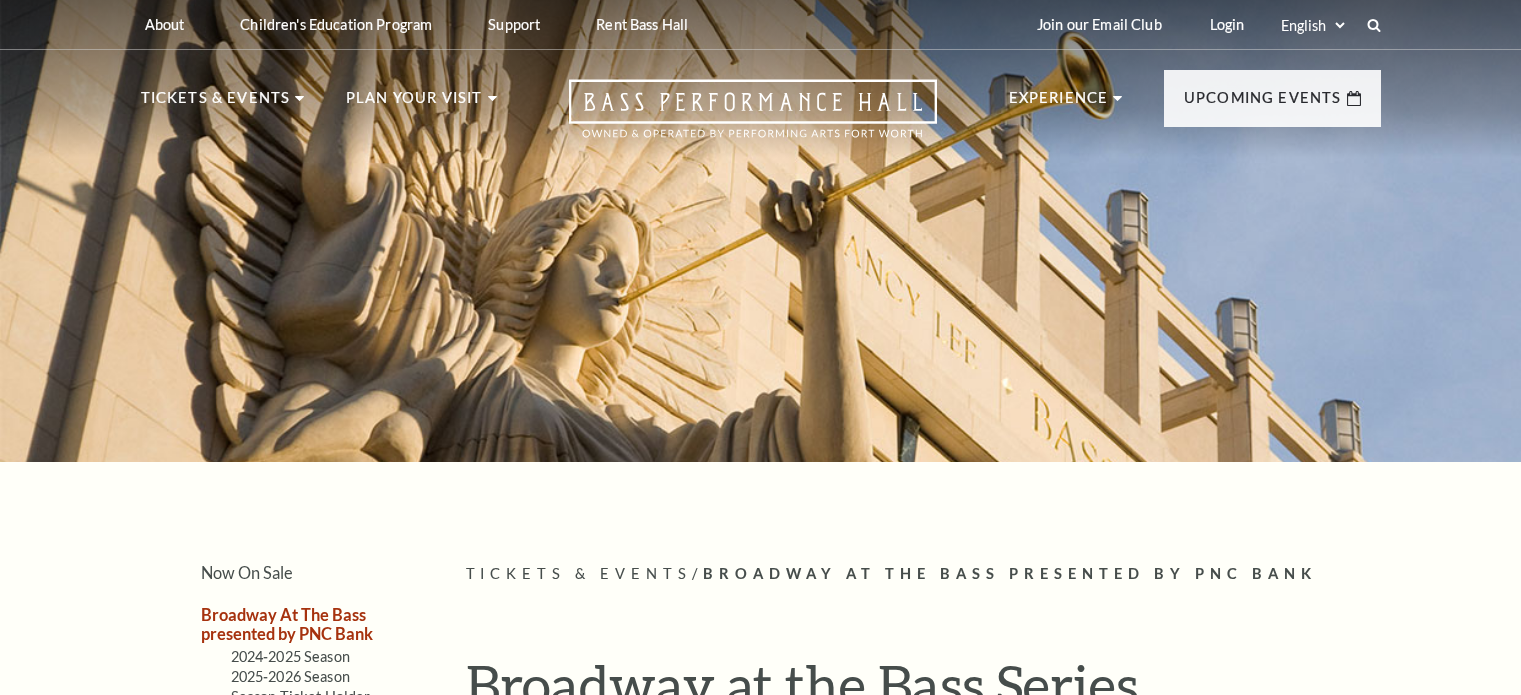 scroll, scrollTop: 0, scrollLeft: 0, axis: both 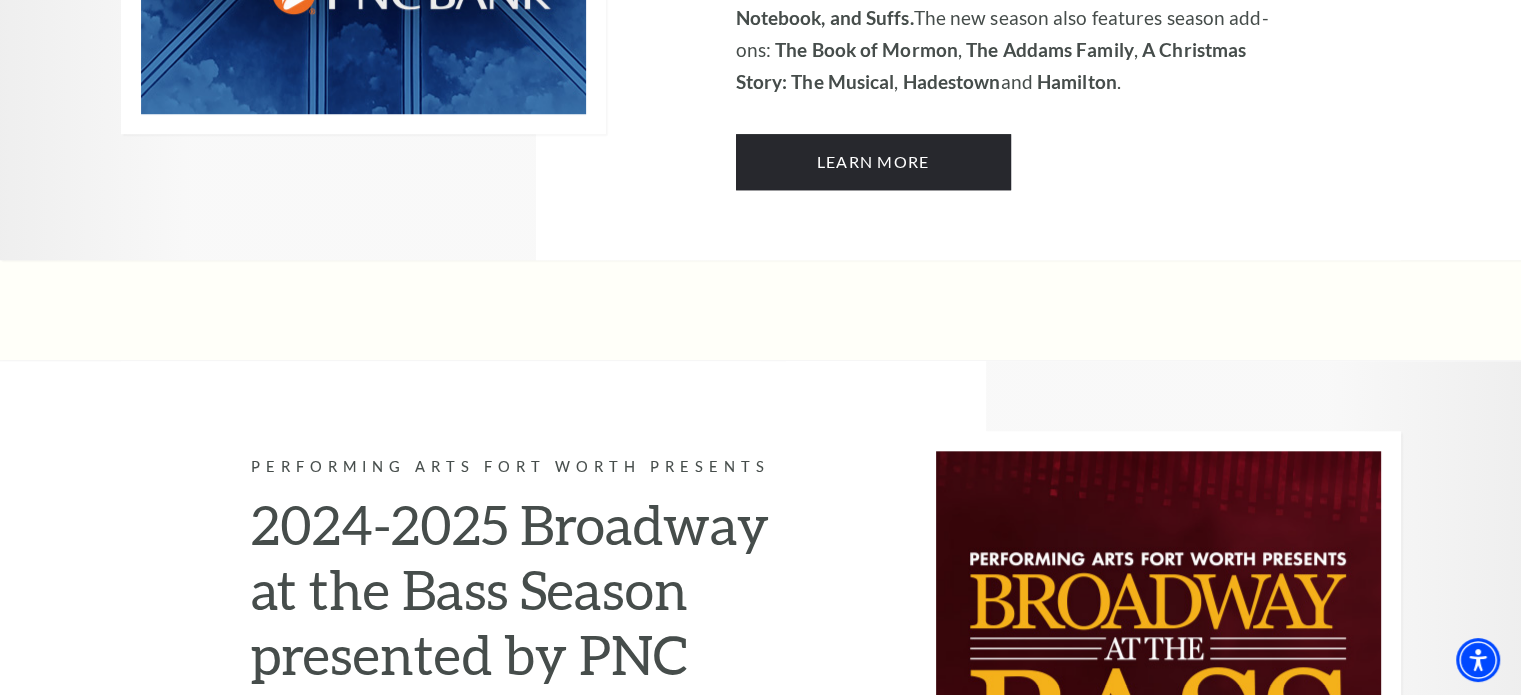 click on "Performing Arts Fort Worth Presents
2025-2026 Broadway at the Bass Season presented by PNC Bank
Join us for the just announced  2025-2026 Broadway at the Bass Season presented by PNC Bank.  This all new season includes  Life of Pi, A Beautiful Noise,  & Juliet, SIX, Back to the Future, Some Like it Hot, Monty Python's Spamalot, The Notebook, and Suffs.  The new season also features season add-ons:   The Book of Mormon ,   The Addams Family ,   A Christmas Story: The Musical ,   Hadestown  and   Hamilton .
Learn More" at bounding box center [1068, -139] 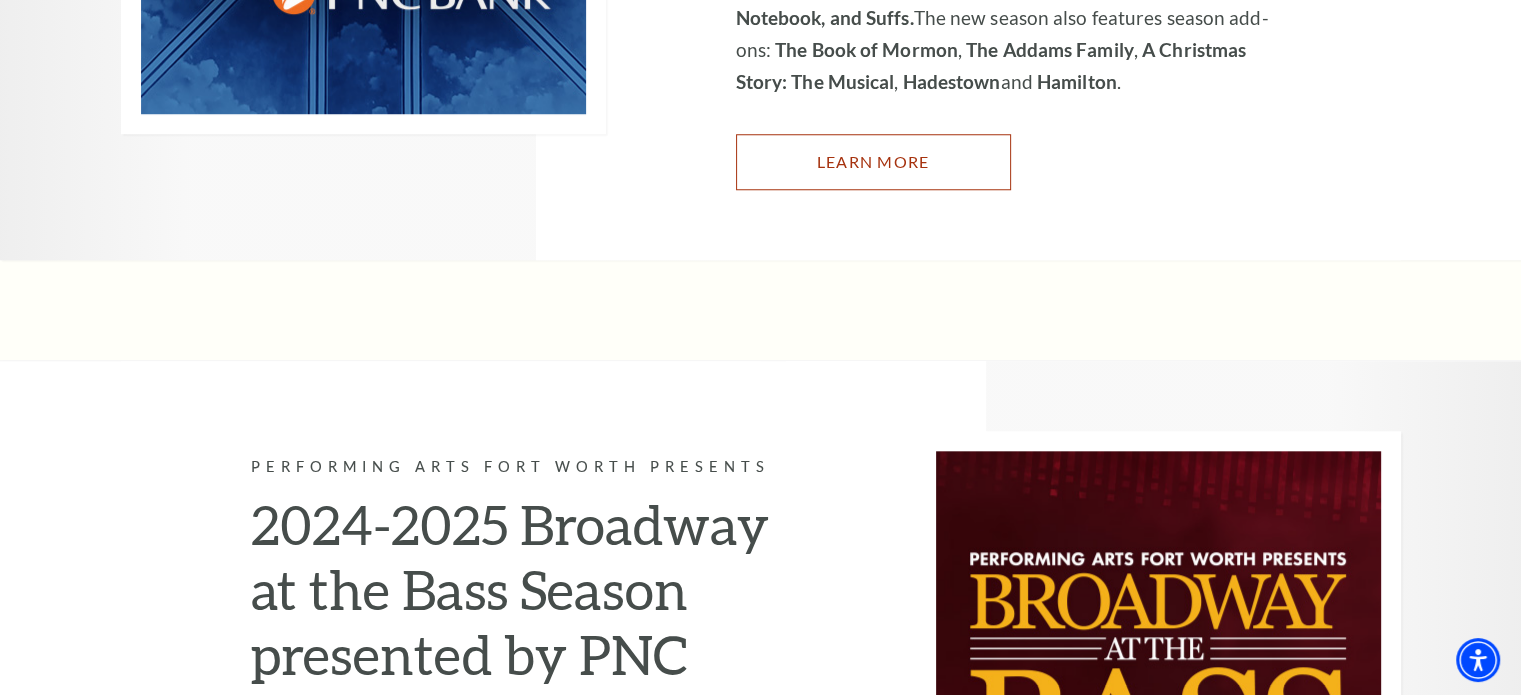 click on "Learn More" at bounding box center (873, 162) 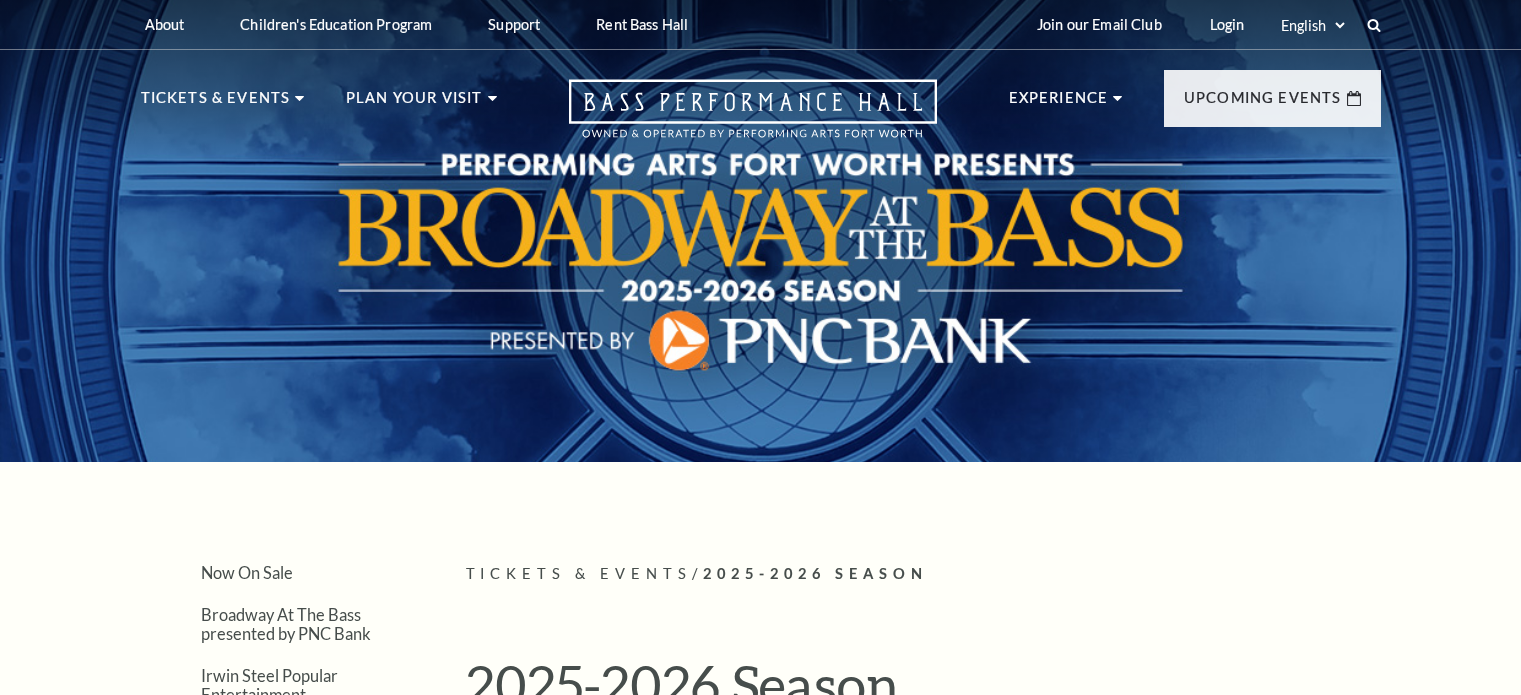 scroll, scrollTop: 0, scrollLeft: 0, axis: both 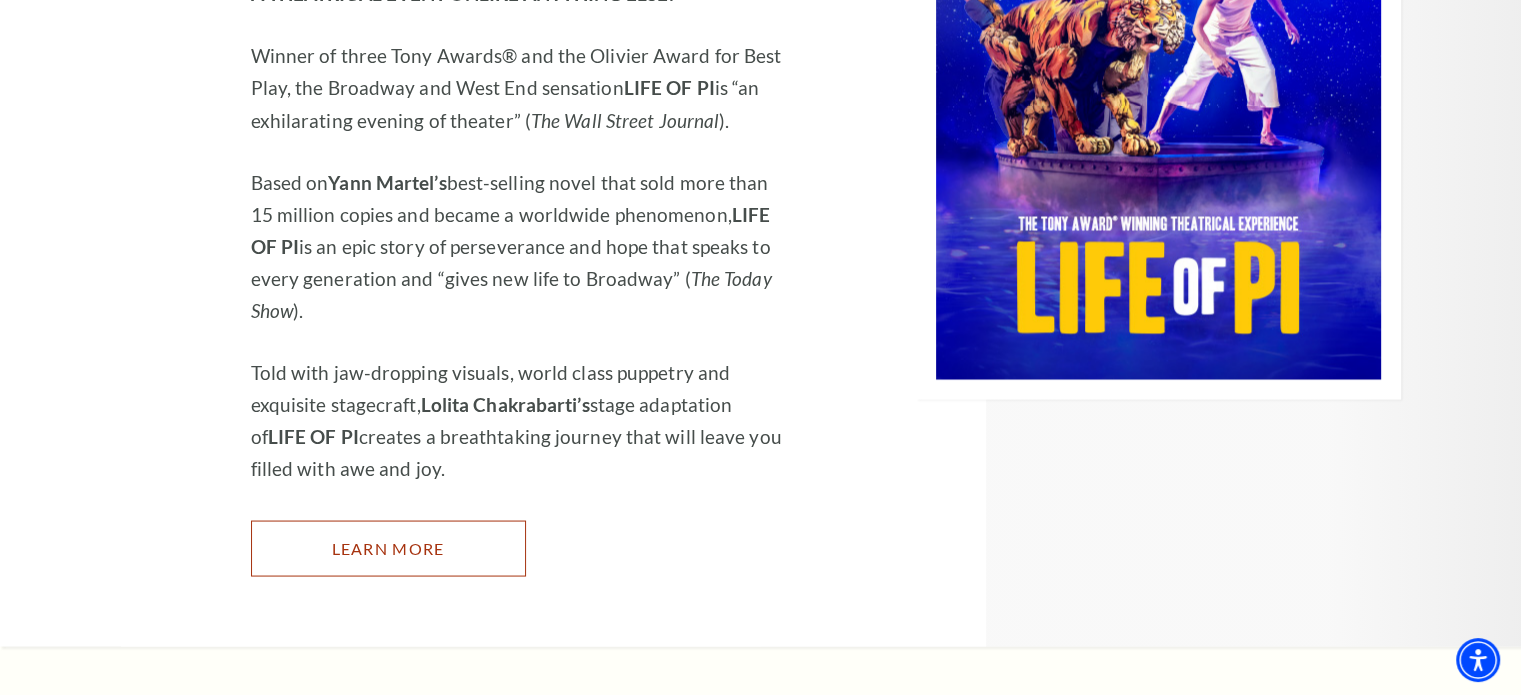 click on "Learn More" at bounding box center (388, 548) 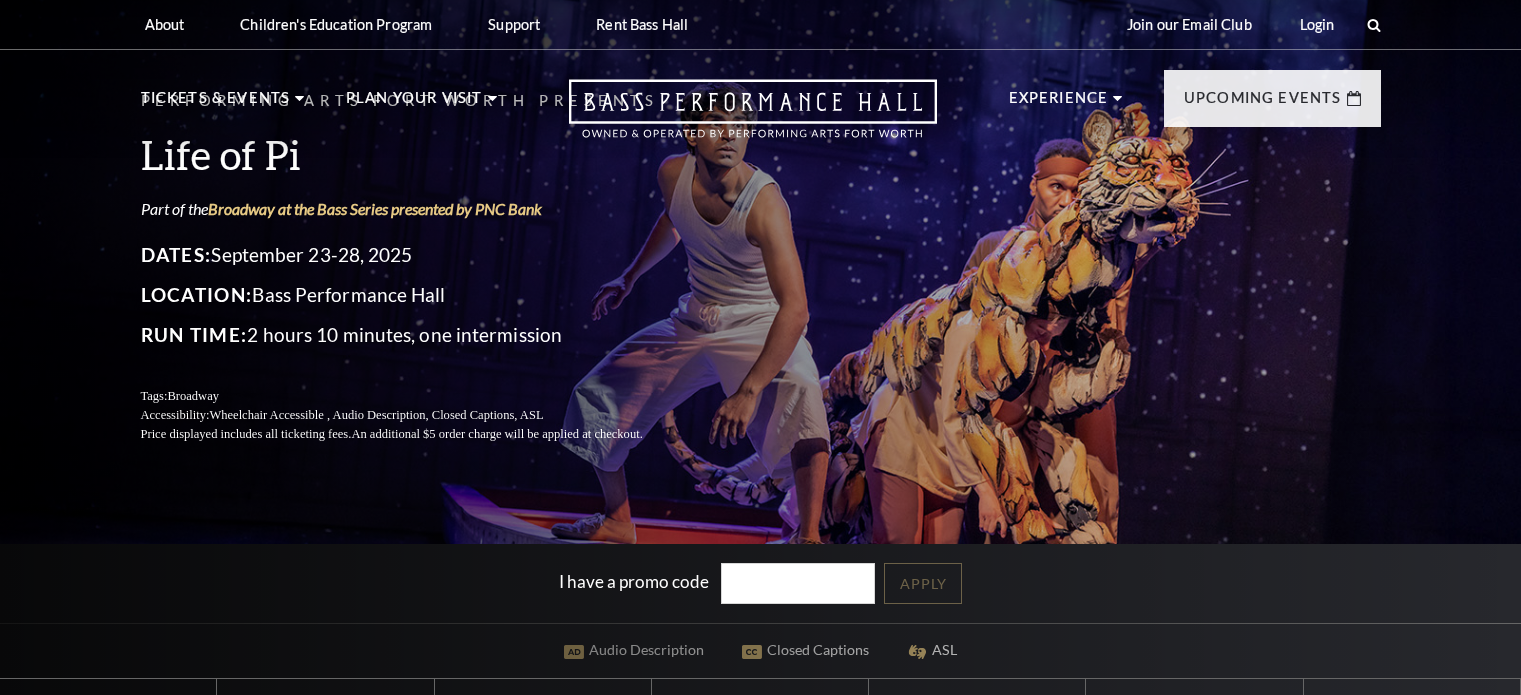 scroll, scrollTop: 0, scrollLeft: 0, axis: both 